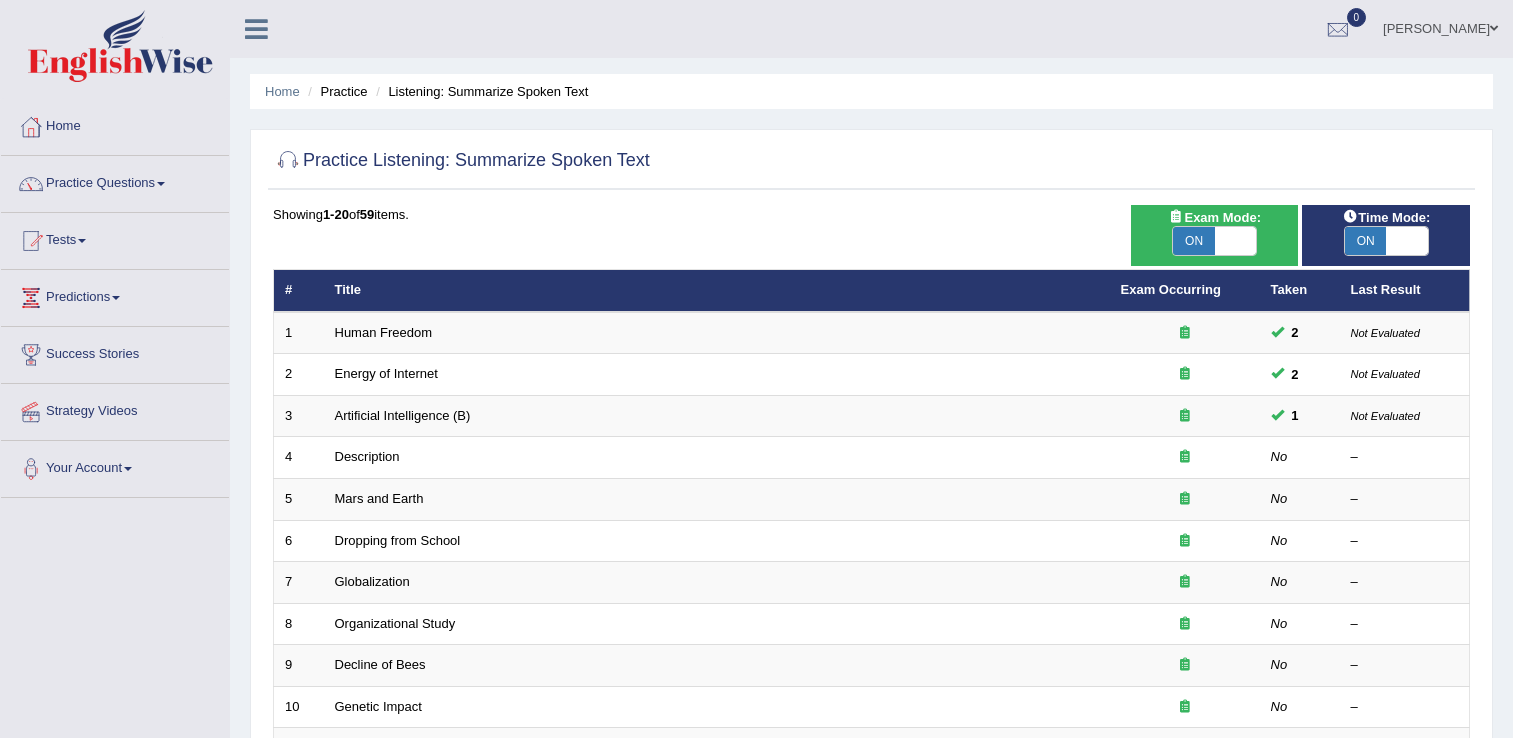 scroll, scrollTop: 0, scrollLeft: 0, axis: both 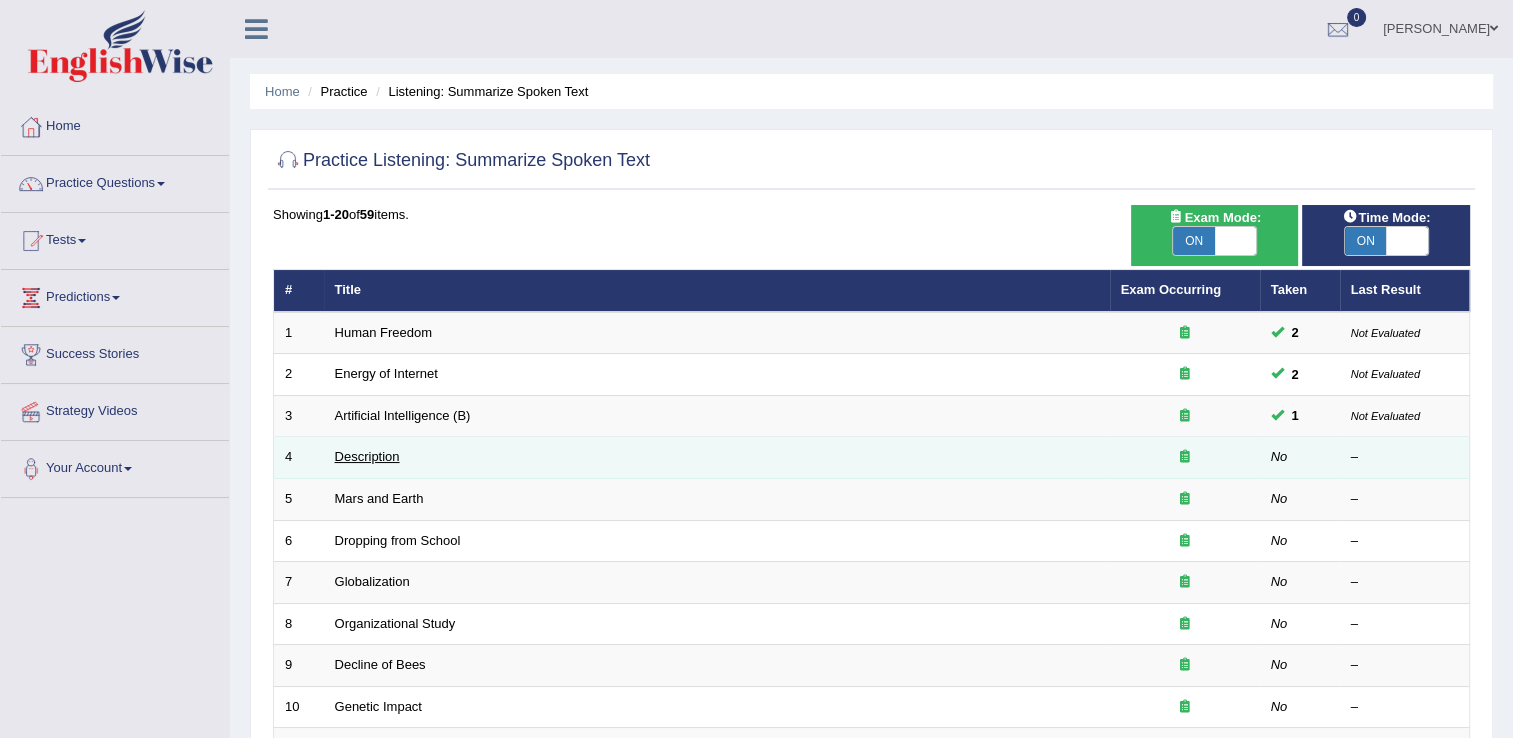 click on "Description" at bounding box center [367, 456] 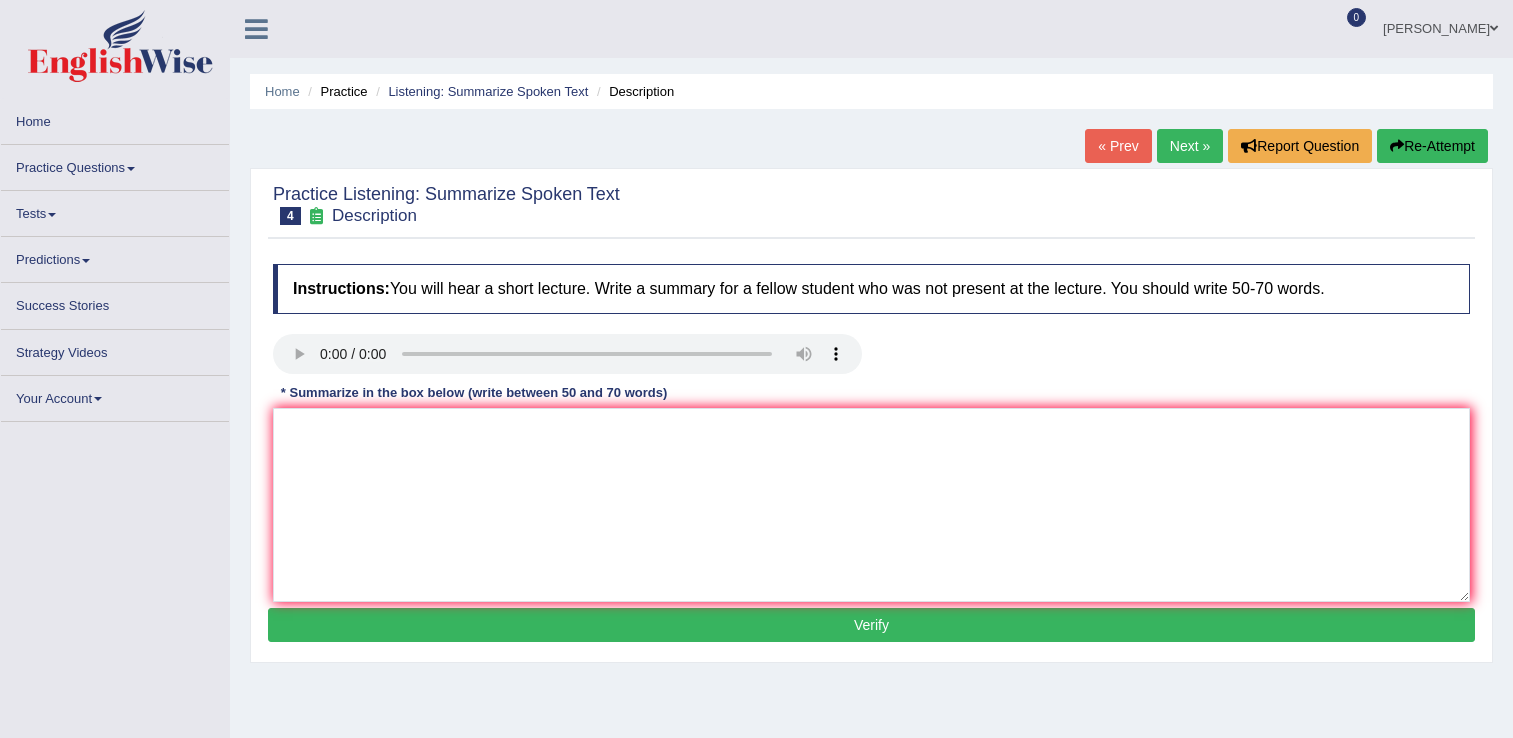 scroll, scrollTop: 0, scrollLeft: 0, axis: both 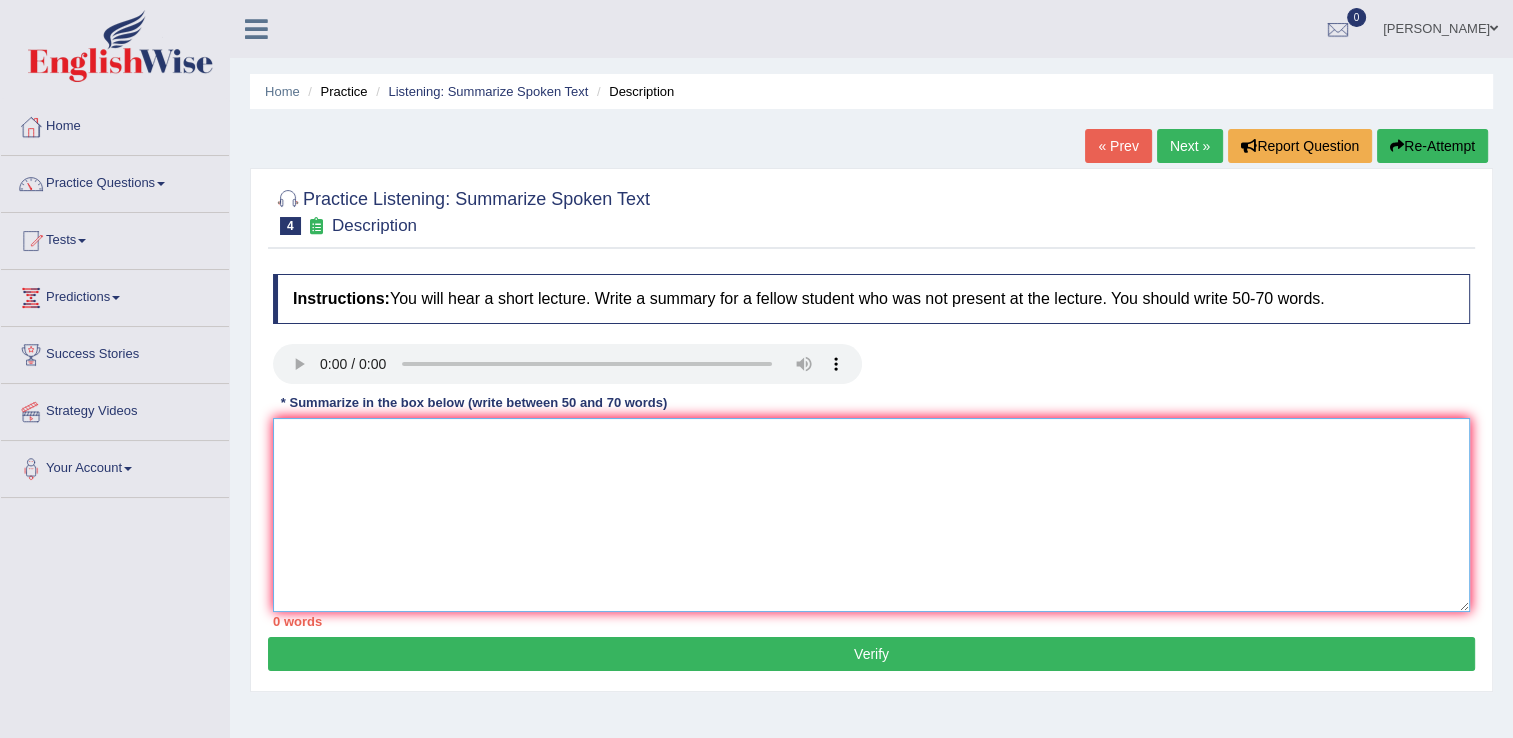 click at bounding box center [871, 515] 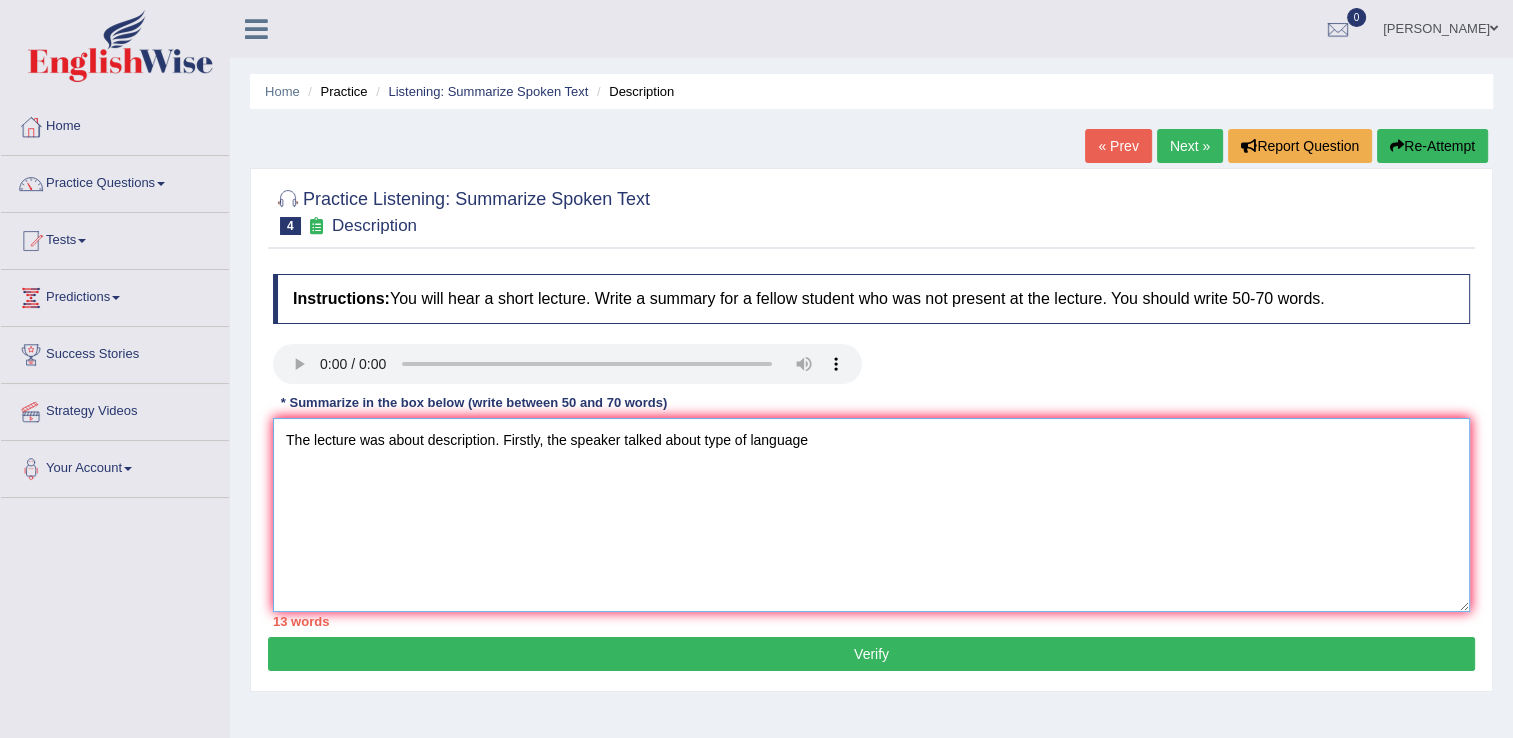 click on "The lecture was about description. Firstly, the speaker talked about type of language" at bounding box center [871, 515] 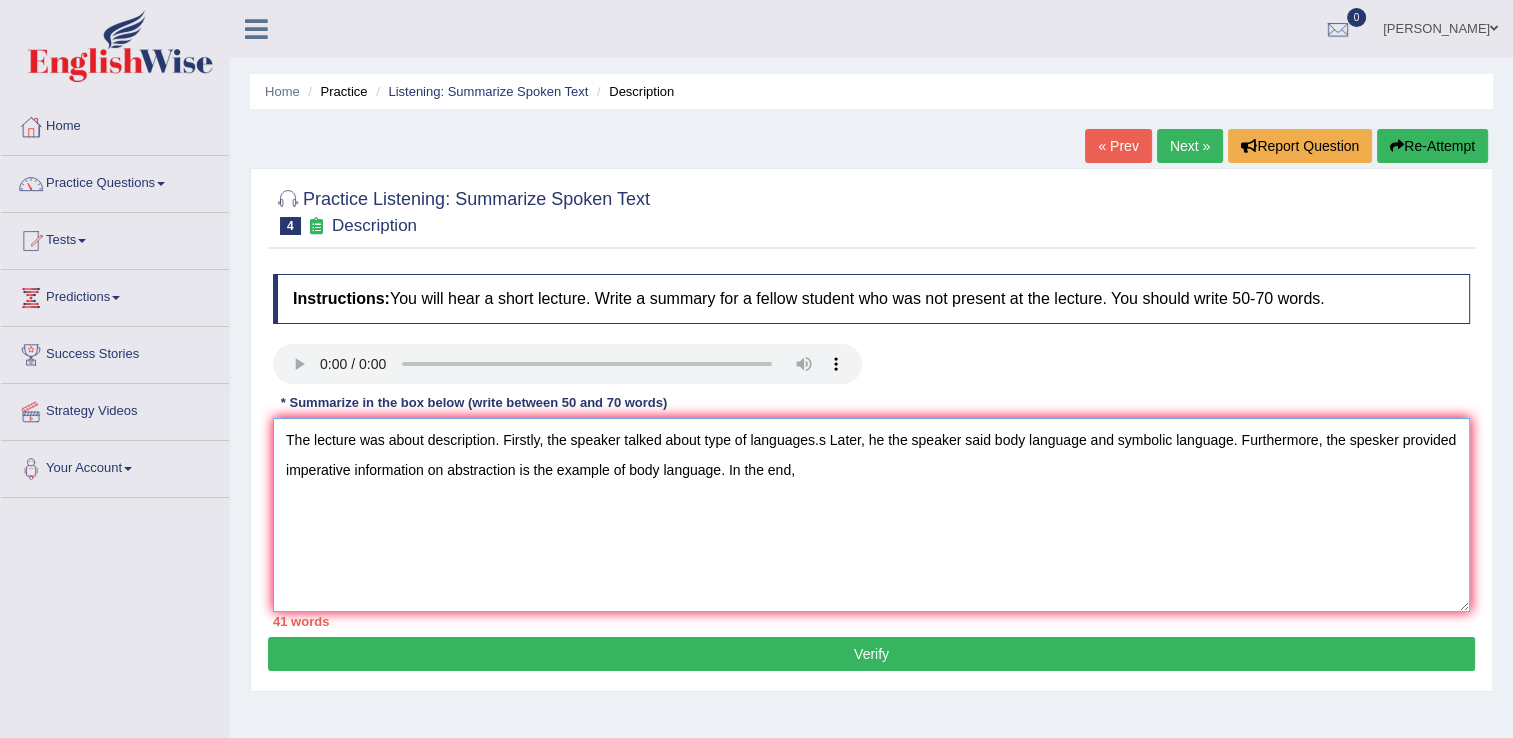 click on "The lecture was about description. Firstly, the speaker talked about type of languages.s Later, he the speaker said body language and symbolic language. Furthermore, the spesker provided imperative information on abstraction is the example of body language. In the end," at bounding box center [871, 515] 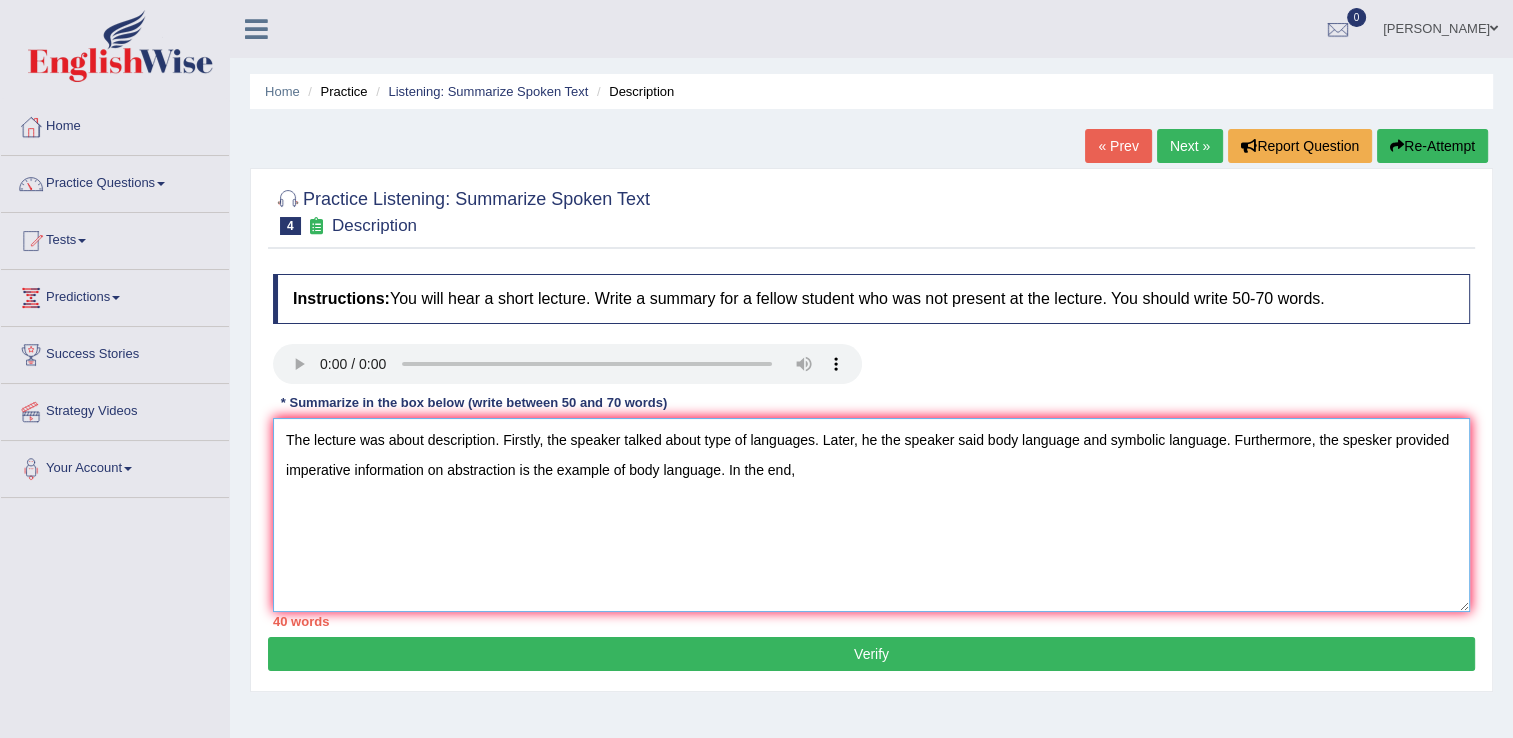 click on "The lecture was about description. Firstly, the speaker talked about type of languages. Later, he the speaker said body language and symbolic language. Furthermore, the spesker provided imperative information on abstraction is the example of body language. In the end," at bounding box center [871, 515] 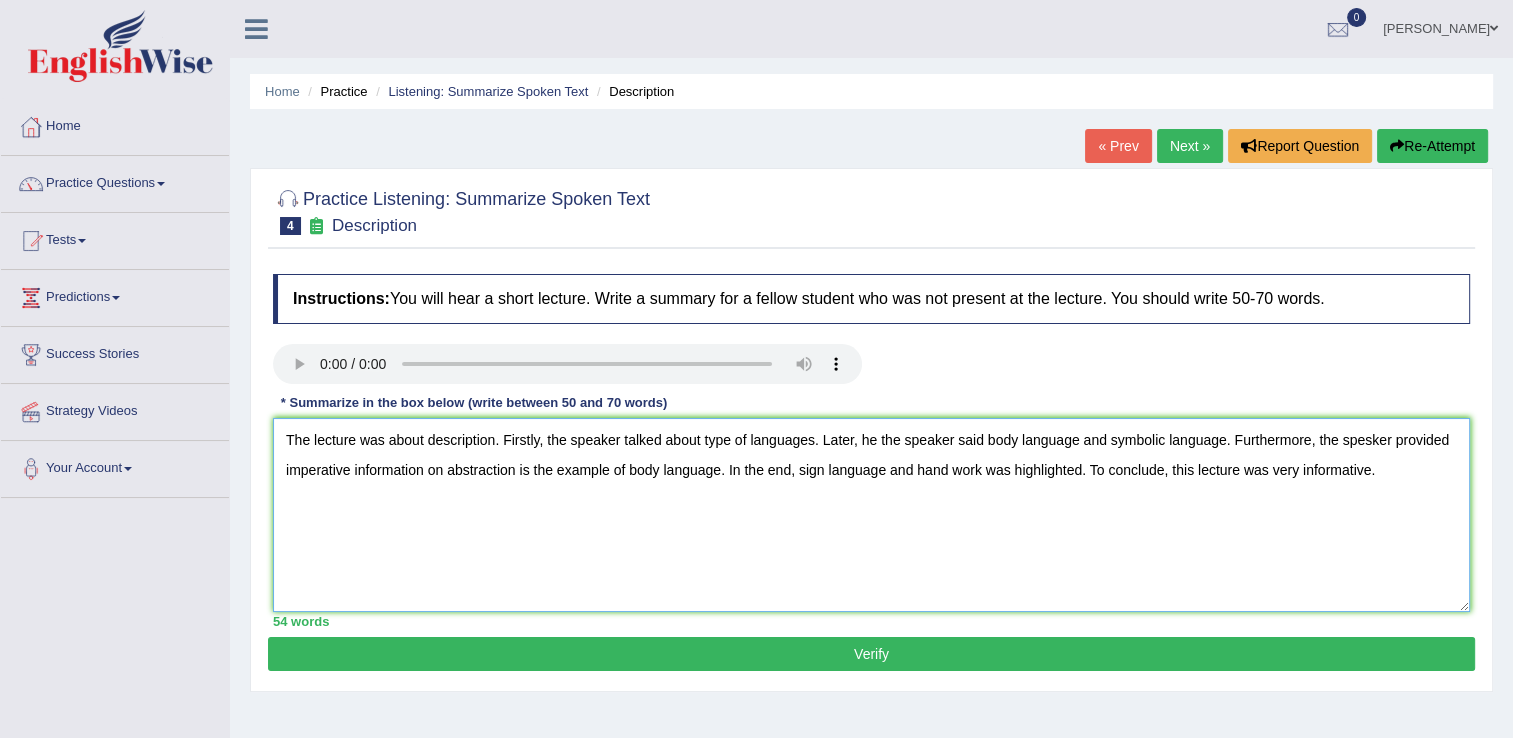 click on "The lecture was about description. Firstly, the speaker talked about type of languages. Later, he the speaker said body language and symbolic language. Furthermore, the spesker provided imperative information on abstraction is the example of body language. In the end, sign language and hand work was highlighted. To conclude, this lecture was very informative." at bounding box center [871, 515] 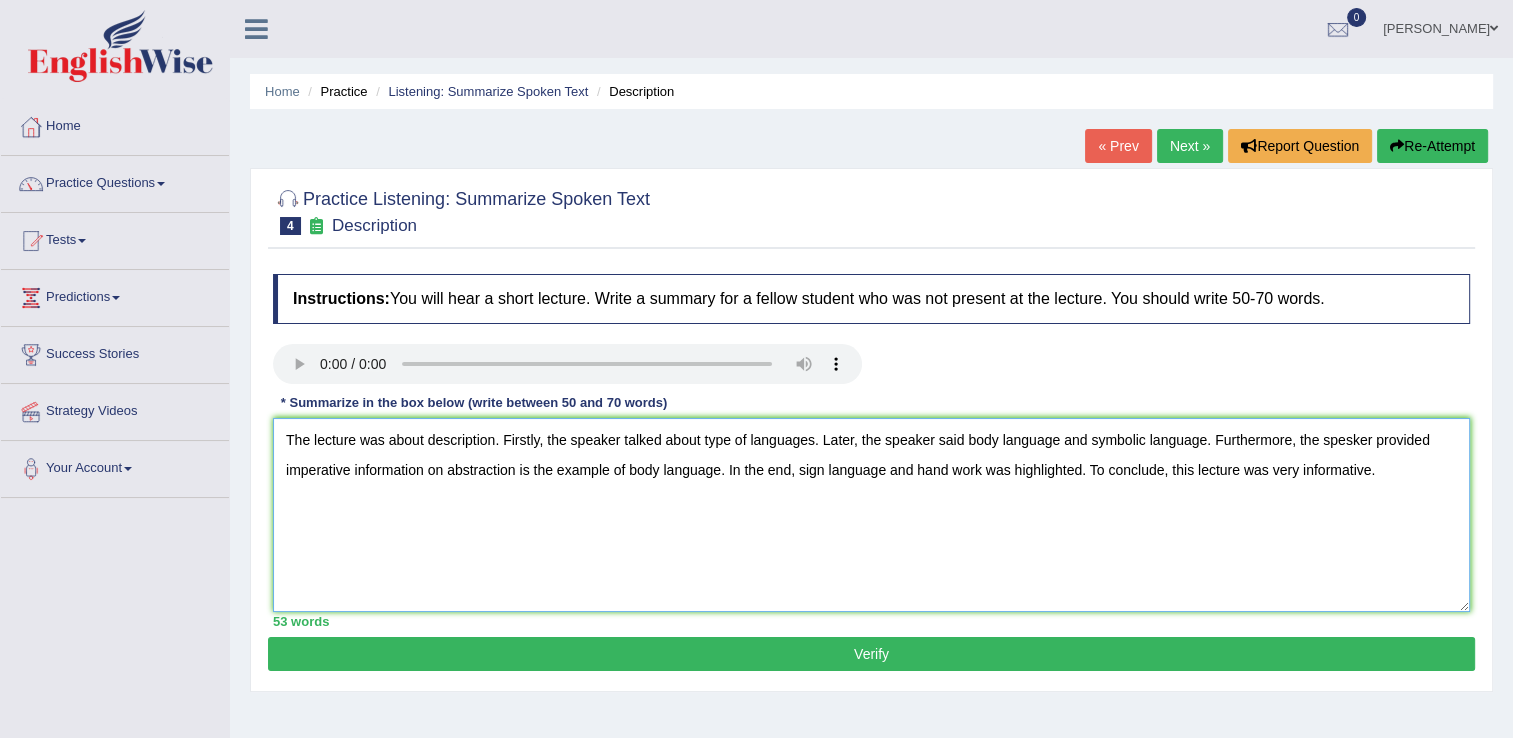 type on "The lecture was about description. Firstly, the speaker talked about type of languages. Later, the speaker said body language and symbolic language. Furthermore, the spesker provided imperative information on abstraction is the example of body language. In the end, sign language and hand work was highlighted. To conclude, this lecture was very informative." 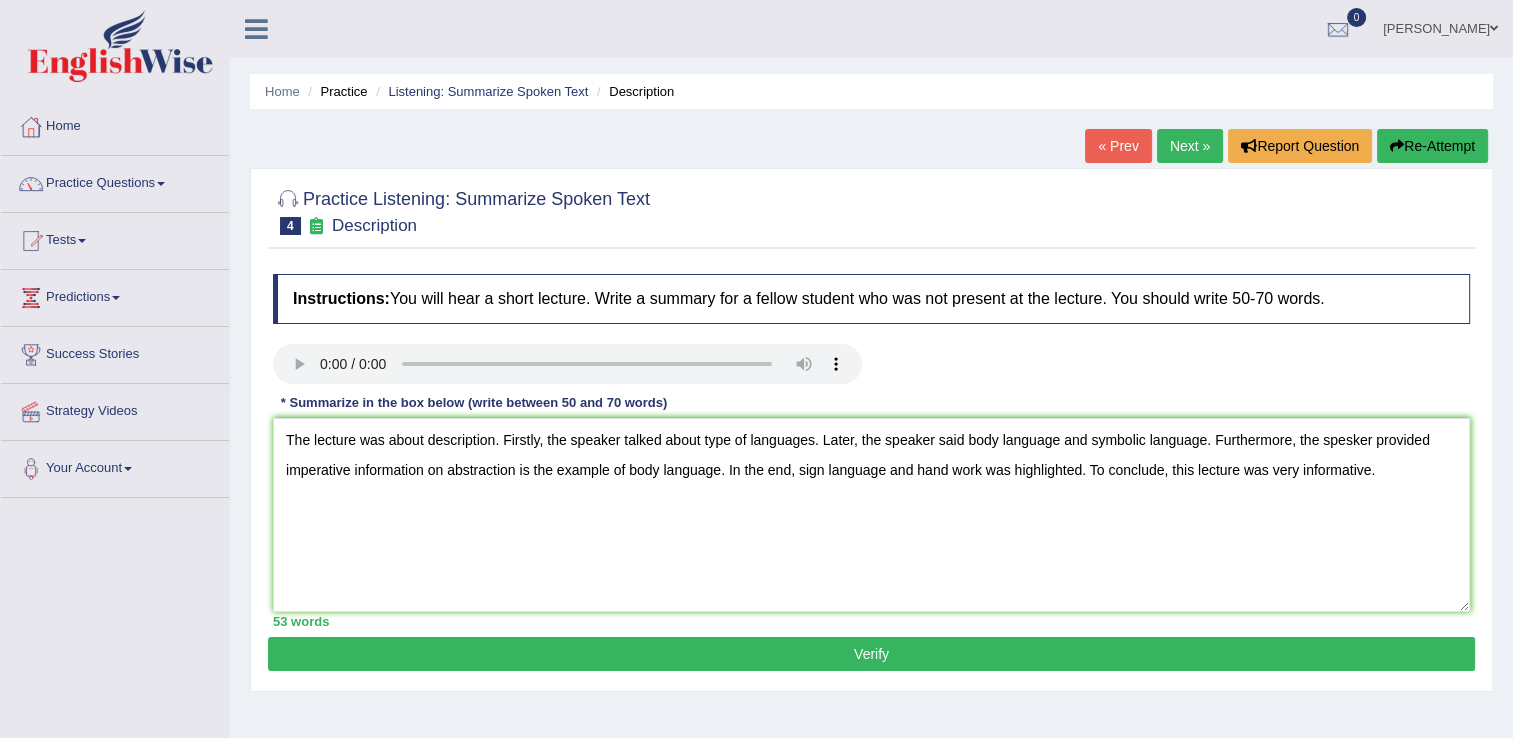 click on "Verify" at bounding box center (871, 654) 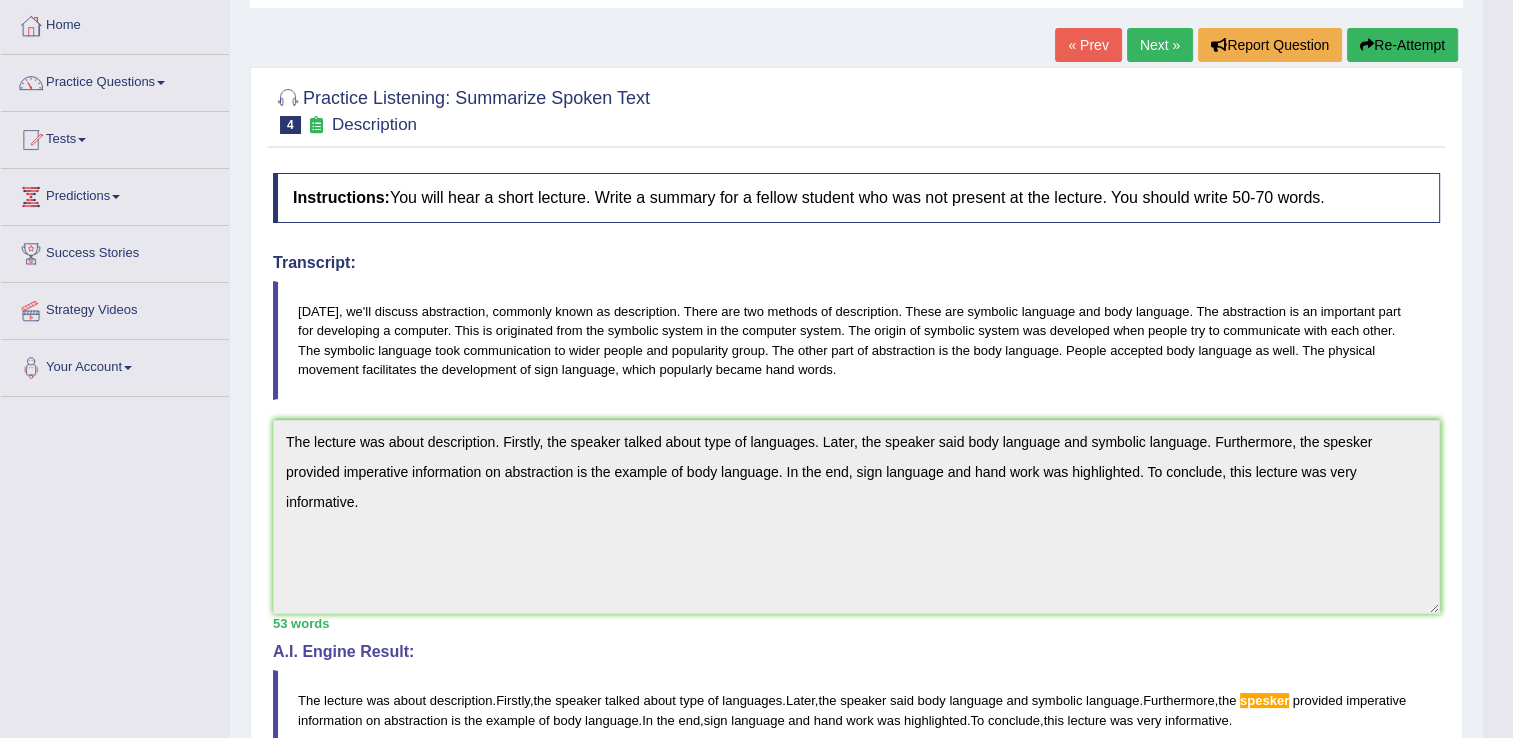 scroll, scrollTop: 120, scrollLeft: 0, axis: vertical 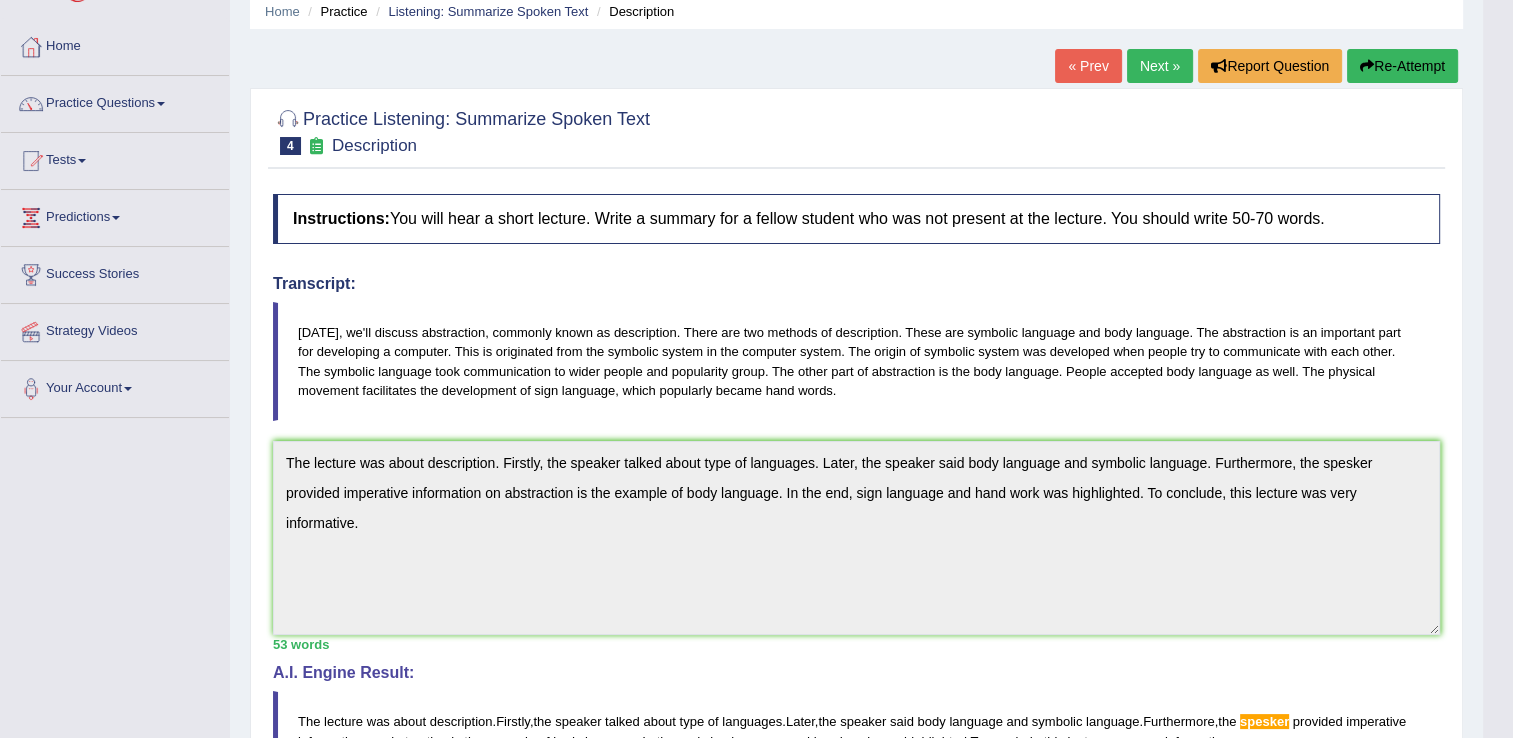 click on "Re-Attempt" at bounding box center (1402, 66) 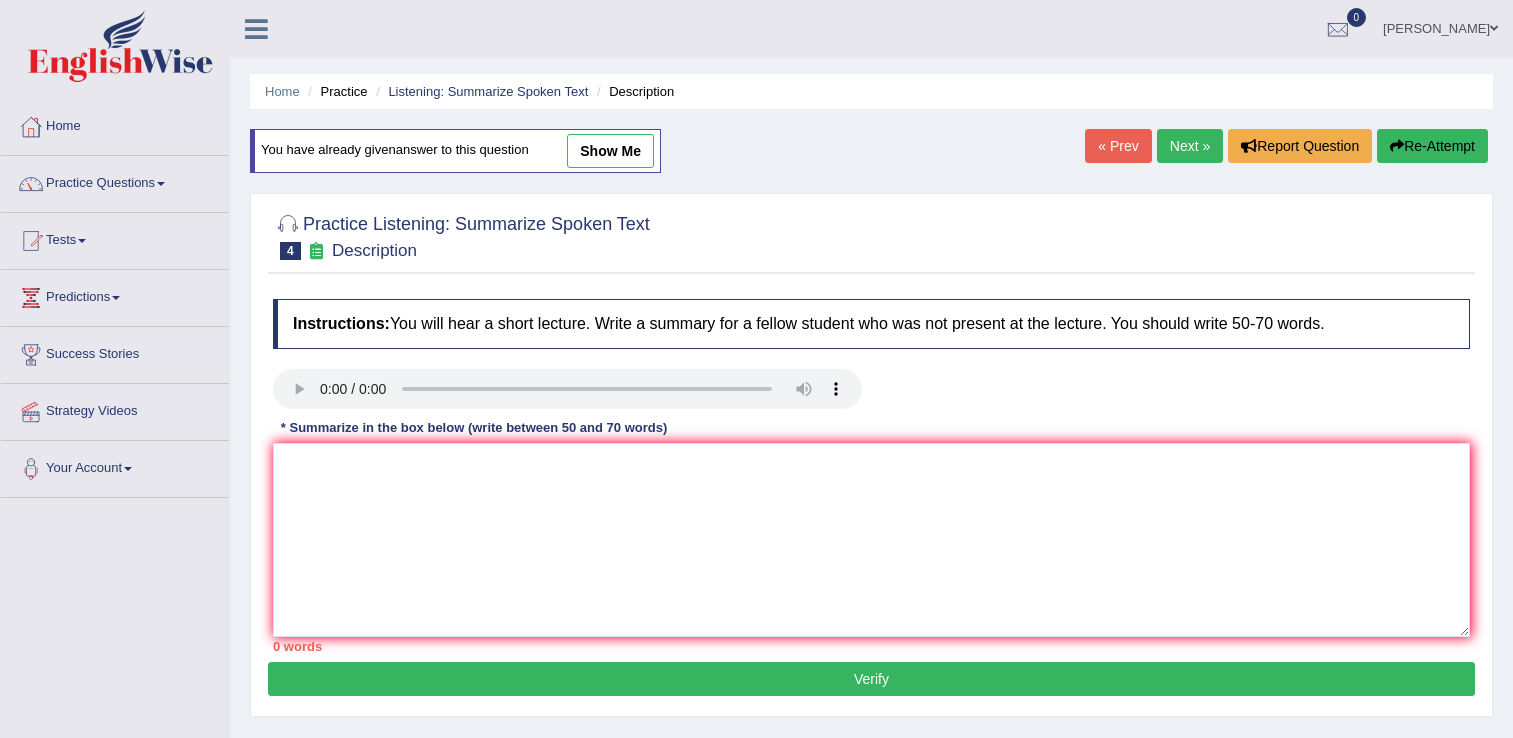 scroll, scrollTop: 80, scrollLeft: 0, axis: vertical 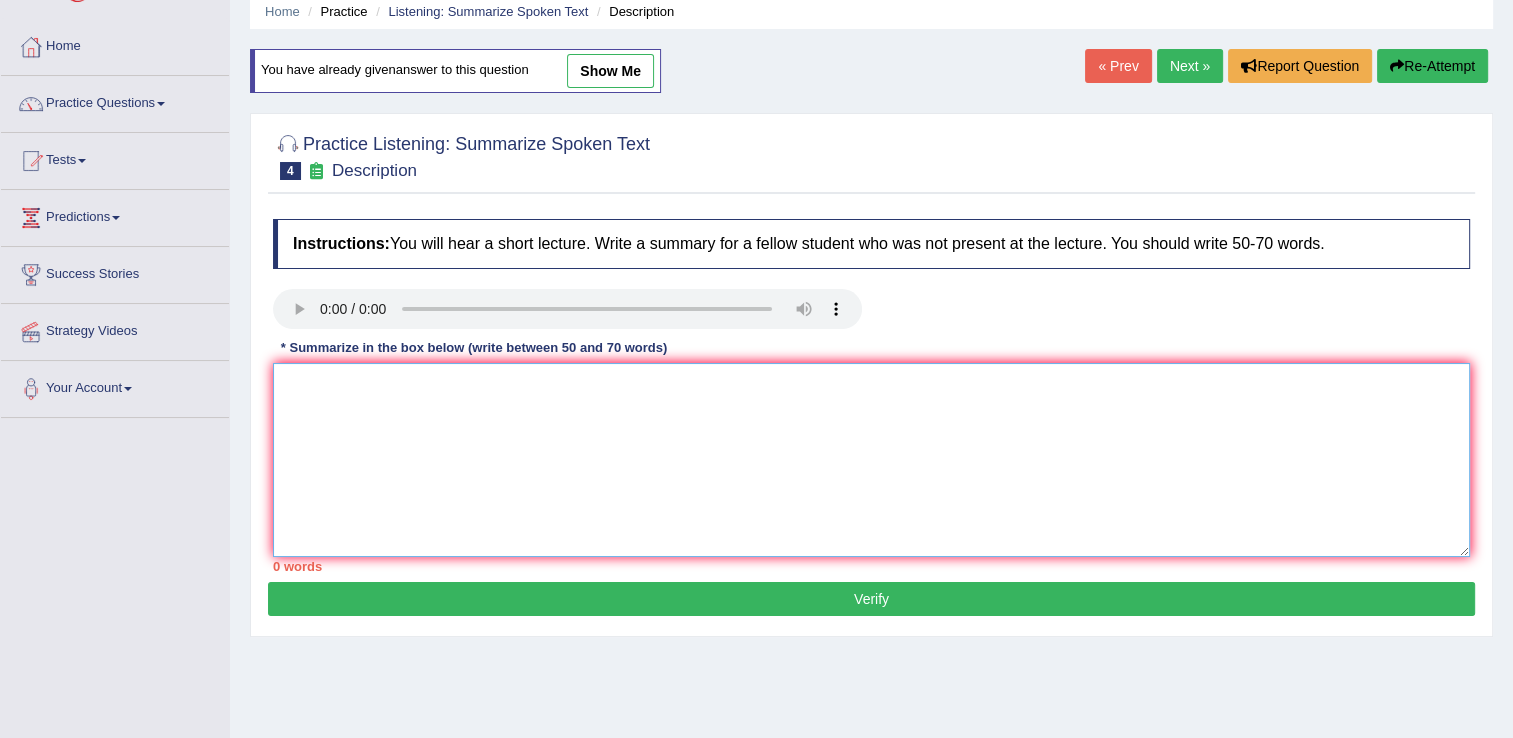 paste on "The lecture was about description. Firstly, the speaker talked about type of languages. Later, the speaker said body language and symbolic language. Furthermore, the spesker provided imperative information on abstraction is the example of body language. In the end, sign language and hand work was highlighted. To conclude, this lecture was very informative." 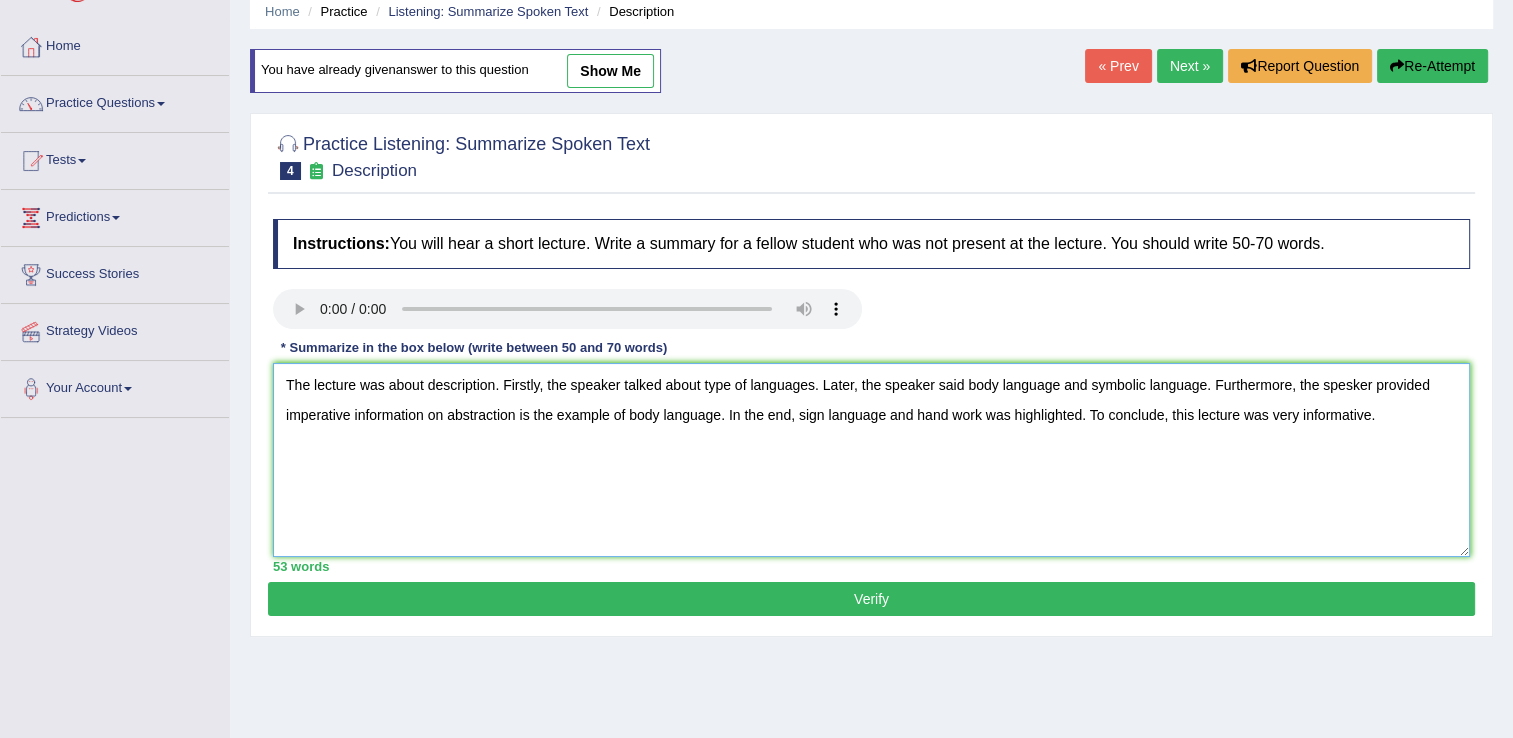 click on "The lecture was about description. Firstly, the speaker talked about type of languages. Later, the speaker said body language and symbolic language. Furthermore, the spesker provided imperative information on abstraction is the example of body language. In the end, sign language and hand work was highlighted. To conclude, this lecture was very informative." at bounding box center (871, 460) 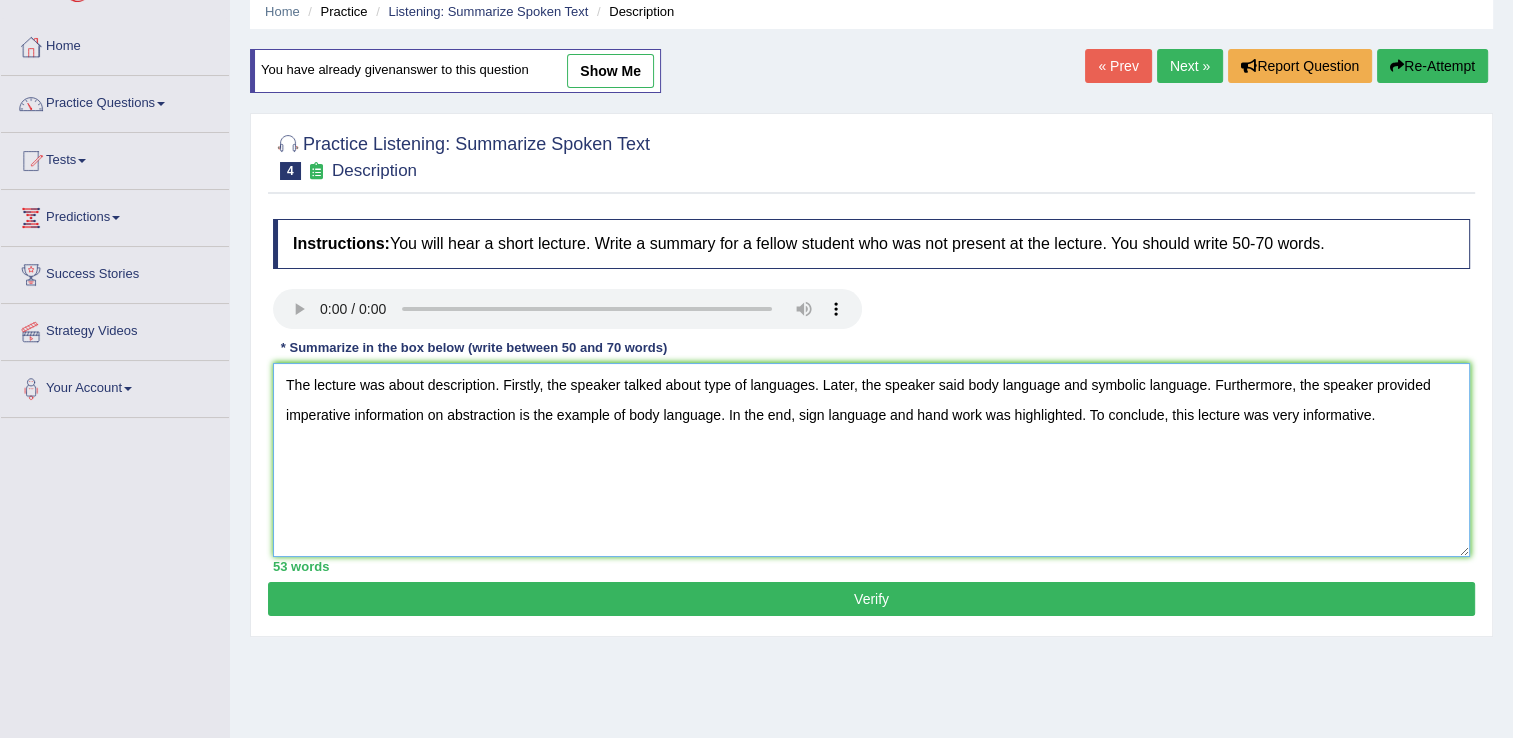 type on "The lecture was about description. Firstly, the speaker talked about type of languages. Later, the speaker said body language and symbolic language. Furthermore, the speaker provided imperative information on abstraction is the example of body language. In the end, sign language and hand work was highlighted. To conclude, this lecture was very informative." 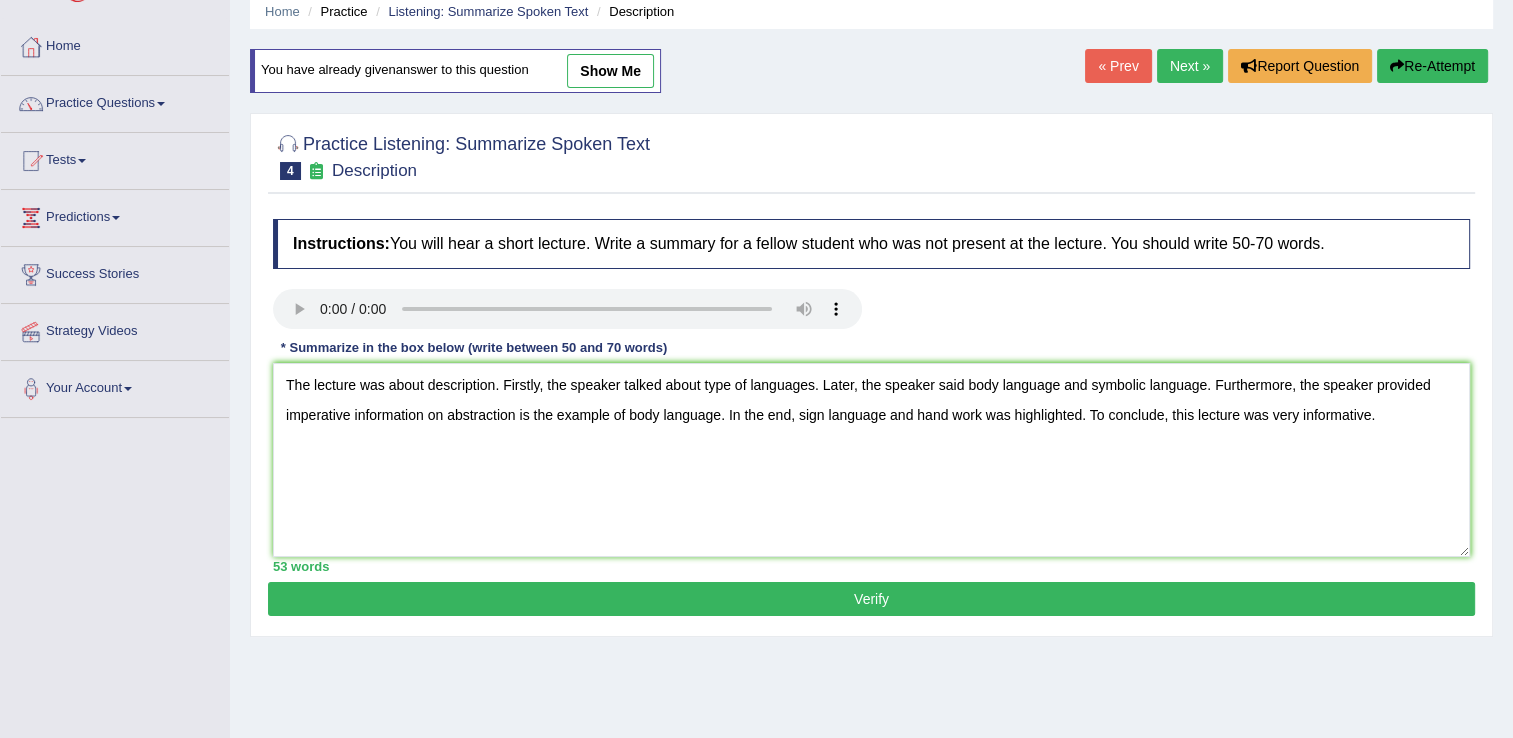 type 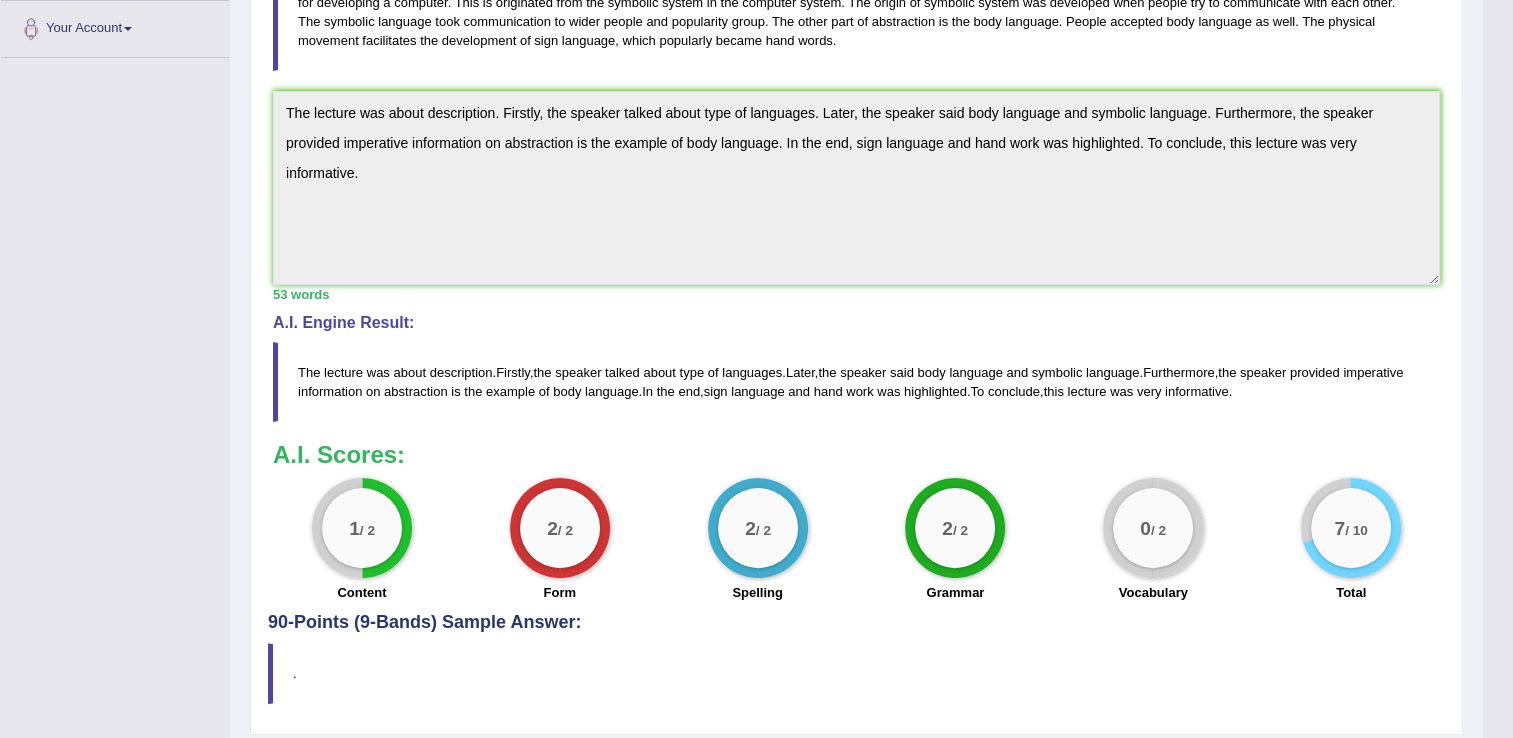 scroll, scrollTop: 480, scrollLeft: 0, axis: vertical 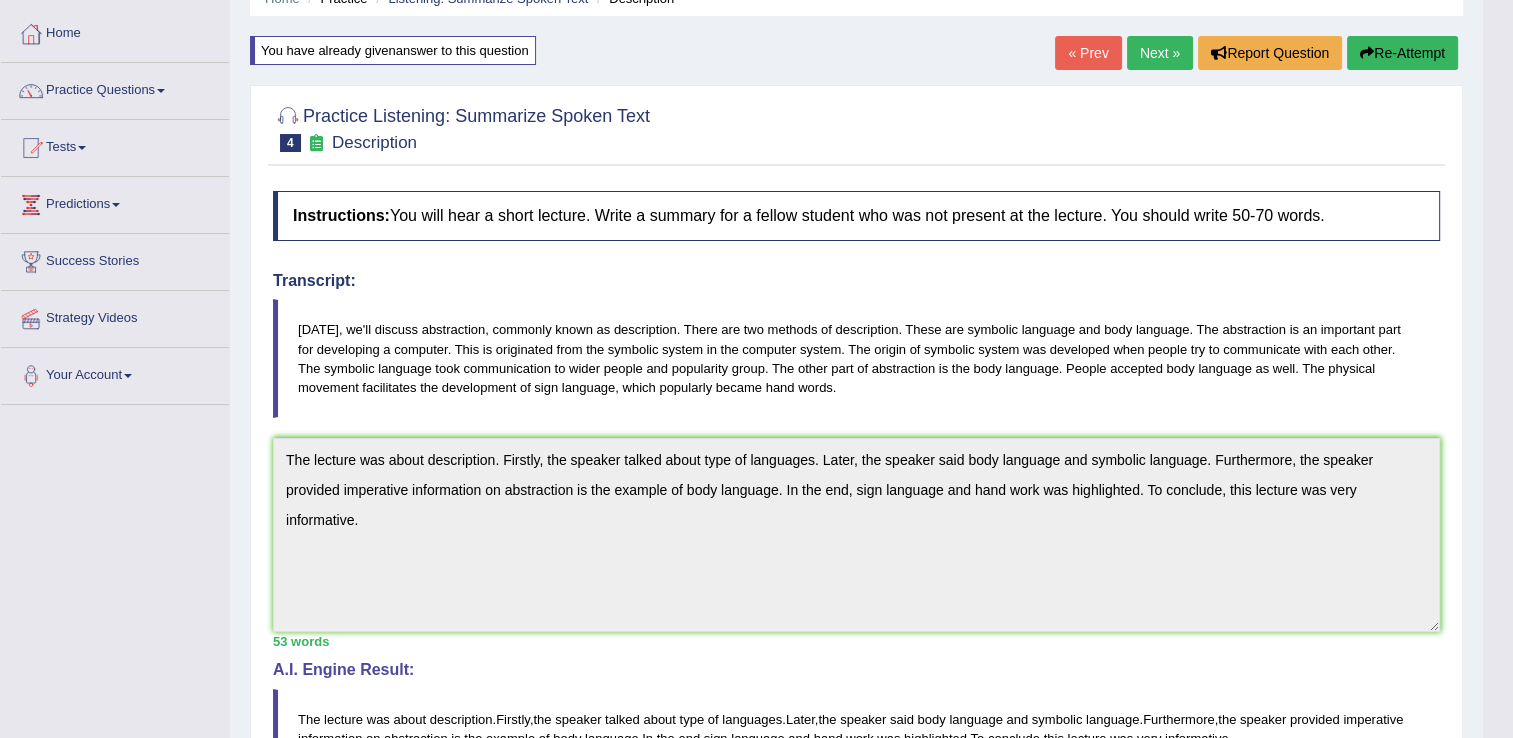 click on "Re-Attempt" at bounding box center (1402, 53) 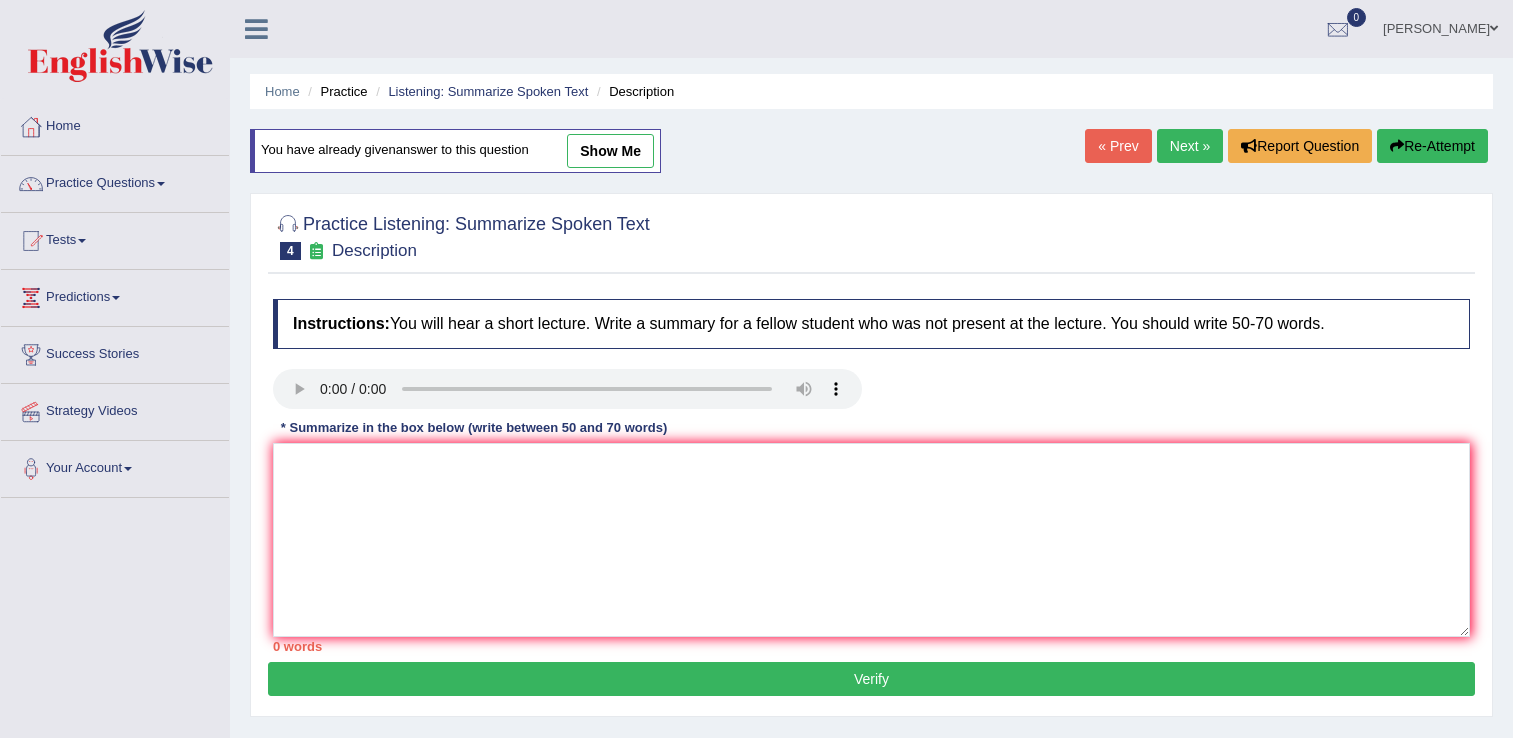 scroll, scrollTop: 93, scrollLeft: 0, axis: vertical 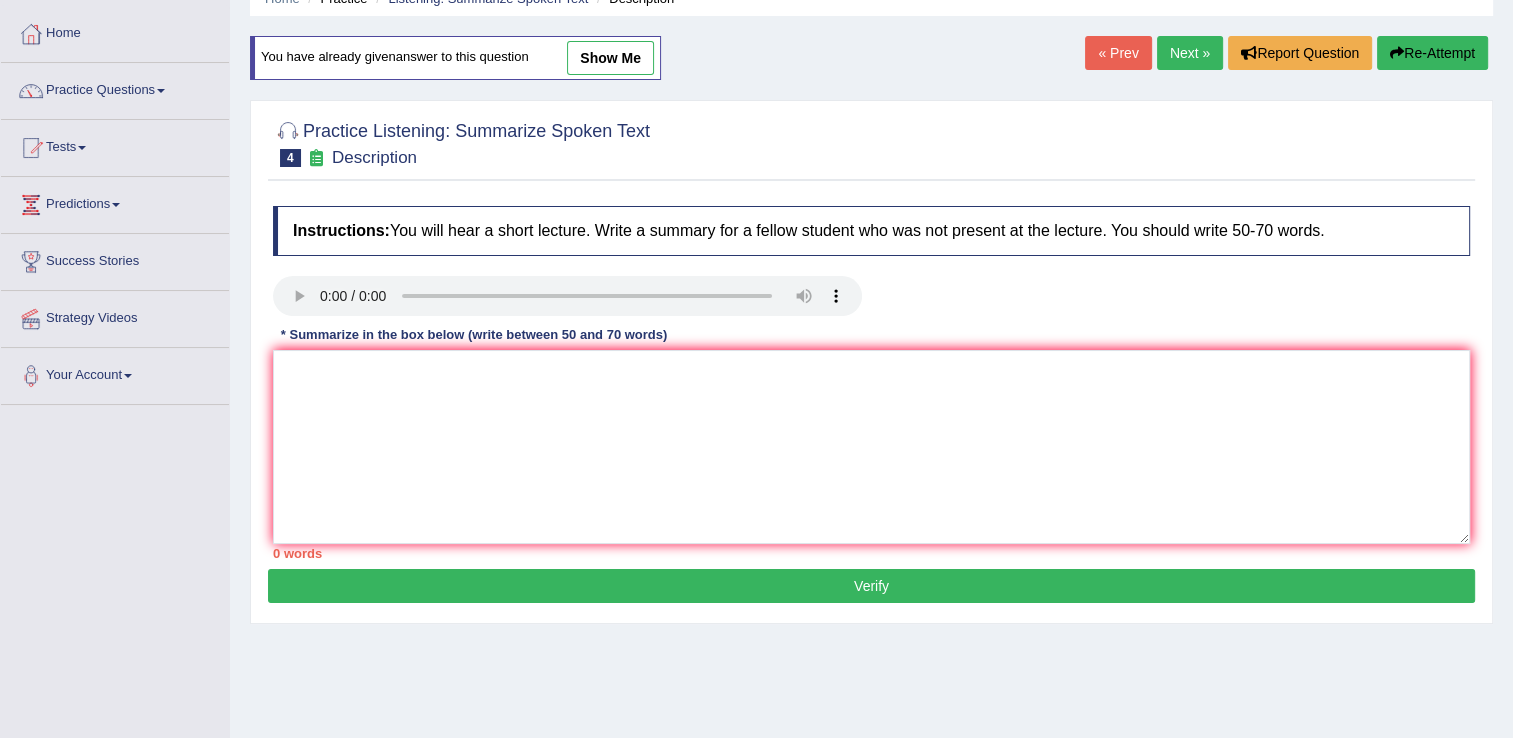 click on "Re-Attempt" at bounding box center (1432, 53) 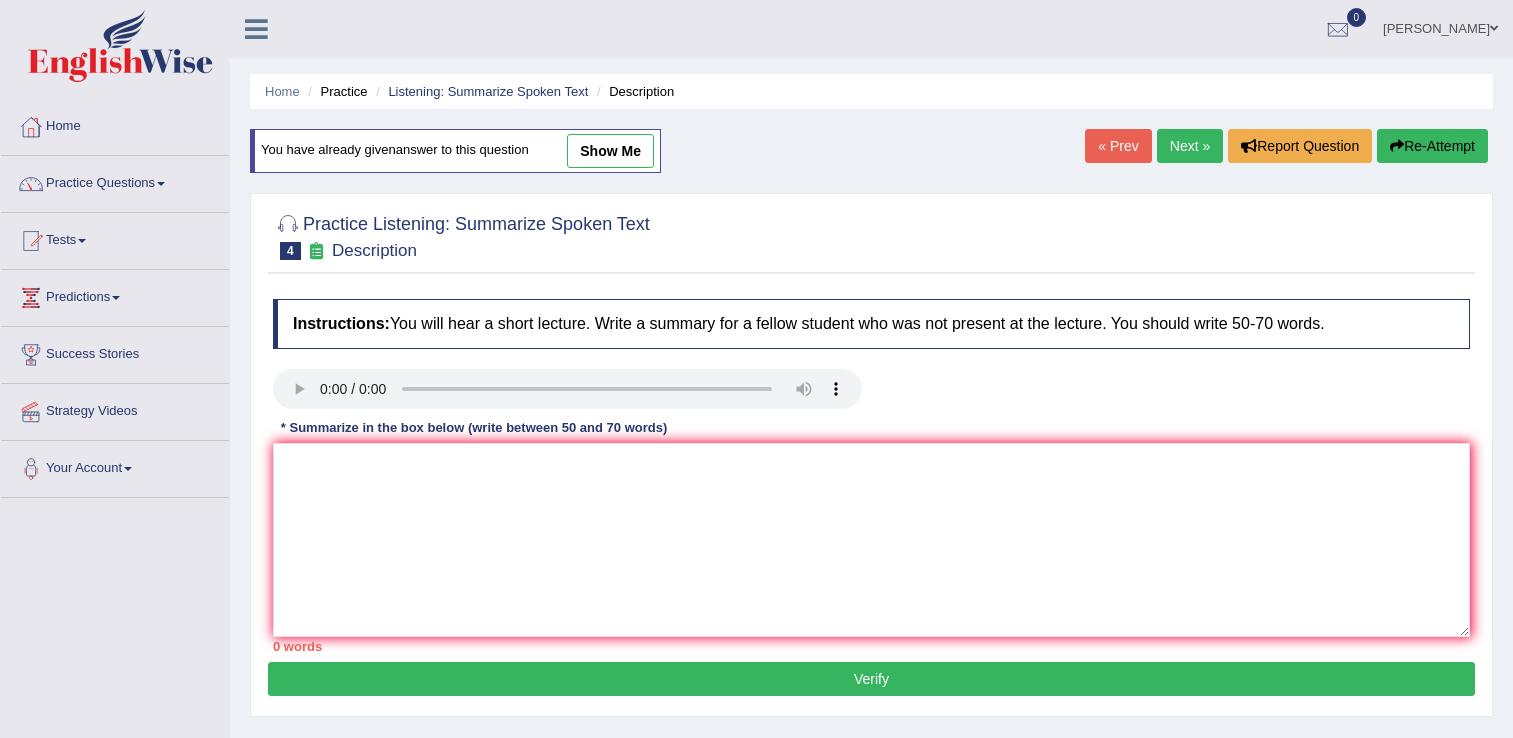 scroll, scrollTop: 93, scrollLeft: 0, axis: vertical 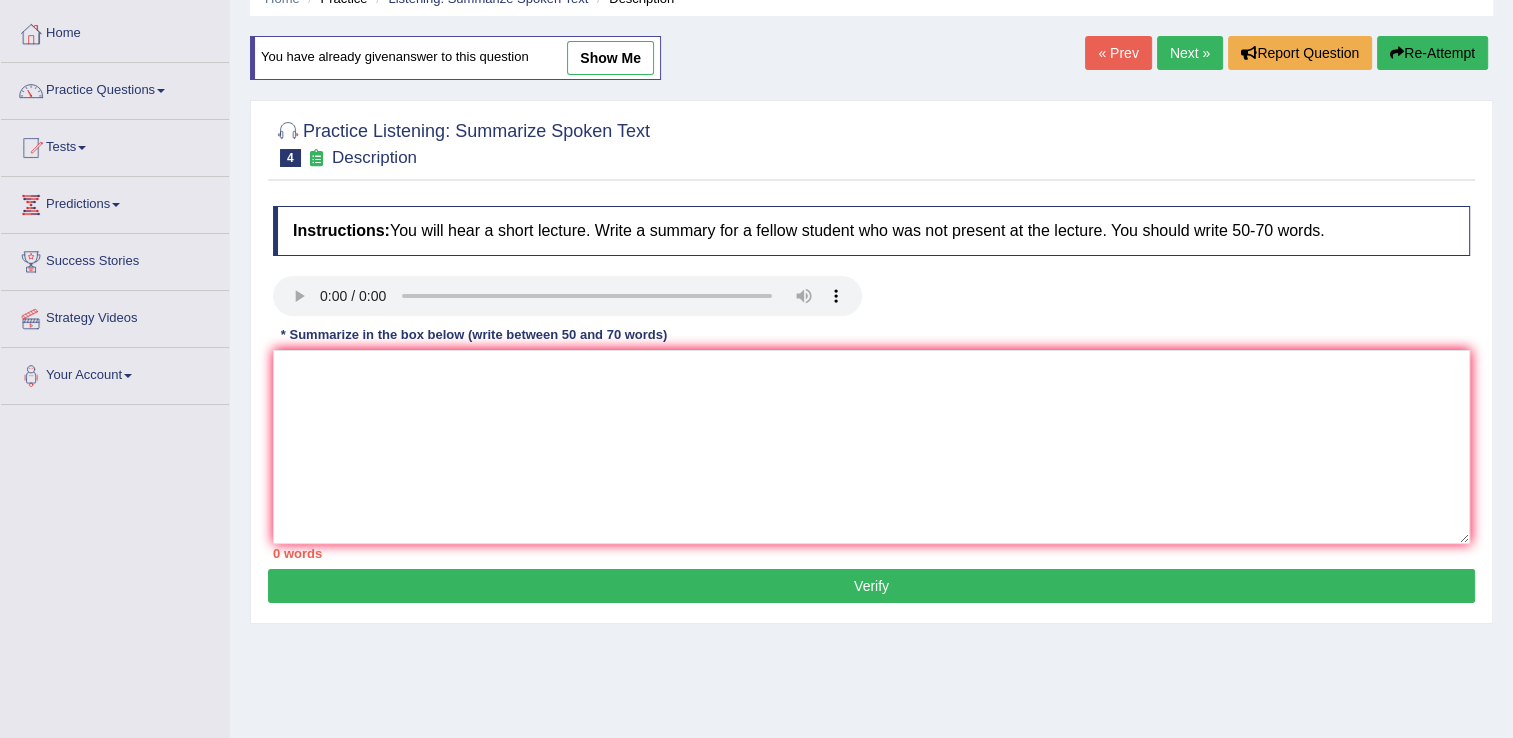click on "Re-Attempt" at bounding box center (1432, 53) 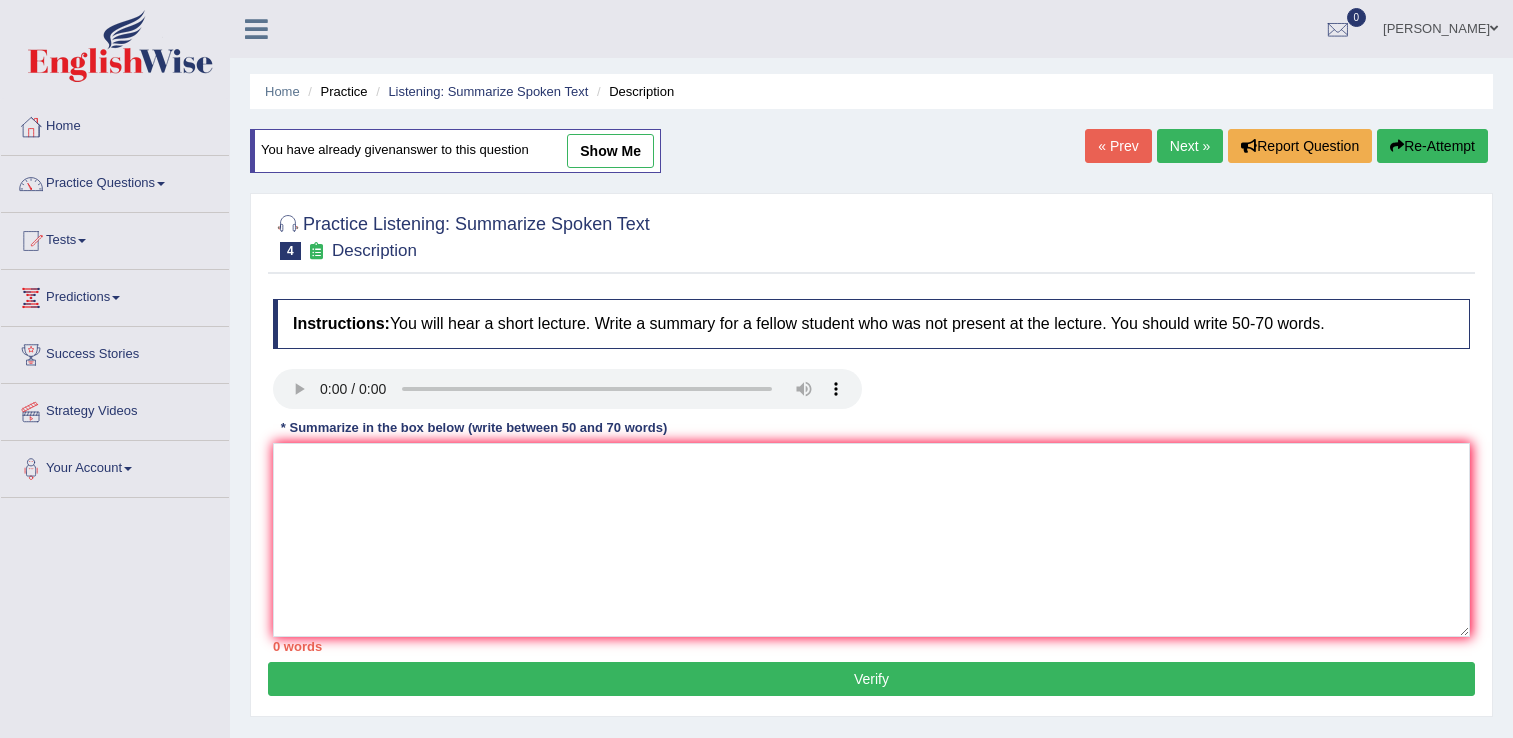 scroll, scrollTop: 93, scrollLeft: 0, axis: vertical 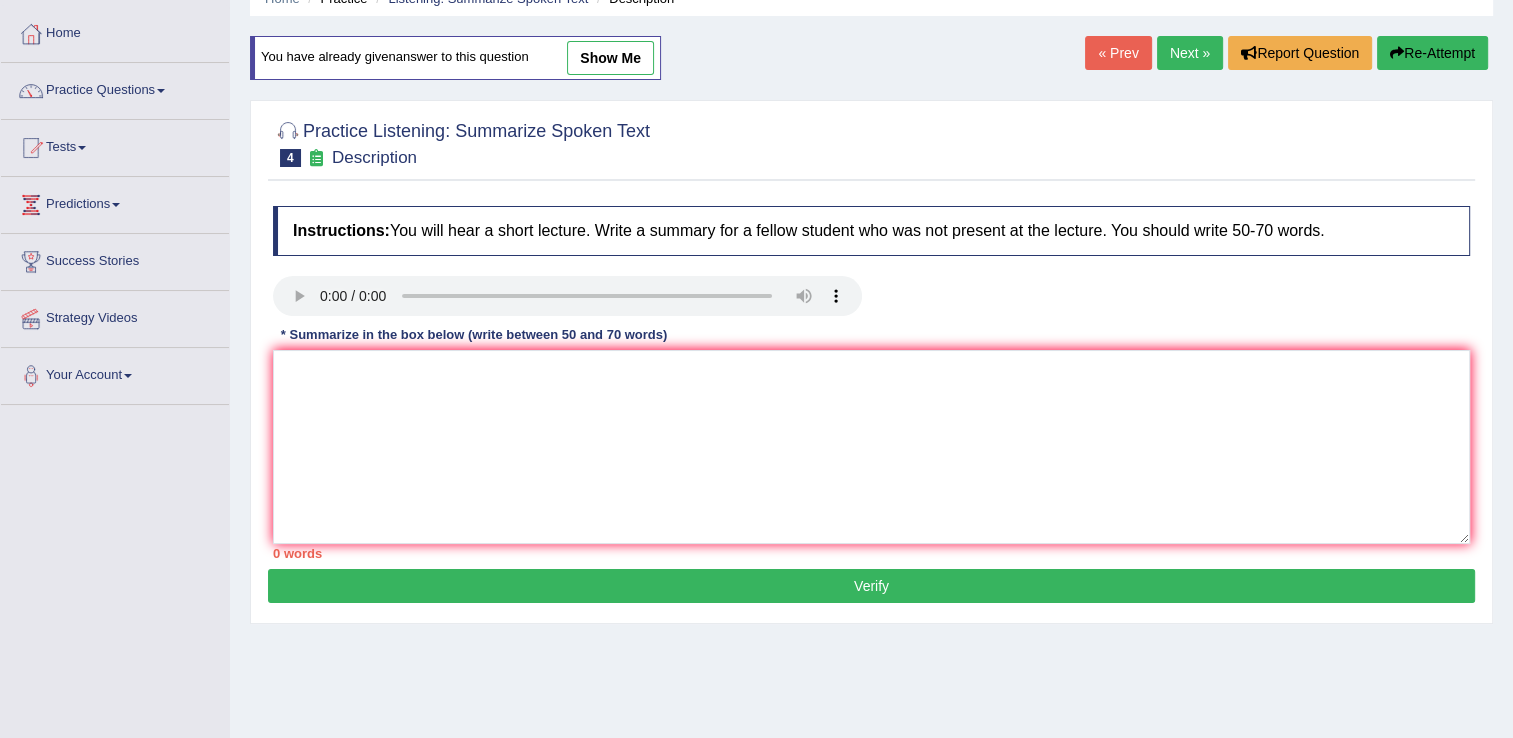 click on "Re-Attempt" at bounding box center (1432, 53) 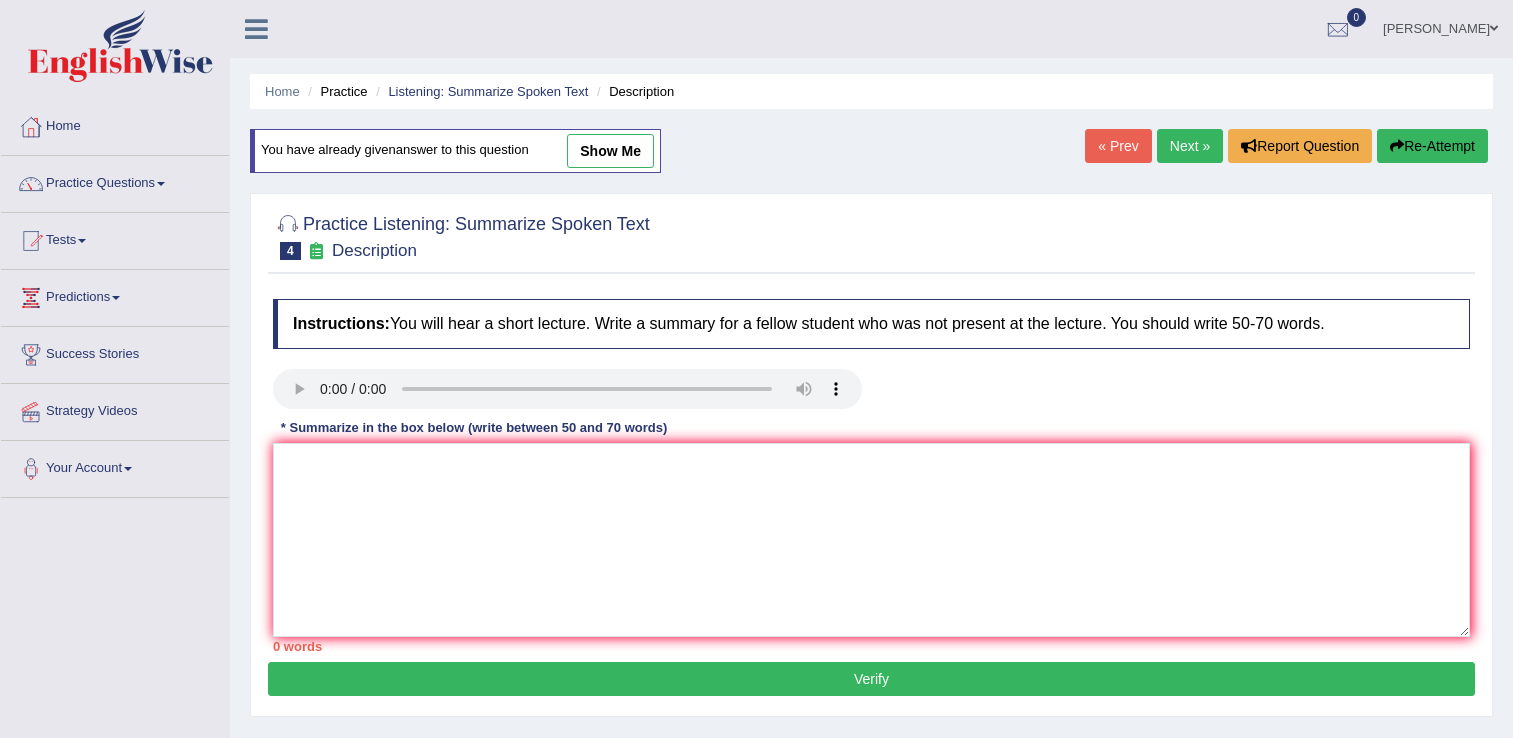 scroll, scrollTop: 93, scrollLeft: 0, axis: vertical 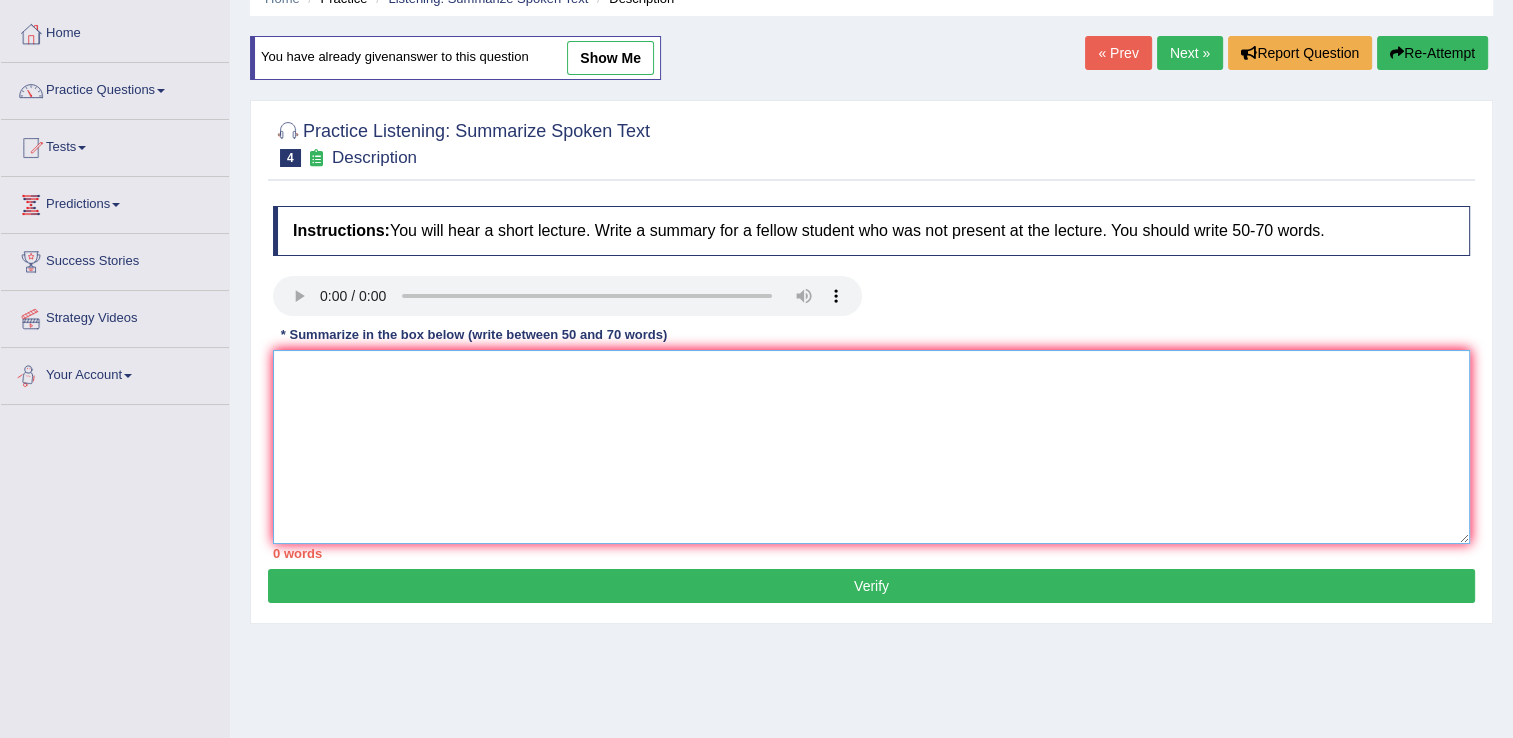 click at bounding box center (871, 447) 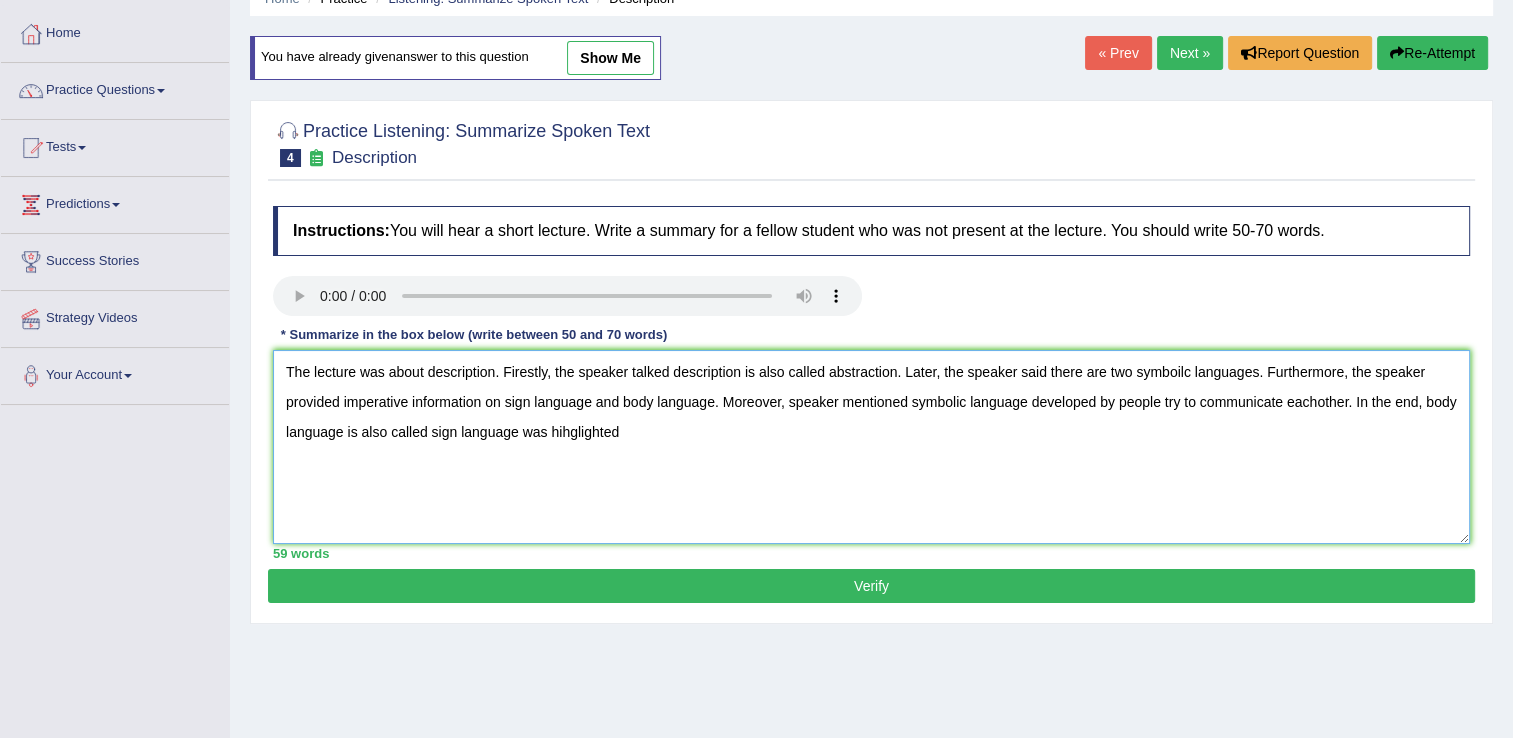 click on "The lecture was about description. Firestly, the speaker talked description is also called abstraction. Later, the speaker said there are two symboilc languages. Furthermore, the speaker provided imperative information on sign language and body language. Moreover, speaker mentioned symbolic language developed by people try to communicate eachother. In the end, body language is also called sign language was hihglighted" at bounding box center [871, 447] 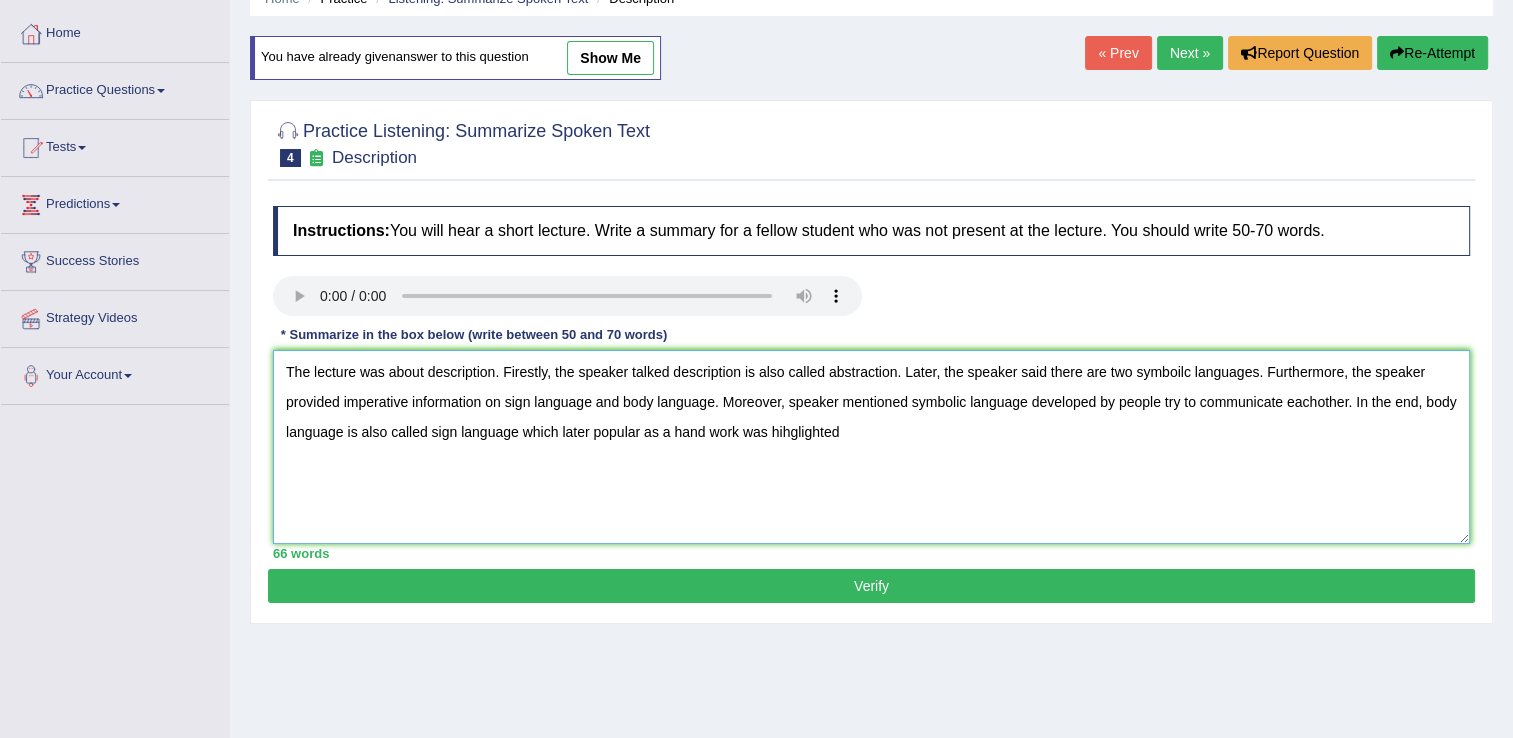 click on "The lecture was about description. Firestly, the speaker talked description is also called abstraction. Later, the speaker said there are two symboilc languages. Furthermore, the speaker provided imperative information on sign language and body language. Moreover, speaker mentioned symbolic language developed by people try to communicate eachother. In the end, body language is also called sign language which later popular as a hand work was hihglighted" at bounding box center (871, 447) 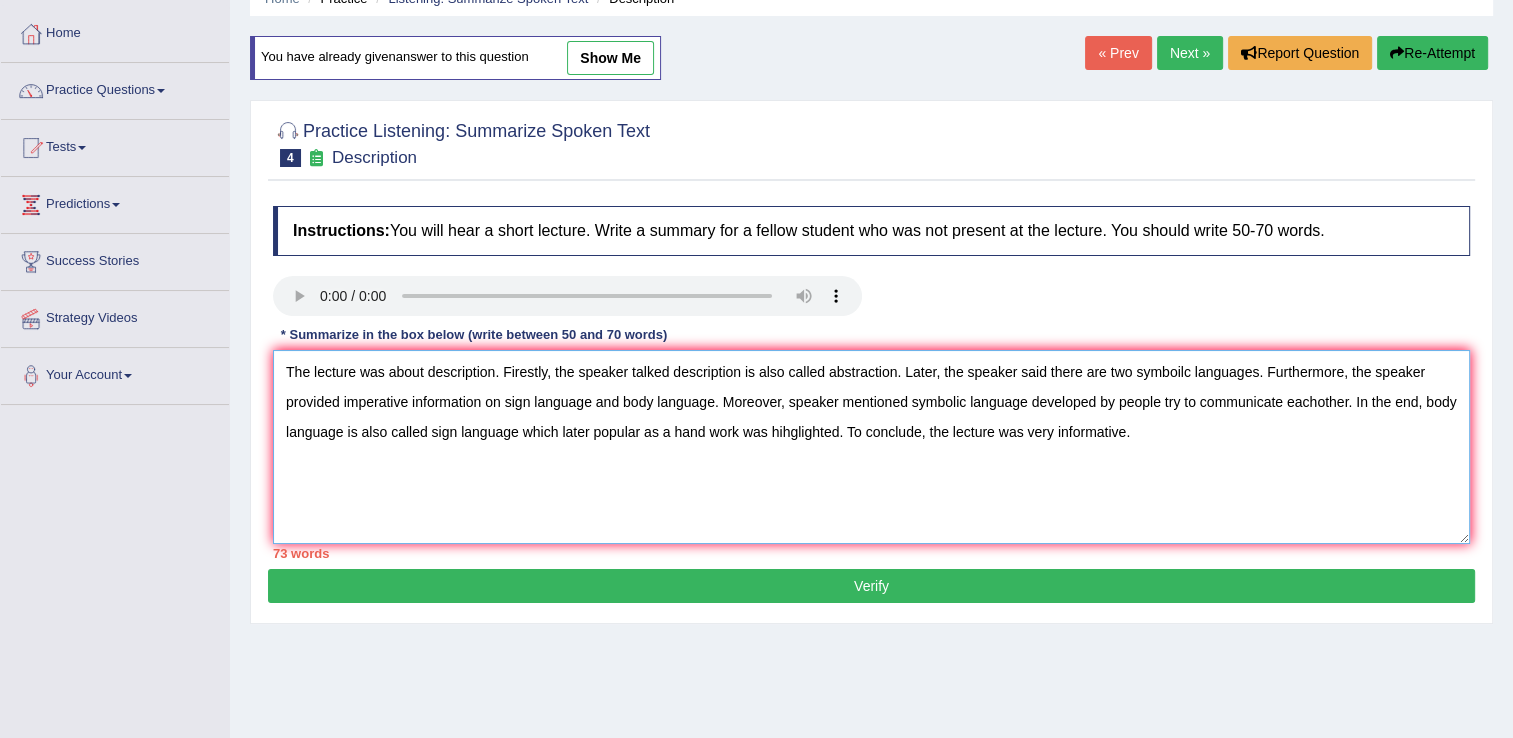 click on "The lecture was about description. Firestly, the speaker talked description is also called abstraction. Later, the speaker said there are two symboilc languages. Furthermore, the speaker provided imperative information on sign language and body language. Moreover, speaker mentioned symbolic language developed by people try to communicate eachother. In the end, body language is also called sign language which later popular as a hand work was hihglighted. To conclude, the lecture was very informative." at bounding box center (871, 447) 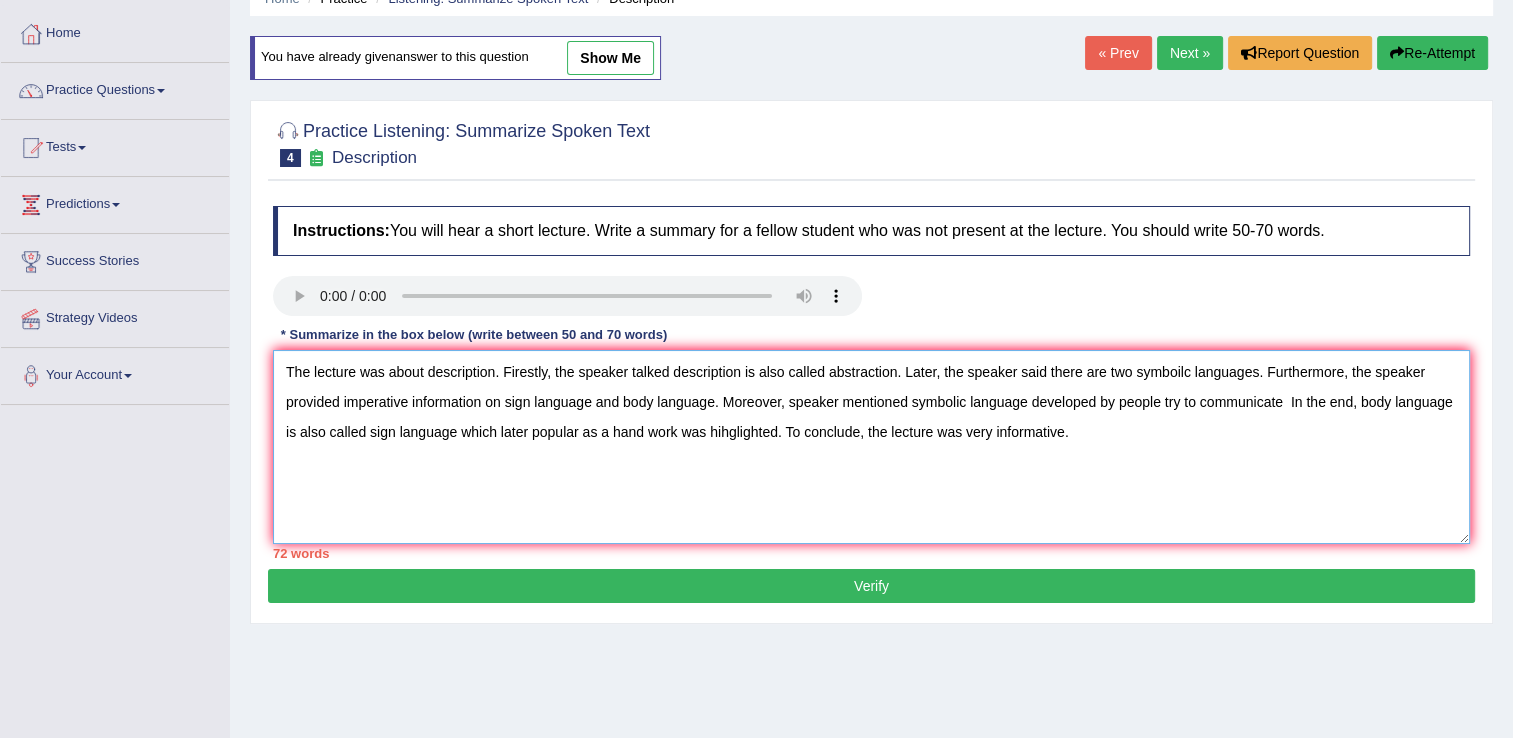 click on "The lecture was about description. Firestly, the speaker talked description is also called abstraction. Later, the speaker said there are two symboilc languages. Furthermore, the speaker provided imperative information on sign language and body language. Moreover, speaker mentioned symbolic language developed by people try to communicate  In the end, body language is also called sign language which later popular as a hand work was hihglighted. To conclude, the lecture was very informative." at bounding box center (871, 447) 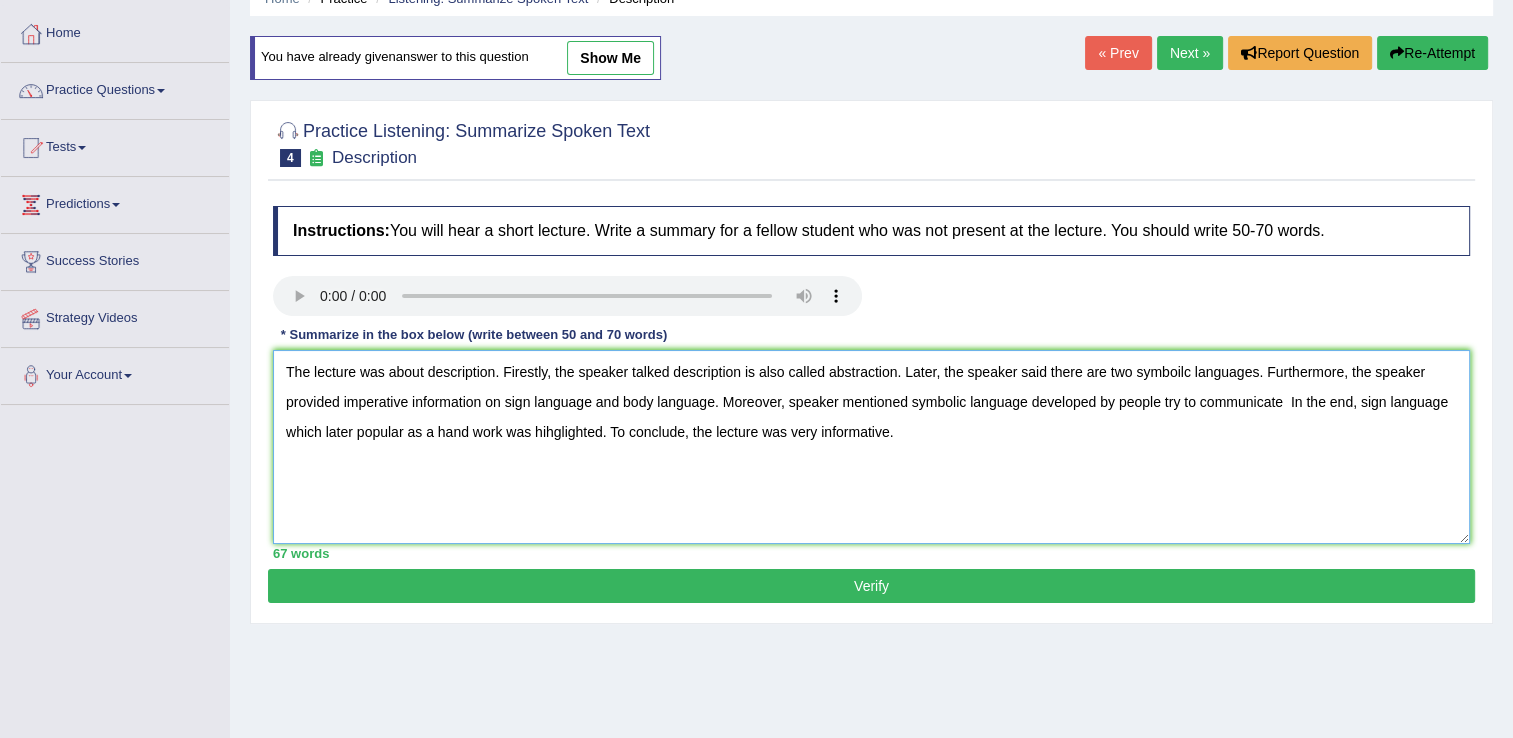 click on "The lecture was about description. Firestly, the speaker talked description is also called abstraction. Later, the speaker said there are two symboilc languages. Furthermore, the speaker provided imperative information on sign language and body language. Moreover, speaker mentioned symbolic language developed by people try to communicate  In the end, sign language which later popular as a hand work was hihglighted. To conclude, the lecture was very informative." at bounding box center (871, 447) 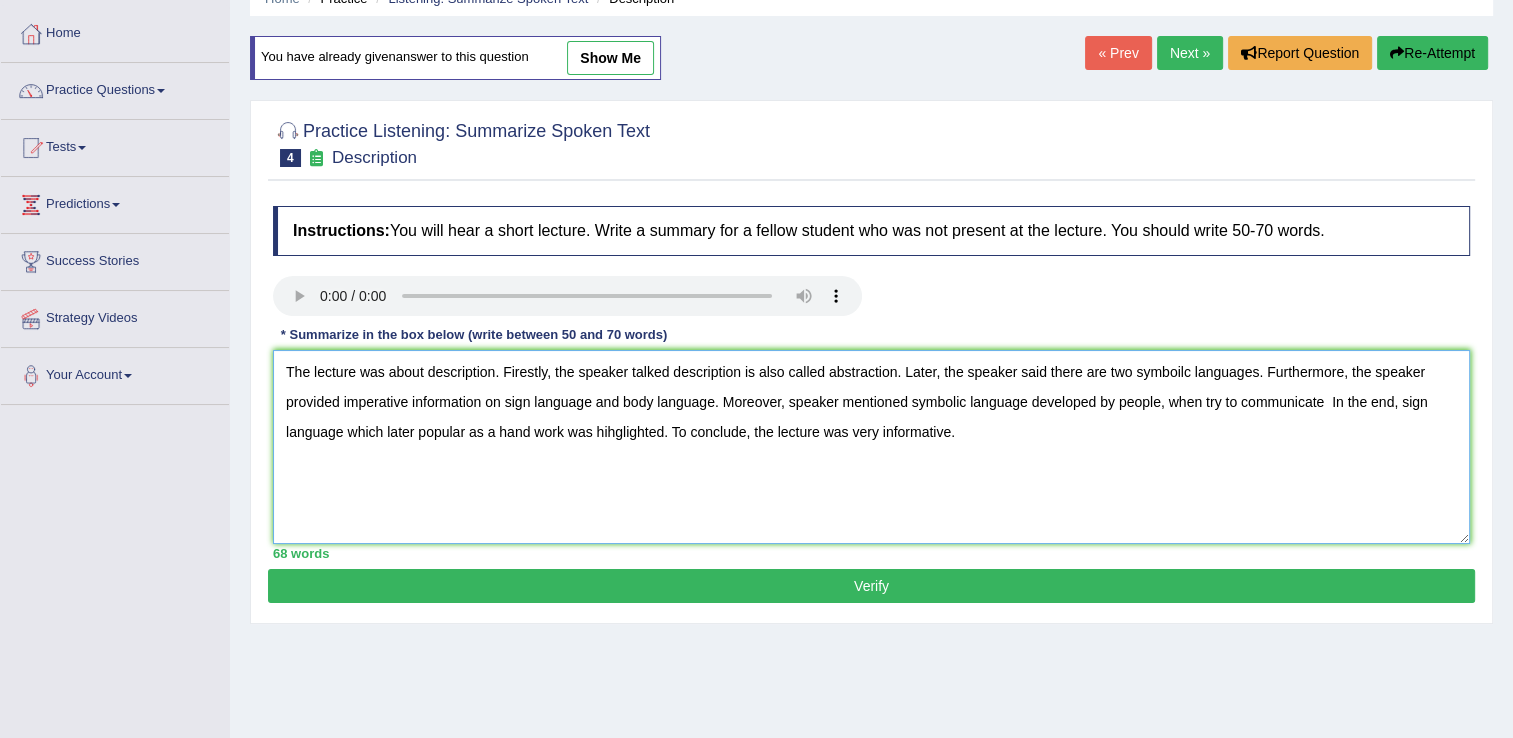 click on "The lecture was about description. Firestly, the speaker talked description is also called abstraction. Later, the speaker said there are two symboilc languages. Furthermore, the speaker provided imperative information on sign language and body language. Moreover, speaker mentioned symbolic language developed by people, when try to communicate  In the end, sign language which later popular as a hand work was hihglighted. To conclude, the lecture was very informative." at bounding box center (871, 447) 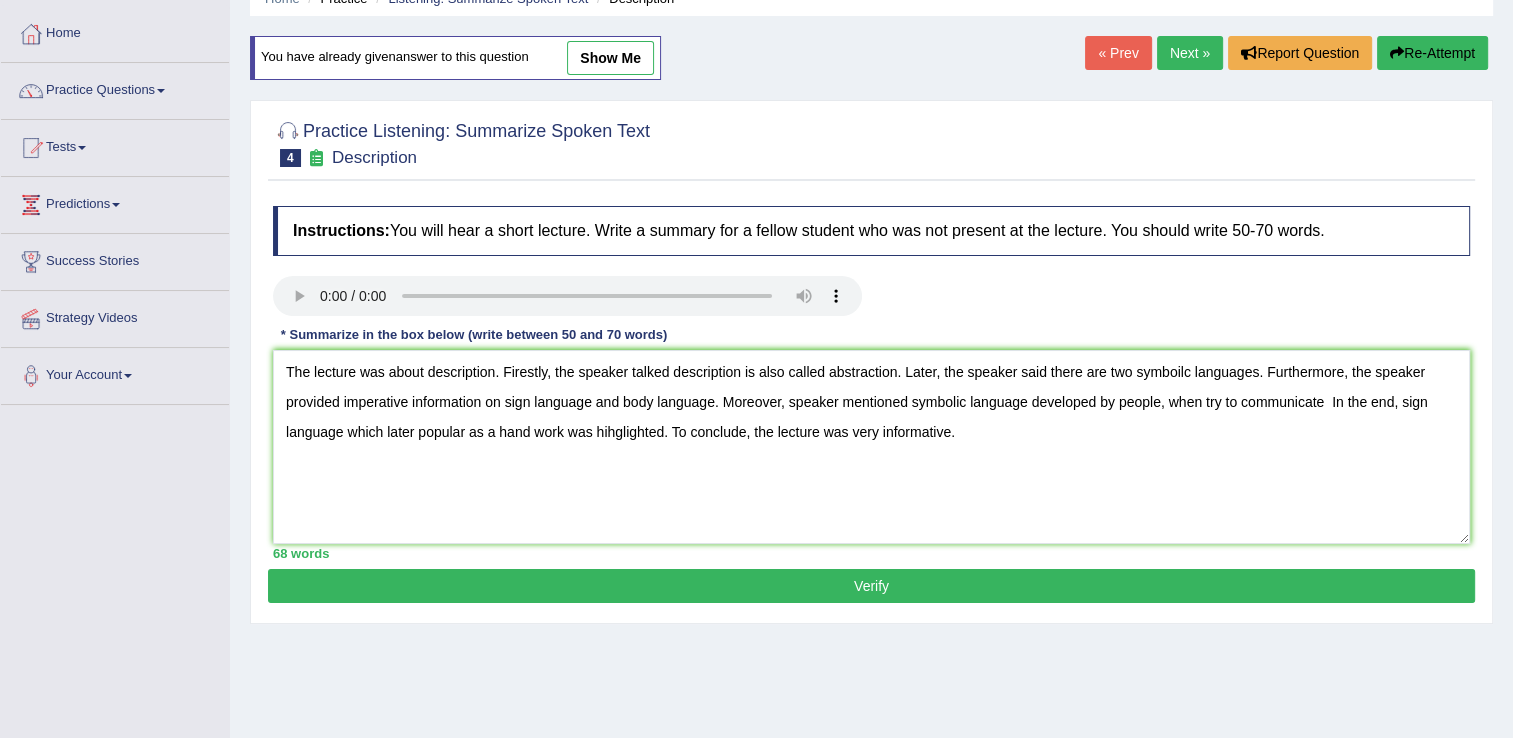 click on "Verify" at bounding box center [871, 586] 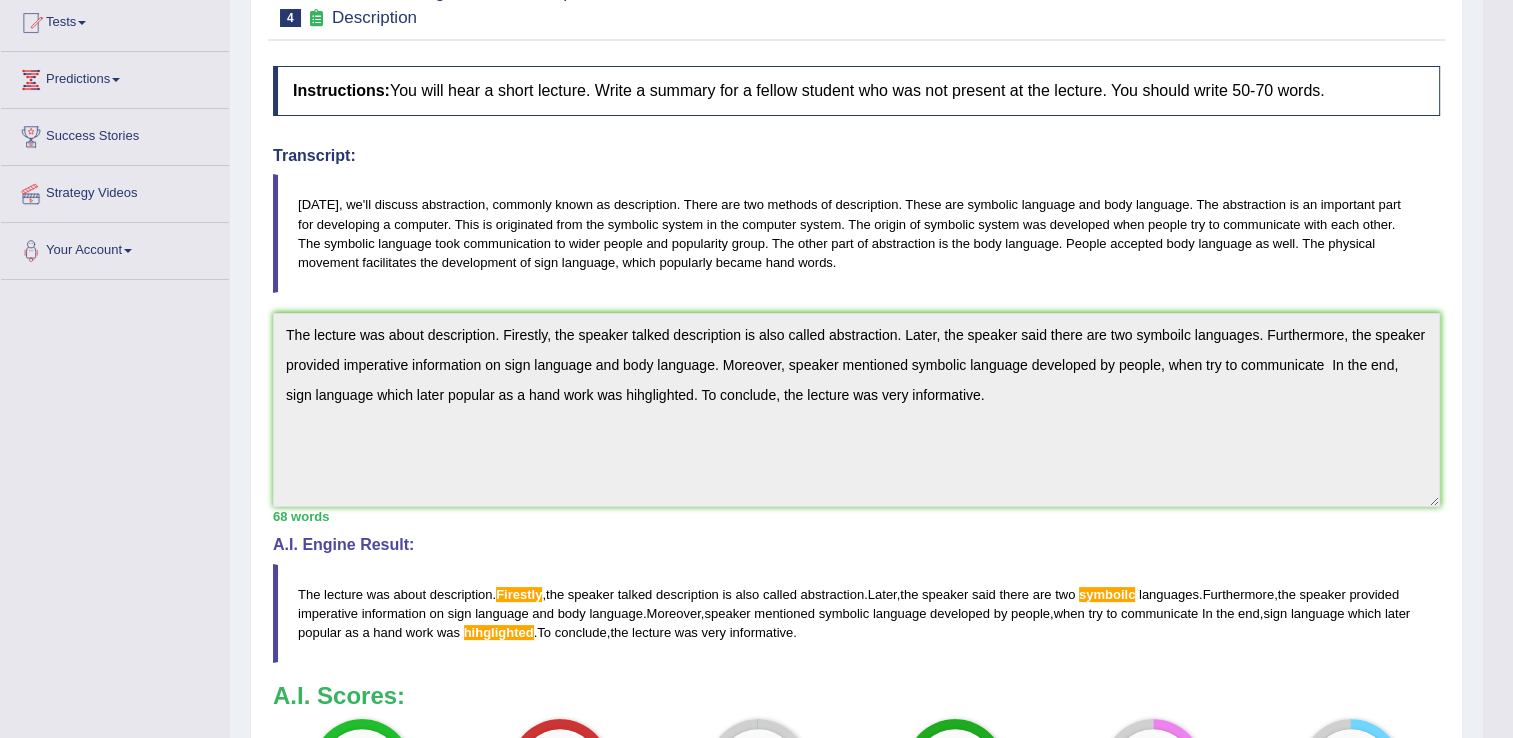scroll, scrollTop: 253, scrollLeft: 0, axis: vertical 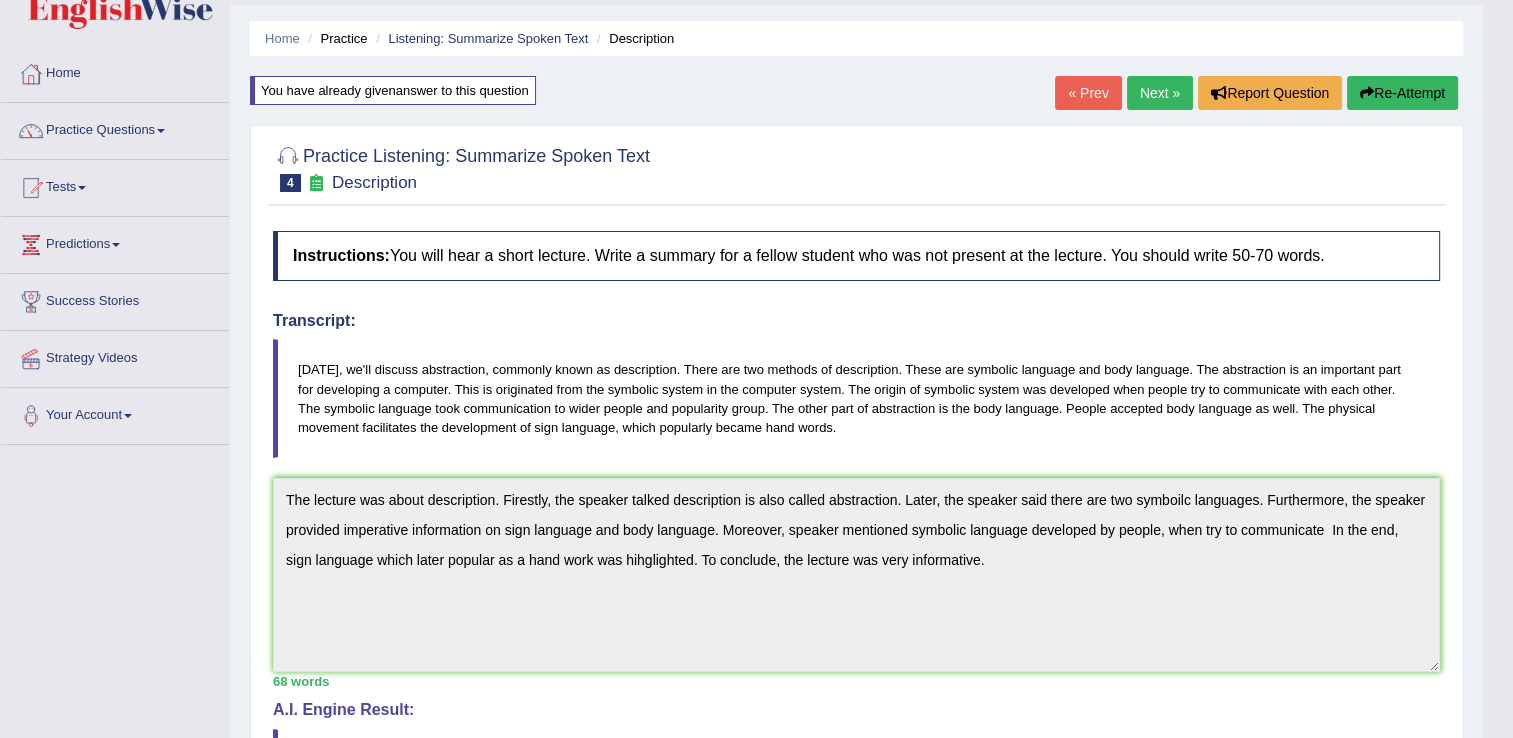 click on "Re-Attempt" at bounding box center (1402, 93) 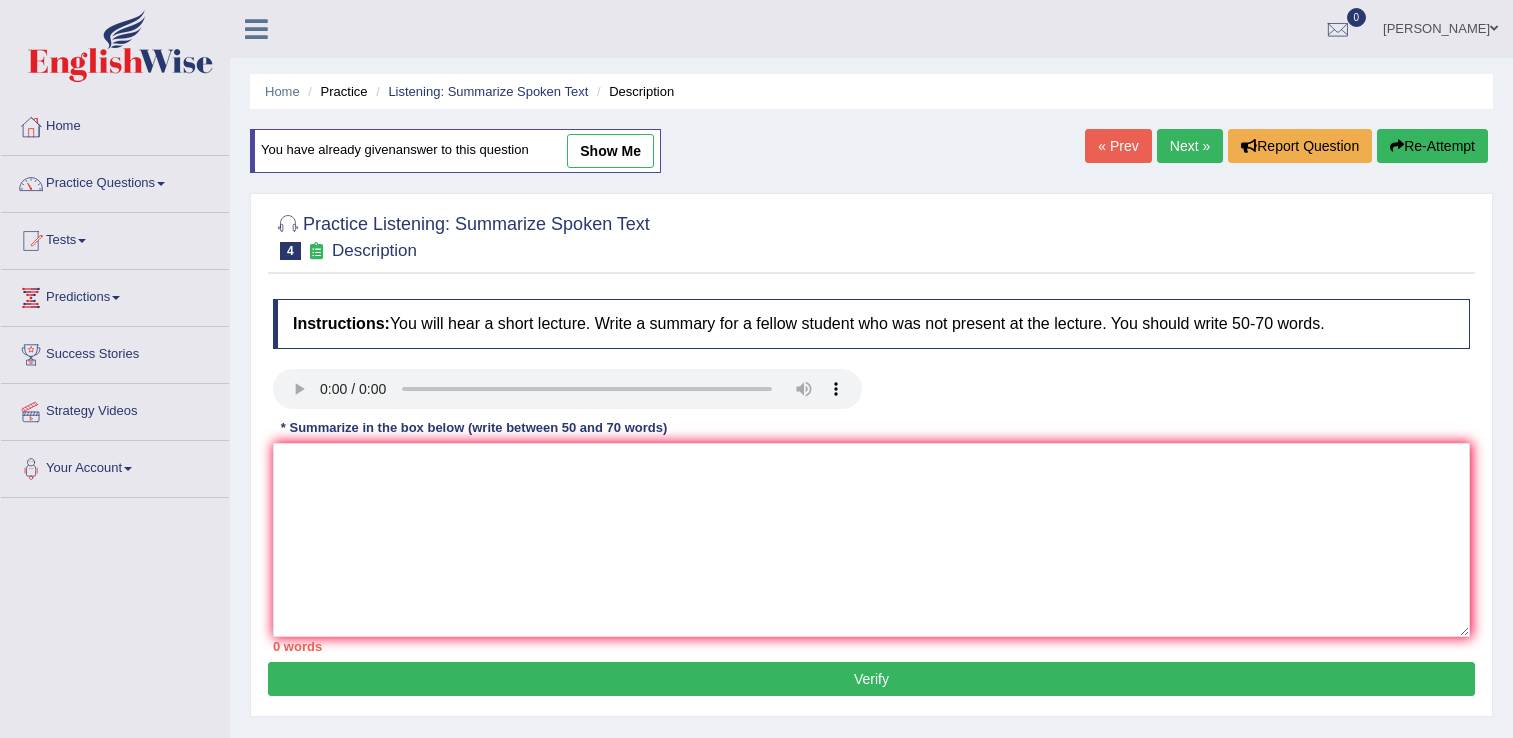 scroll, scrollTop: 53, scrollLeft: 0, axis: vertical 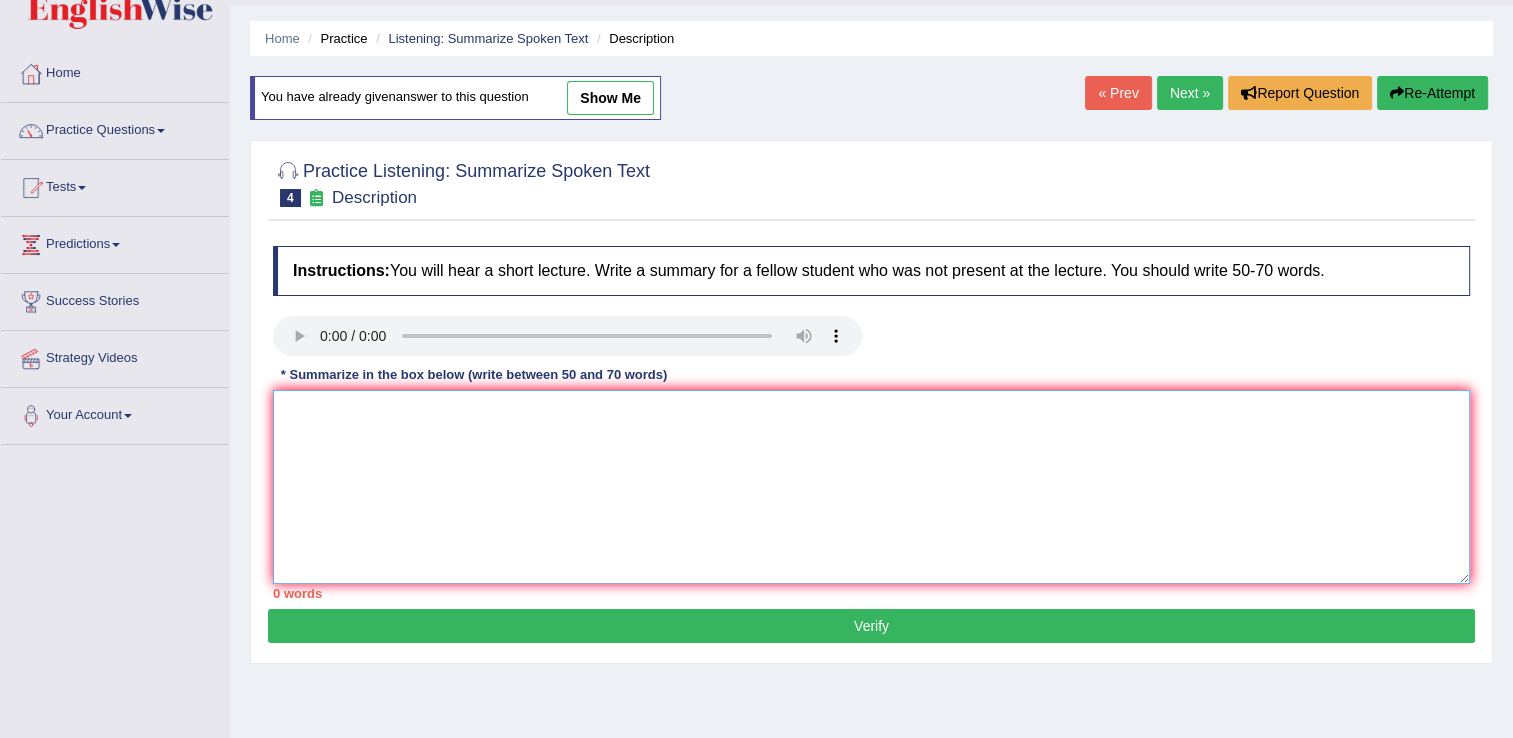 paste on "The lecture was about description. Firestly, the speaker talked description is also called abstraction. Later, the speaker said there are two symboilc languages. Furthermore, the speaker provided imperative information on sign language and body language. Moreover, speaker mentioned symbolic language developed by people, when try to communicate  In the end, sign language which later popular as a hand work was hihglighted. To conclude, the lecture was very informative." 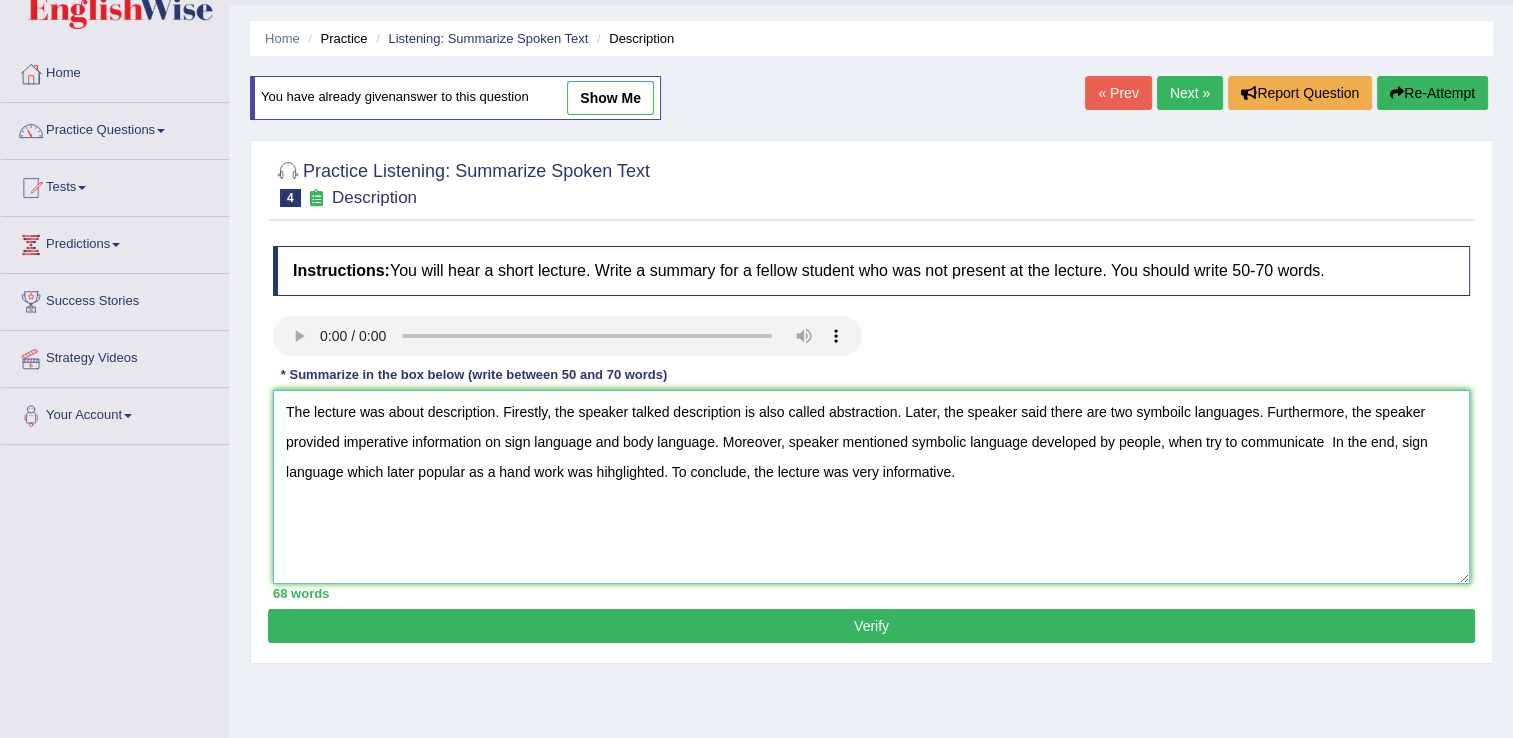 click on "The lecture was about description. Firestly, the speaker talked description is also called abstraction. Later, the speaker said there are two symboilc languages. Furthermore, the speaker provided imperative information on sign language and body language. Moreover, speaker mentioned symbolic language developed by people, when try to communicate  In the end, sign language which later popular as a hand work was hihglighted. To conclude, the lecture was very informative." at bounding box center [871, 487] 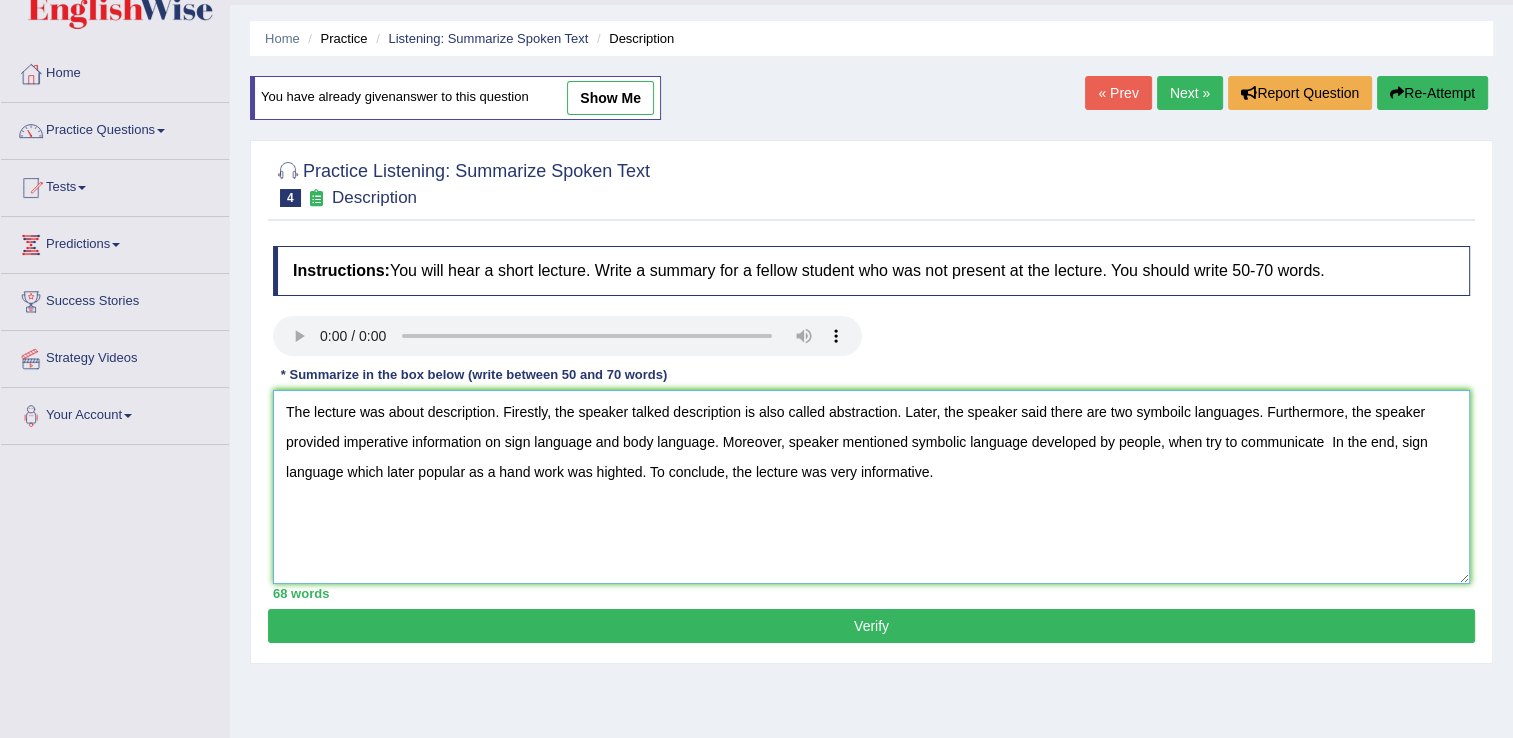 click on "The lecture was about description. Firestly, the speaker talked description is also called abstraction. Later, the speaker said there are two symboilc languages. Furthermore, the speaker provided imperative information on sign language and body language. Moreover, speaker mentioned symbolic language developed by people, when try to communicate  In the end, sign language which later popular as a hand work was highted. To conclude, the lecture was very informative." at bounding box center (871, 487) 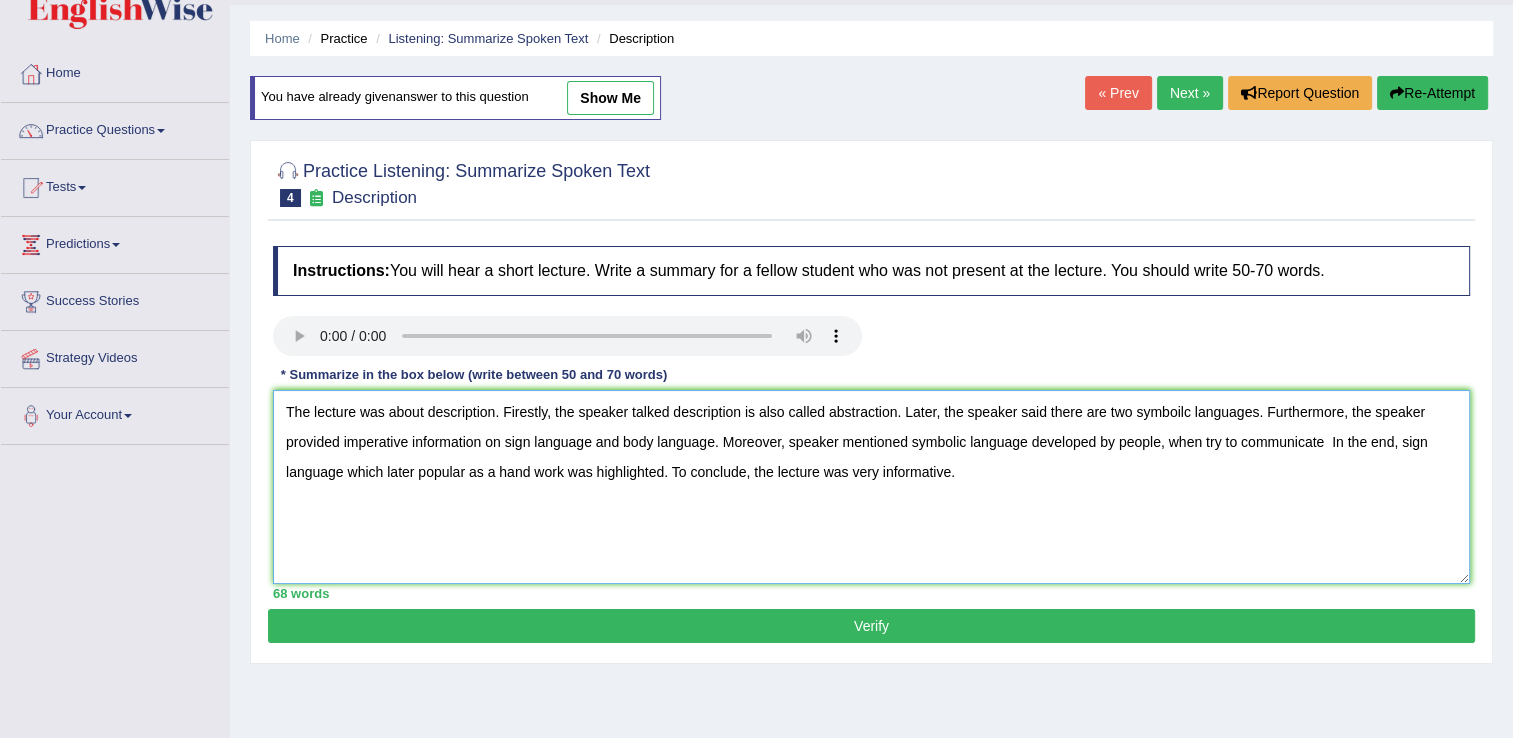 click on "The lecture was about description. Firestly, the speaker talked description is also called abstraction. Later, the speaker said there are two symboilc languages. Furthermore, the speaker provided imperative information on sign language and body language. Moreover, speaker mentioned symbolic language developed by people, when try to communicate  In the end, sign language which later popular as a hand work was highlighted. To conclude, the lecture was very informative." at bounding box center [871, 487] 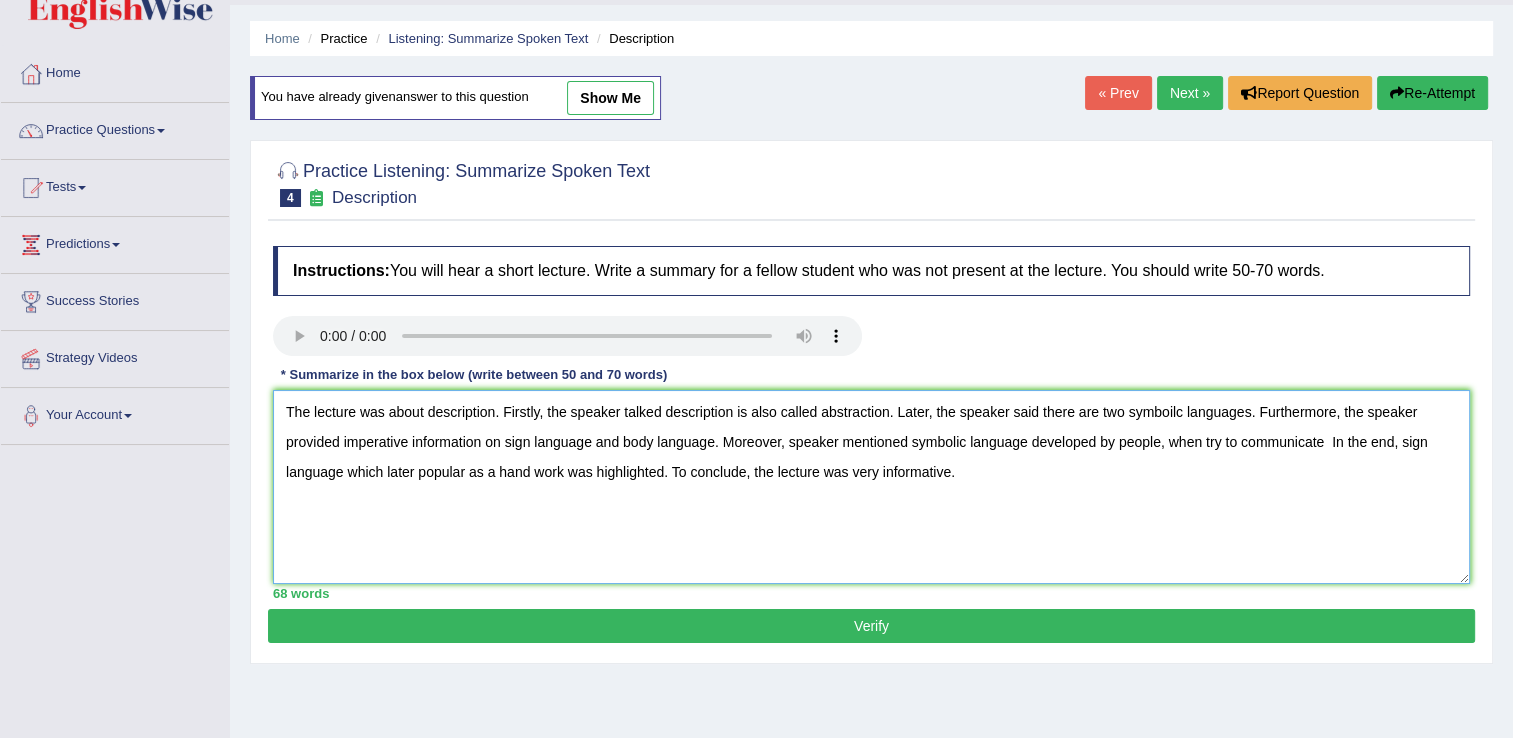 click on "The lecture was about description. Firstly, the speaker talked description is also called abstraction. Later, the speaker said there are two symboilc languages. Furthermore, the speaker provided imperative information on sign language and body language. Moreover, speaker mentioned symbolic language developed by people, when try to communicate  In the end, sign language which later popular as a hand work was highlighted. To conclude, the lecture was very informative." at bounding box center (871, 487) 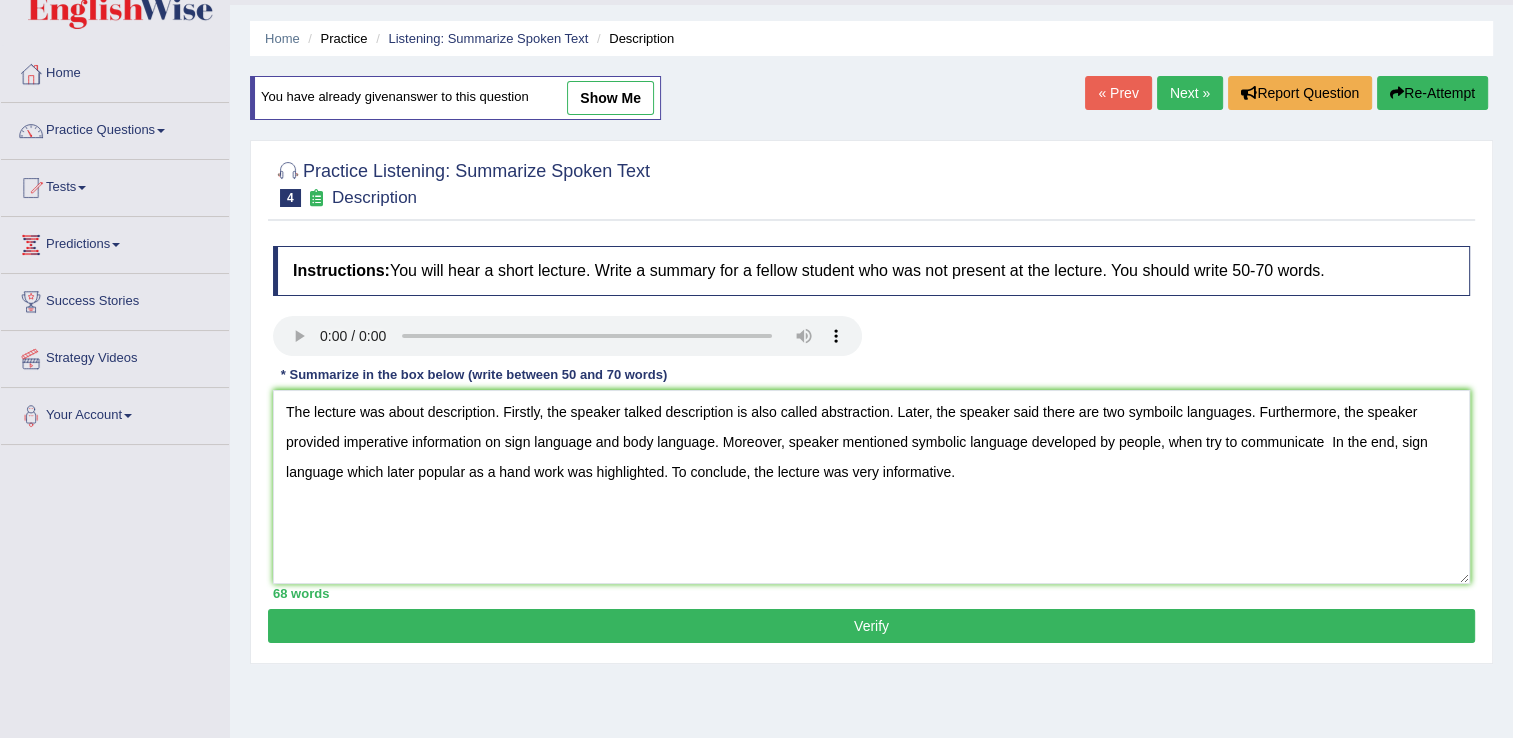 click on "Verify" at bounding box center (871, 626) 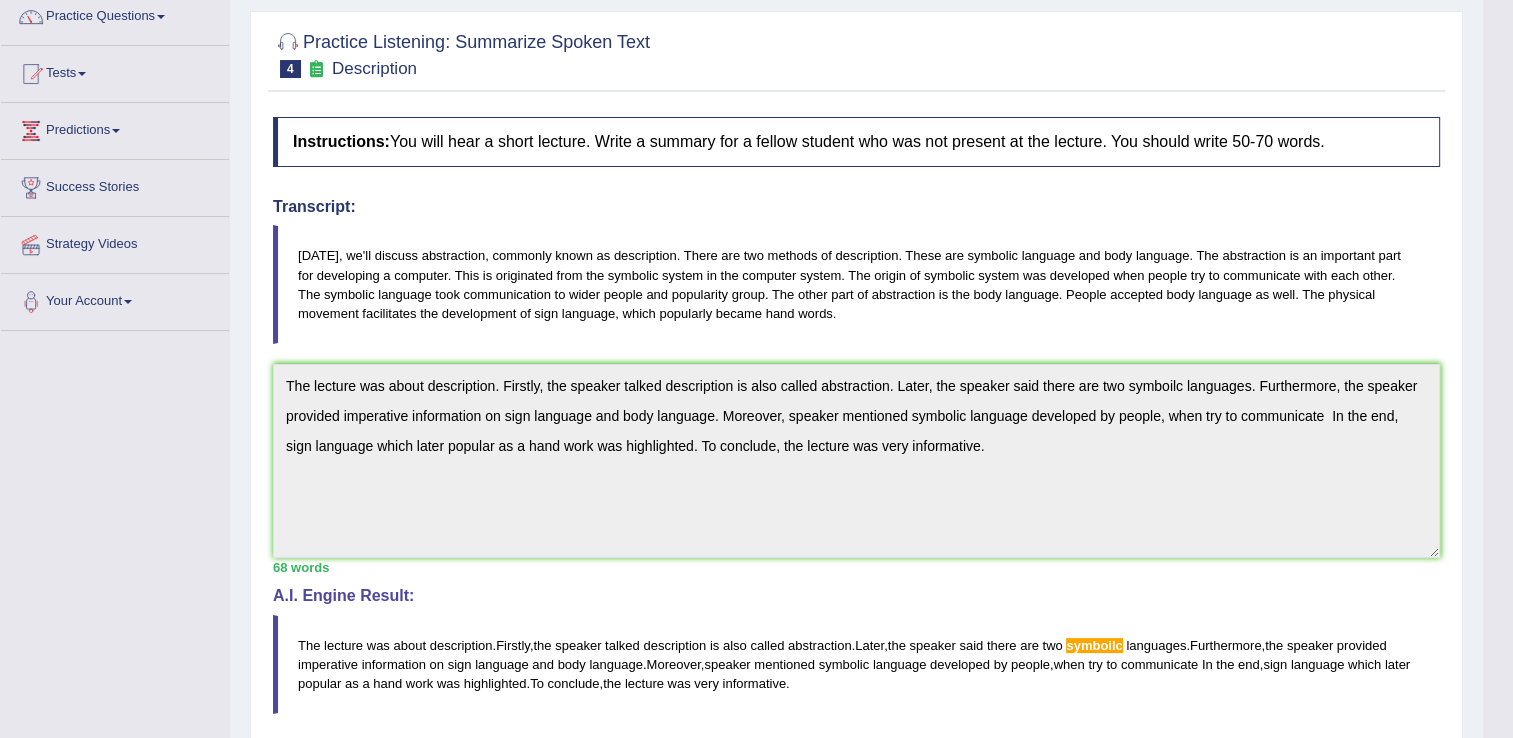 scroll, scrollTop: 173, scrollLeft: 0, axis: vertical 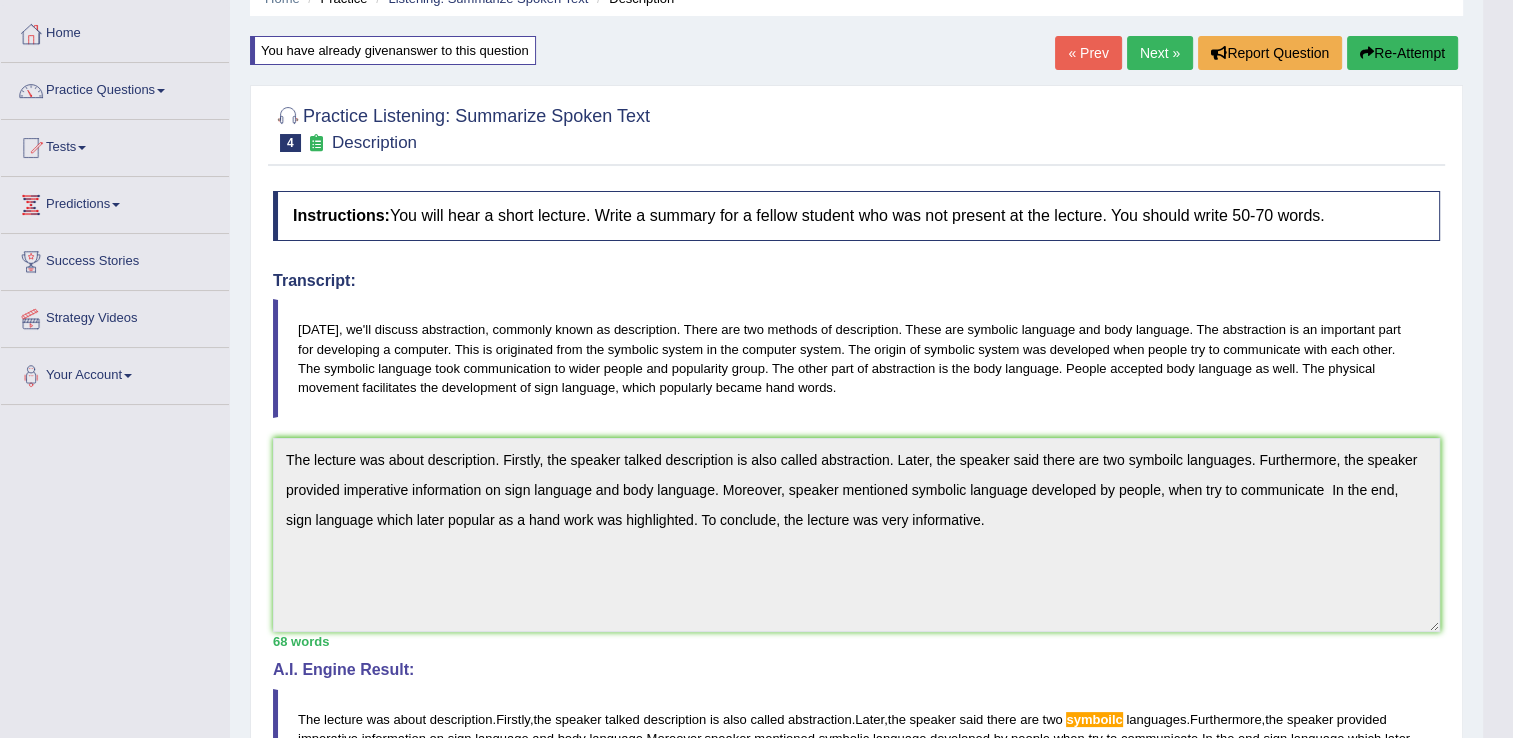 click on "Re-Attempt" at bounding box center [1402, 53] 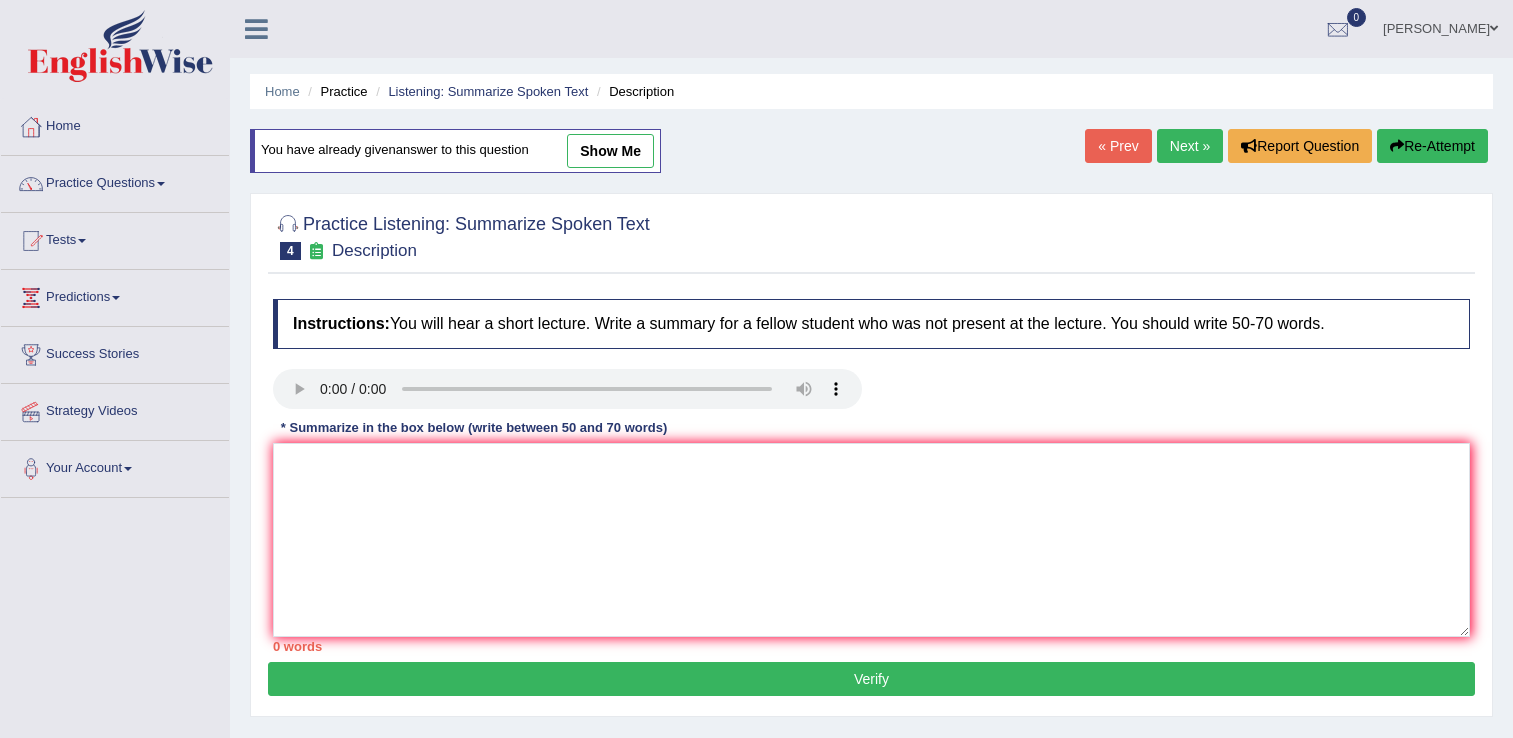 scroll, scrollTop: 93, scrollLeft: 0, axis: vertical 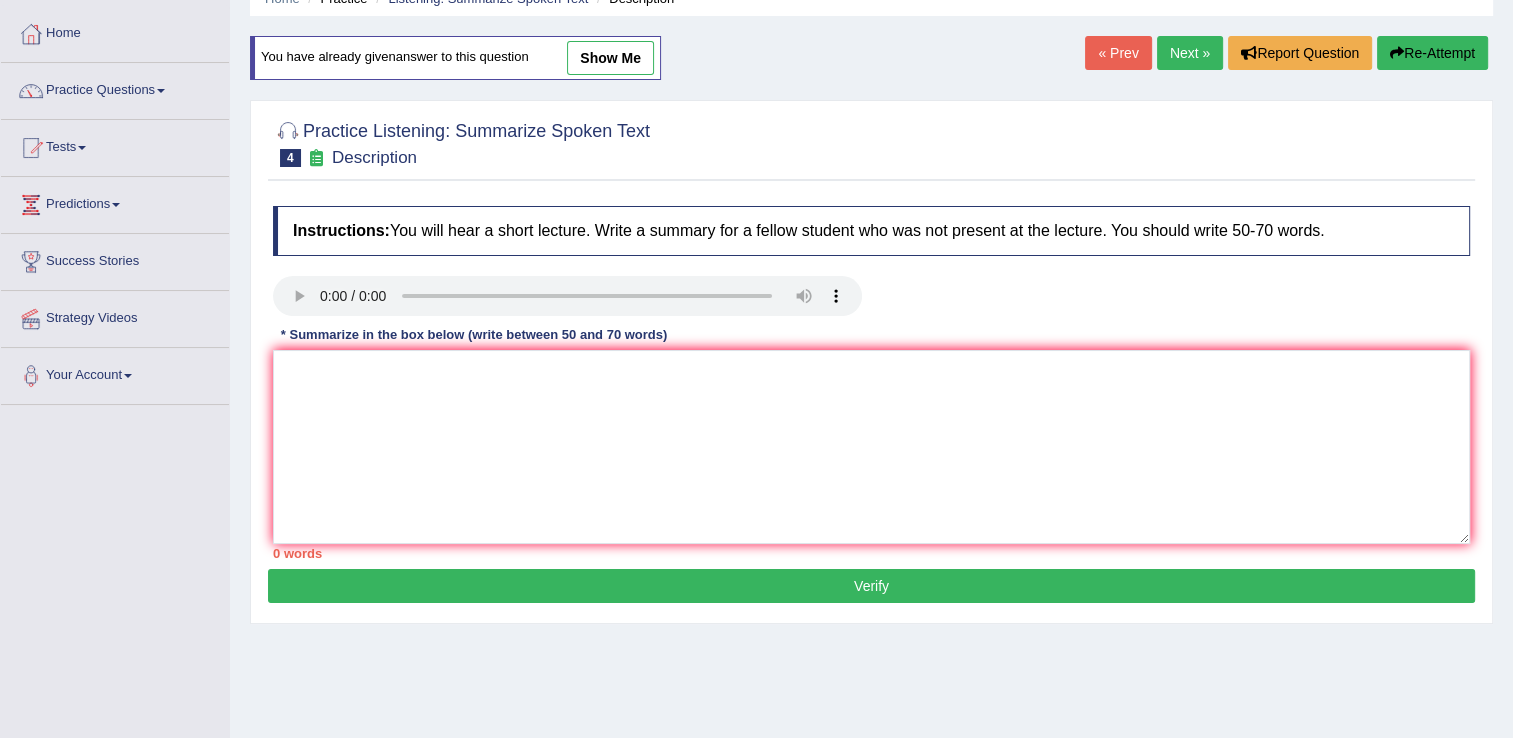 click on "Instructions:  You will hear a short lecture. Write a summary for a fellow student who was not present at the lecture. You should write 50-70 words.
Transcript: [DATE], we'll discuss abstraction, commonly known as description. There are two methods of description. These are symbolic language and body language. The abstraction is an important part for developing a computer. This is originated from the symbolic system in the computer system. The origin of symbolic system was developed when people try to communicate with each other. The symbolic language took communication to wider people and popularity group. The other part of abstraction is the body language. People accepted body language as well. The physical movement facilitates the development of sign language, which popularly became hand words. Recorded Answer: * Summarize in the box below (write between 50 and 70 words) 0 words Written Keywords: A.I. Engine Result: Processing... A.I. Scores:
2  / 2              2" at bounding box center [871, 382] 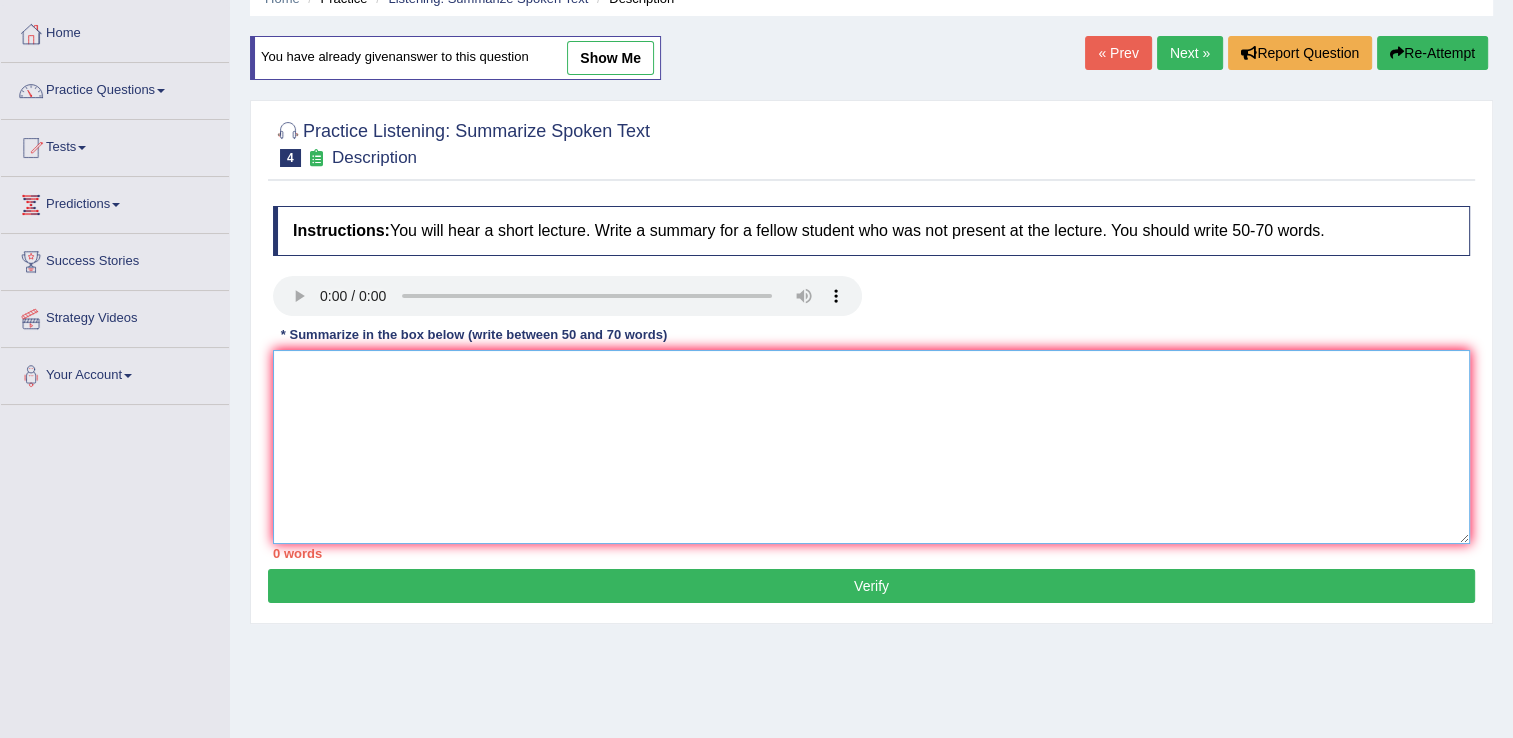 paste on "The lecture was about description. Firstly, the speaker talked description is also called abstraction. Later, the speaker said there are two symboilc languages. Furthermore, the speaker provided imperative information on sign language and body language. Moreover, speaker mentioned symbolic language developed by people, when try to communicate  In the end, sign language which later popular as a hand work was highlighted. To conclude, the lecture was very informative." 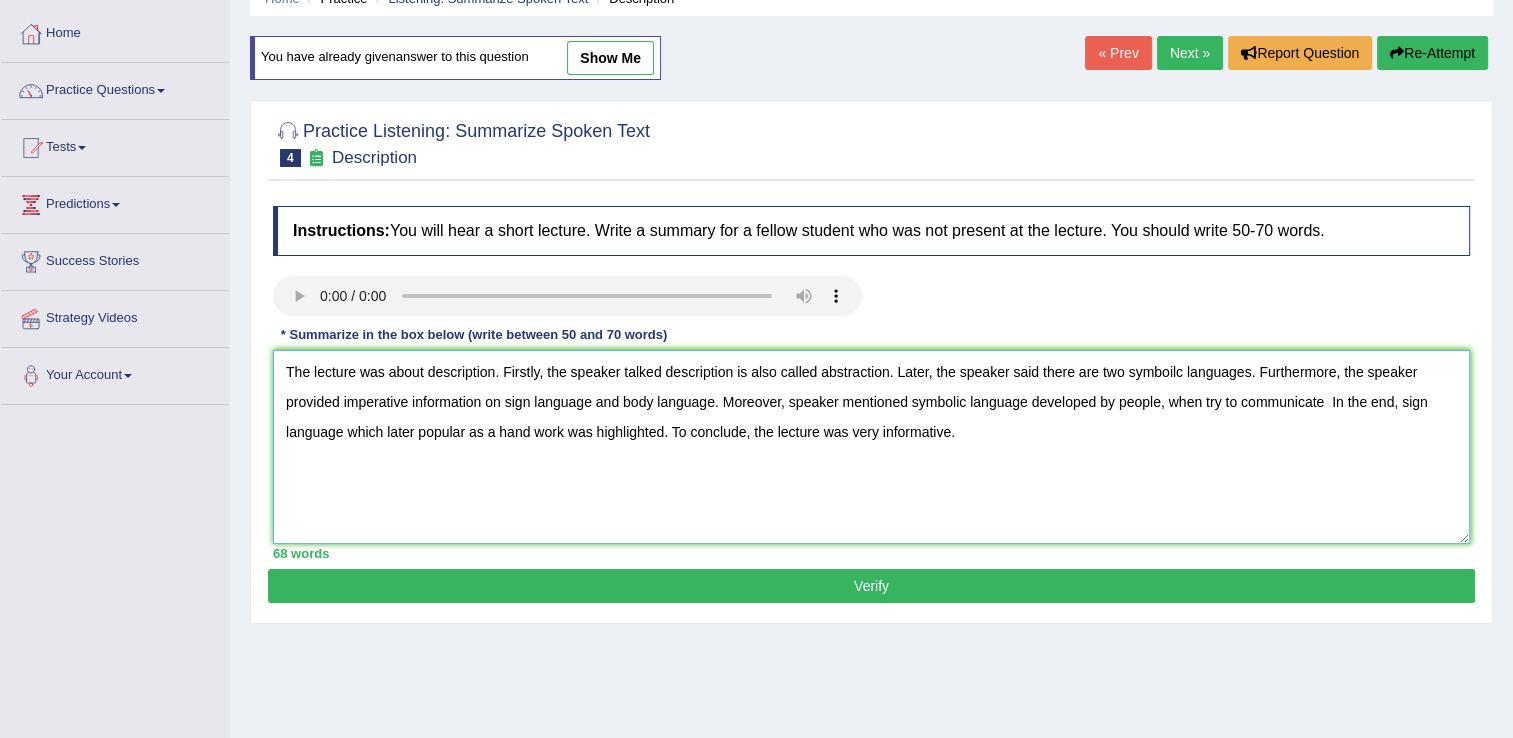 click on "The lecture was about description. Firstly, the speaker talked description is also called abstraction. Later, the speaker said there are two symboilc languages. Furthermore, the speaker provided imperative information on sign language and body language. Moreover, speaker mentioned symbolic language developed by people, when try to communicate  In the end, sign language which later popular as a hand work was highlighted. To conclude, the lecture was very informative." at bounding box center [871, 447] 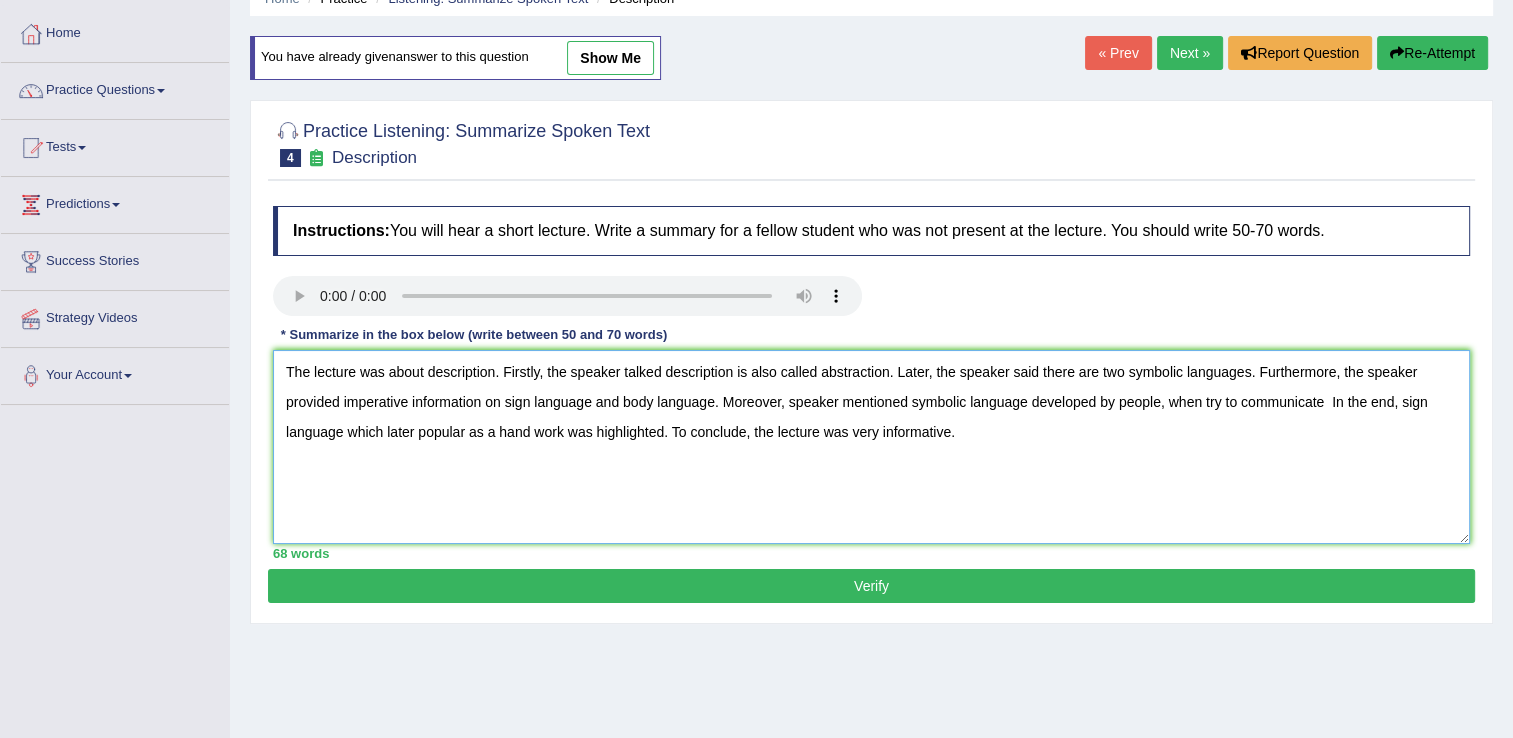 type on "The lecture was about description. Firstly, the speaker talked description is also called abstraction. Later, the speaker said there are two symbolic languages. Furthermore, the speaker provided imperative information on sign language and body language. Moreover, speaker mentioned symbolic language developed by people, when try to communicate  In the end, sign language which later popular as a hand work was highlighted. To conclude, the lecture was very informative." 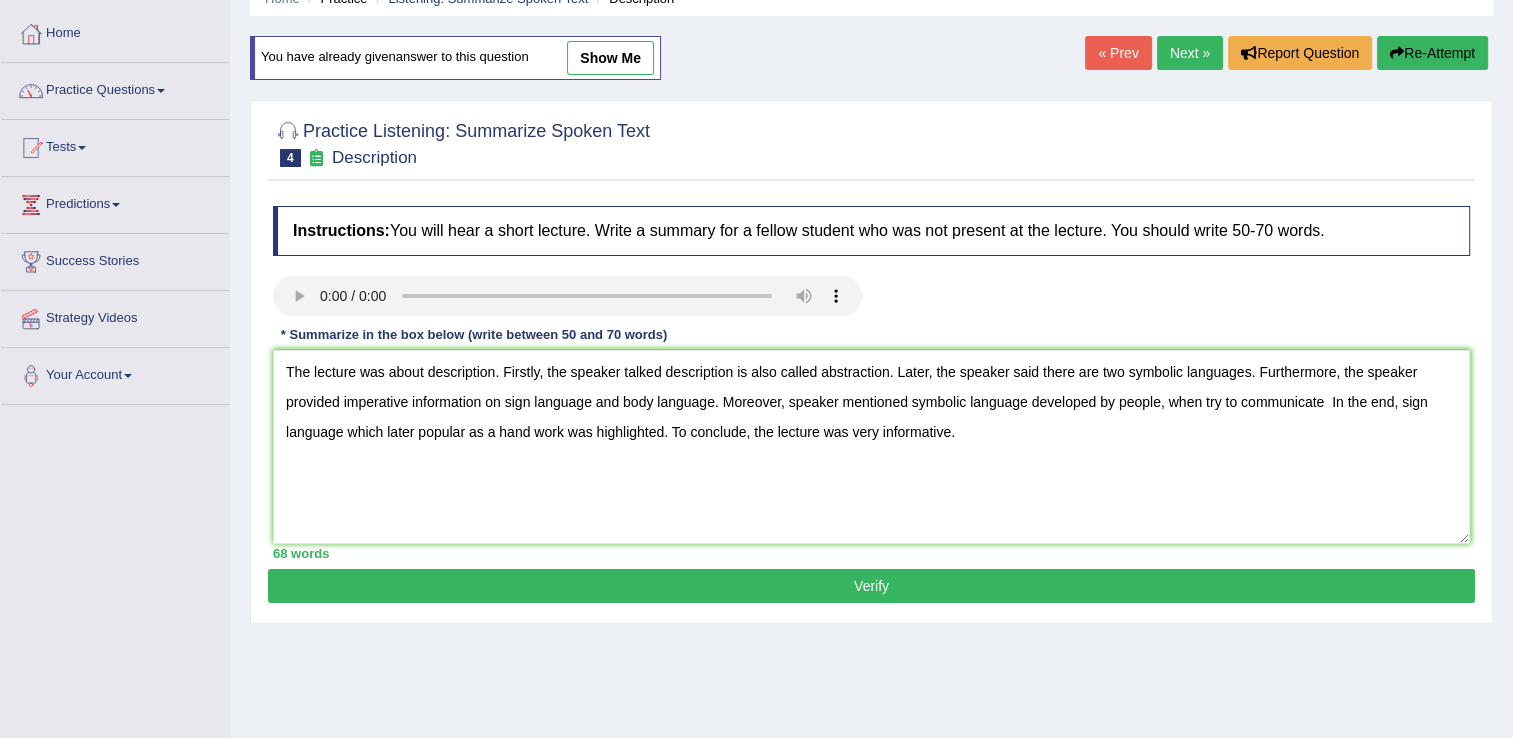 click on "Verify" at bounding box center (871, 586) 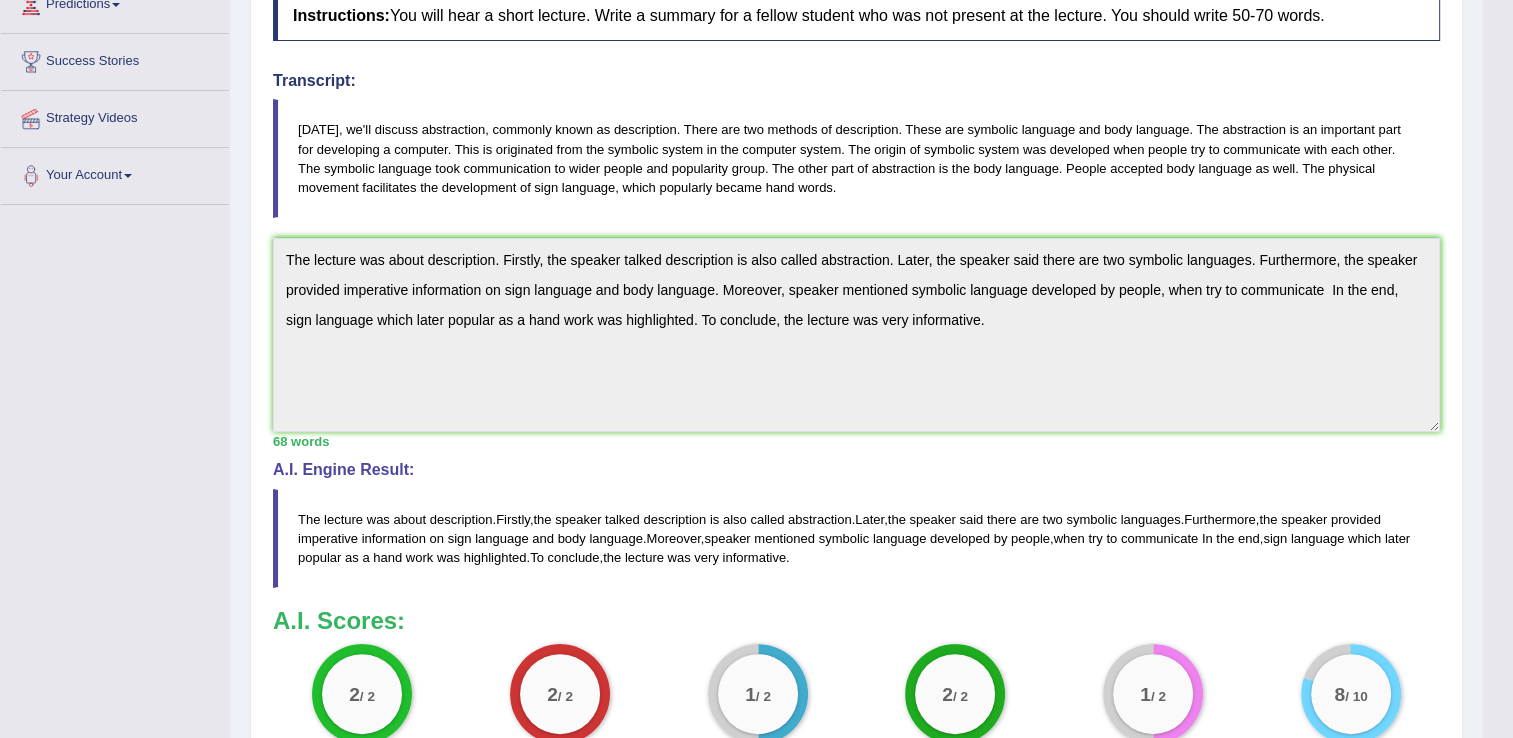 scroll, scrollTop: 333, scrollLeft: 0, axis: vertical 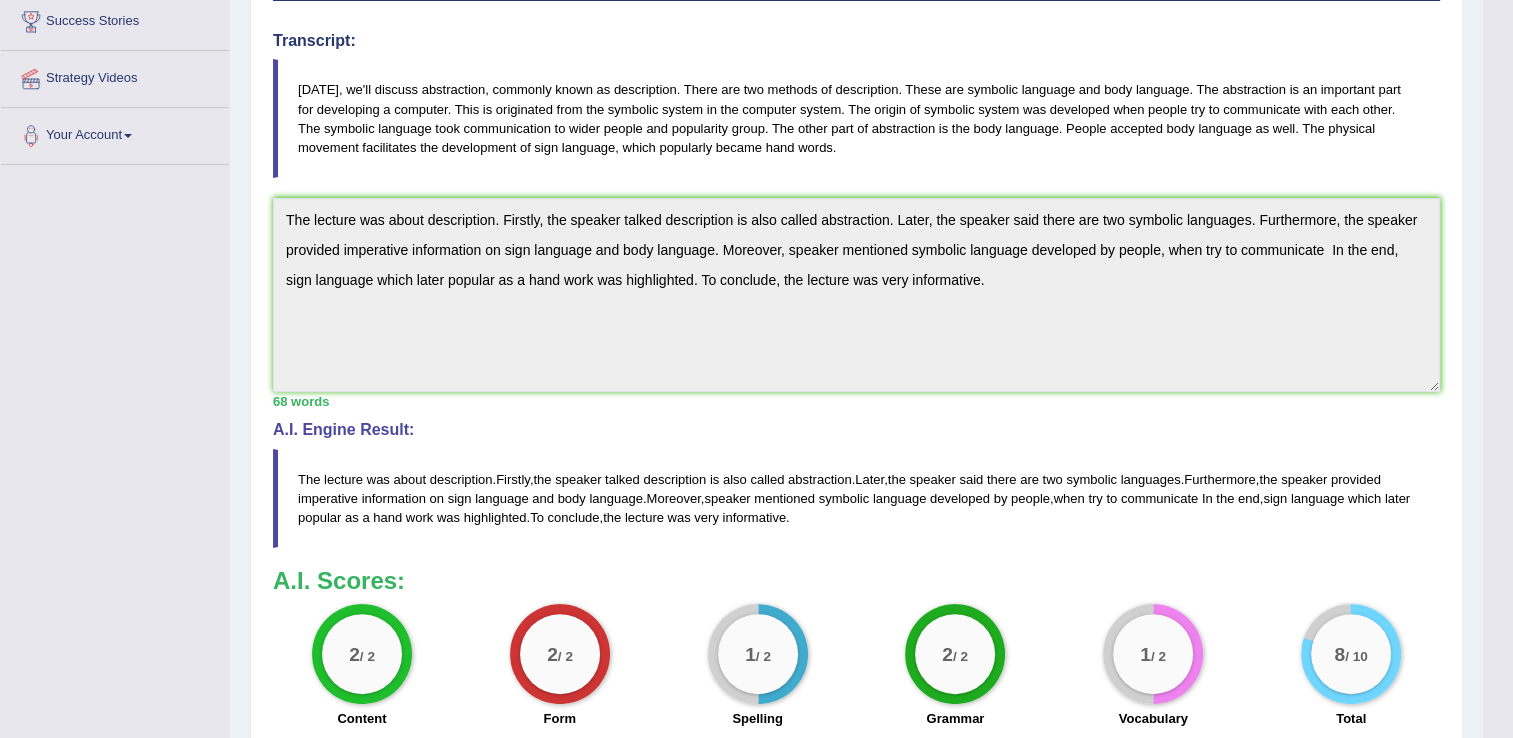 click on "Instructions:  You will hear a short lecture. Write a summary for a fellow student who was not present at the lecture. You should write 50-70 words.
Transcript: [DATE], we'll discuss abstraction, commonly known as description. There are two methods of description. These are symbolic language and body language. The abstraction is an important part for developing a computer. This is originated from the symbolic system in the computer system. The origin of symbolic system was developed when people try to communicate with each other. The symbolic language took communication to wider people and popularity group. The other part of abstraction is the body language. People accepted body language as well. The physical movement facilitates the development of sign language, which popularly became hand words. Recorded Answer: * Summarize in the box below (write between 50 and 70 words) 68 words Written Keywords: — A.I. Engine Result: The   lecture   was   about   description .  Firstly ,  the   speaker" at bounding box center [856, 340] 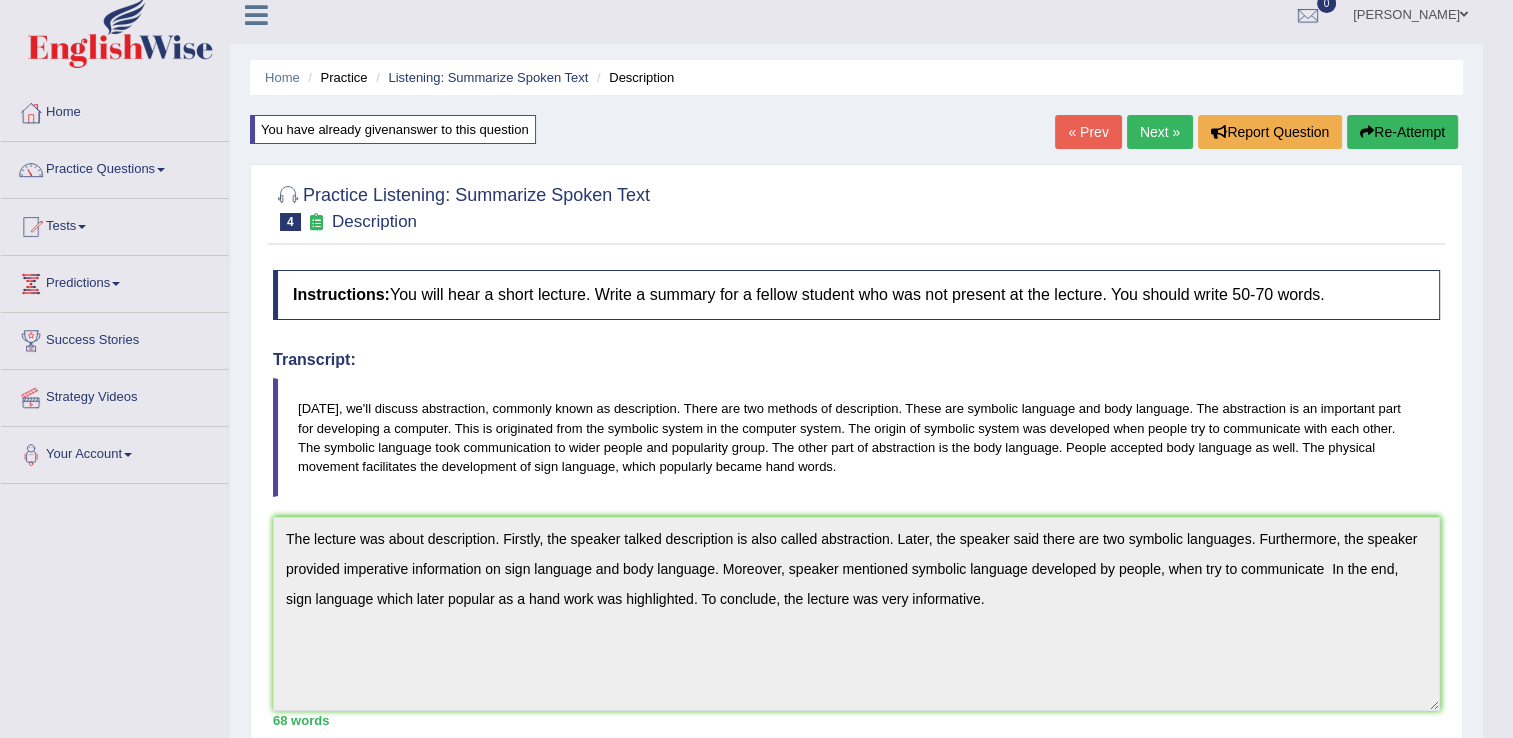 scroll, scrollTop: 13, scrollLeft: 0, axis: vertical 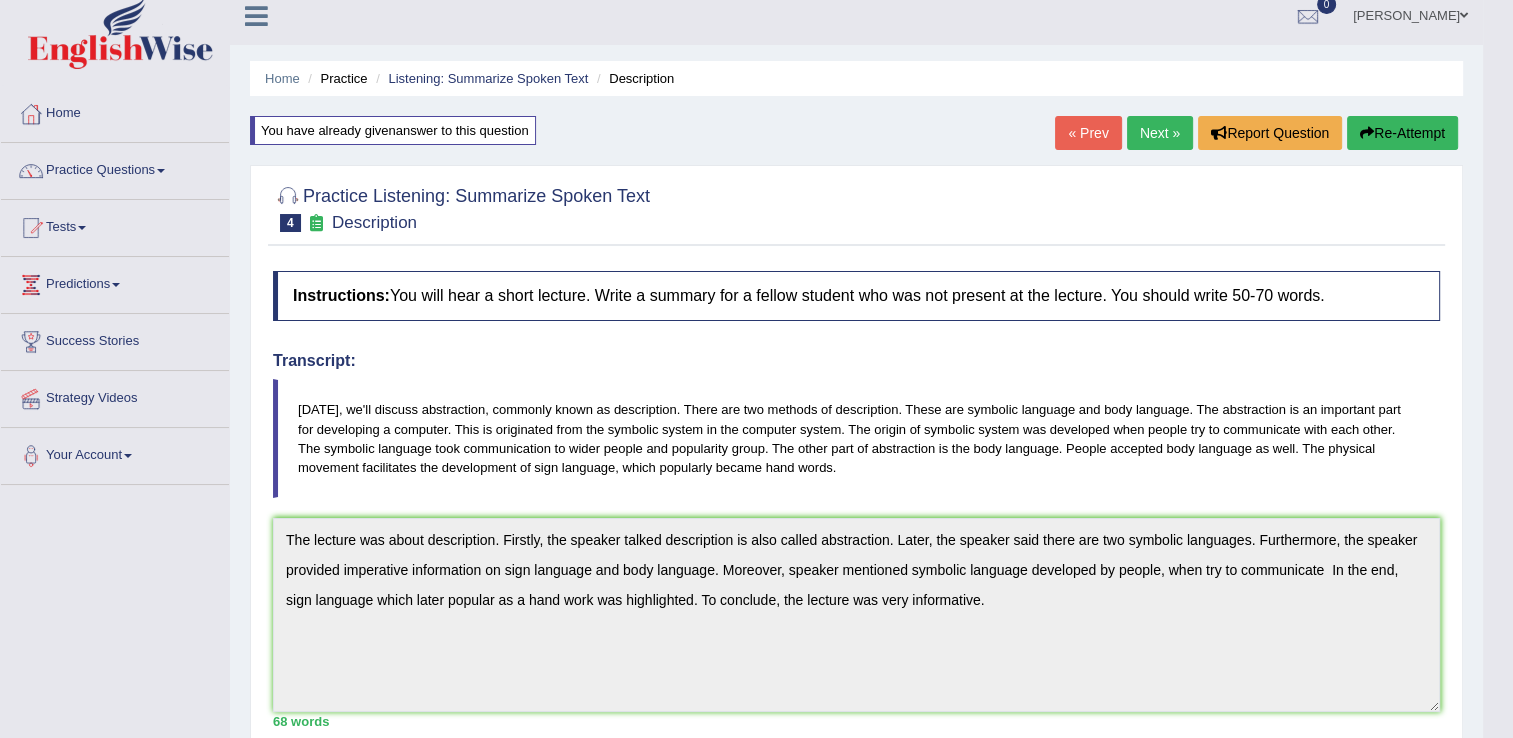 click on "Re-Attempt" at bounding box center (1402, 133) 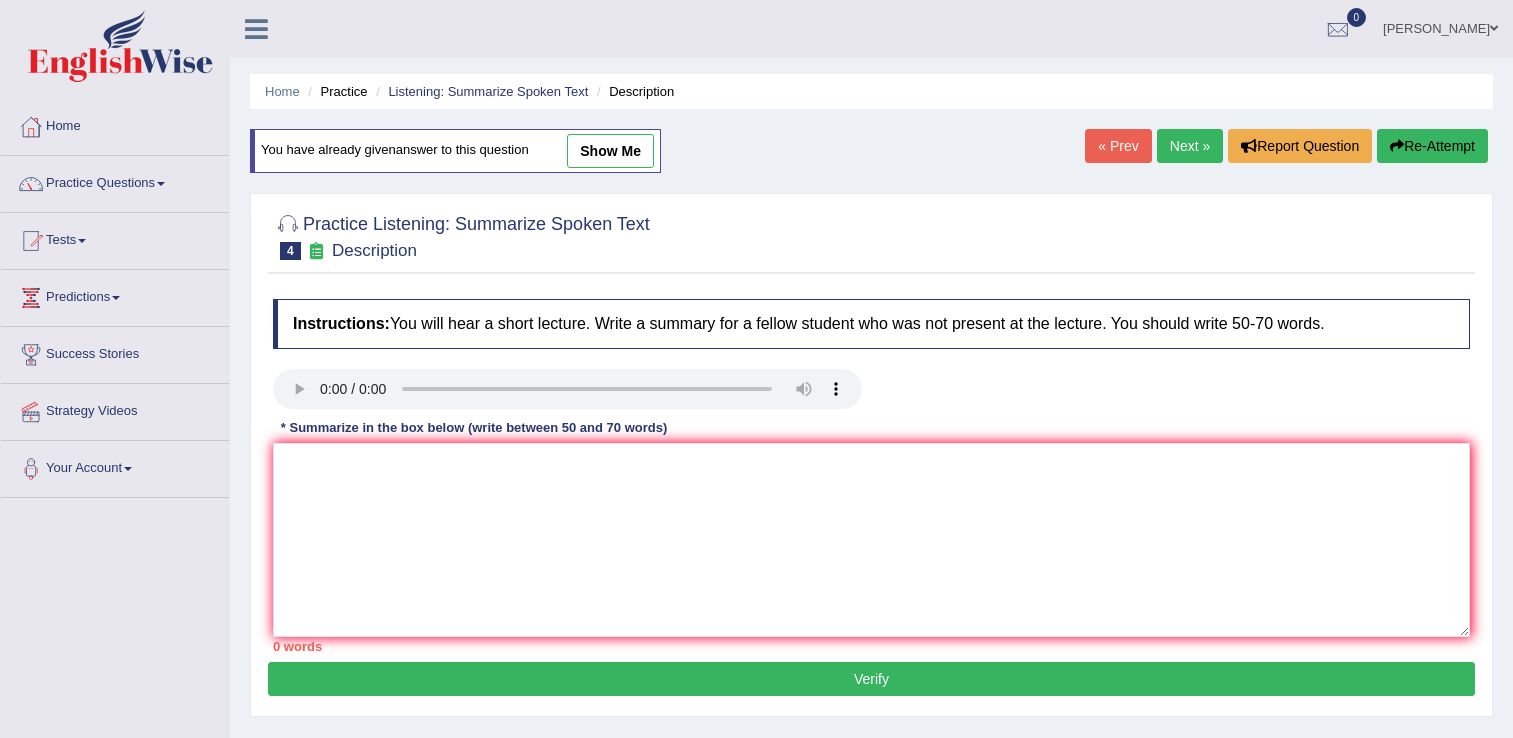 scroll, scrollTop: 13, scrollLeft: 0, axis: vertical 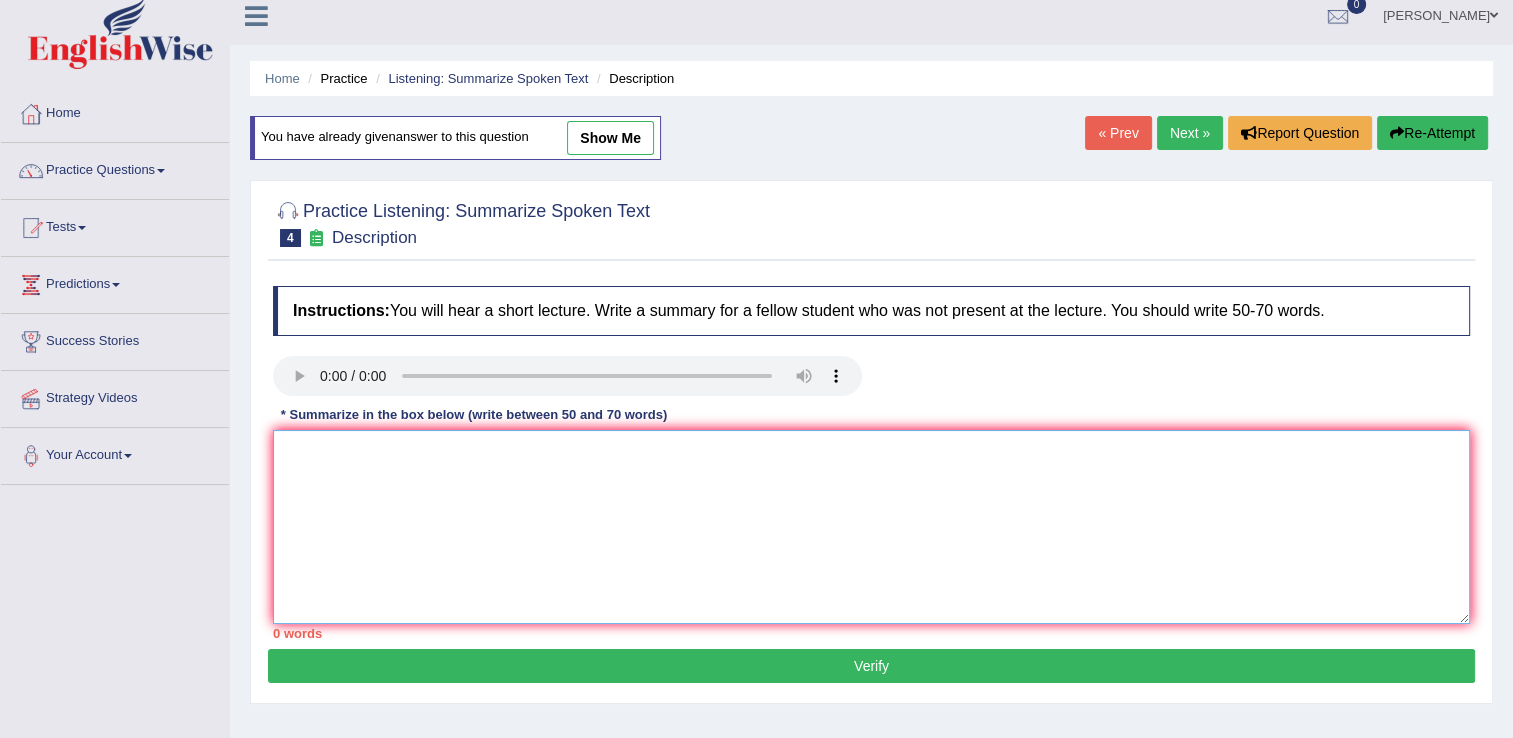 paste on "The lecture was about description. Firstly, the speaker talked description is also called abstraction. Later, the speaker said there are two symbolic languages. Furthermore, the speaker provided imperative information on sign language and body language. Moreover, speaker mentioned symbolic language developed by people, when try to communicate  In the end, sign language which later popular as a hand work was highlighted. To conclude, the lecture was very informative." 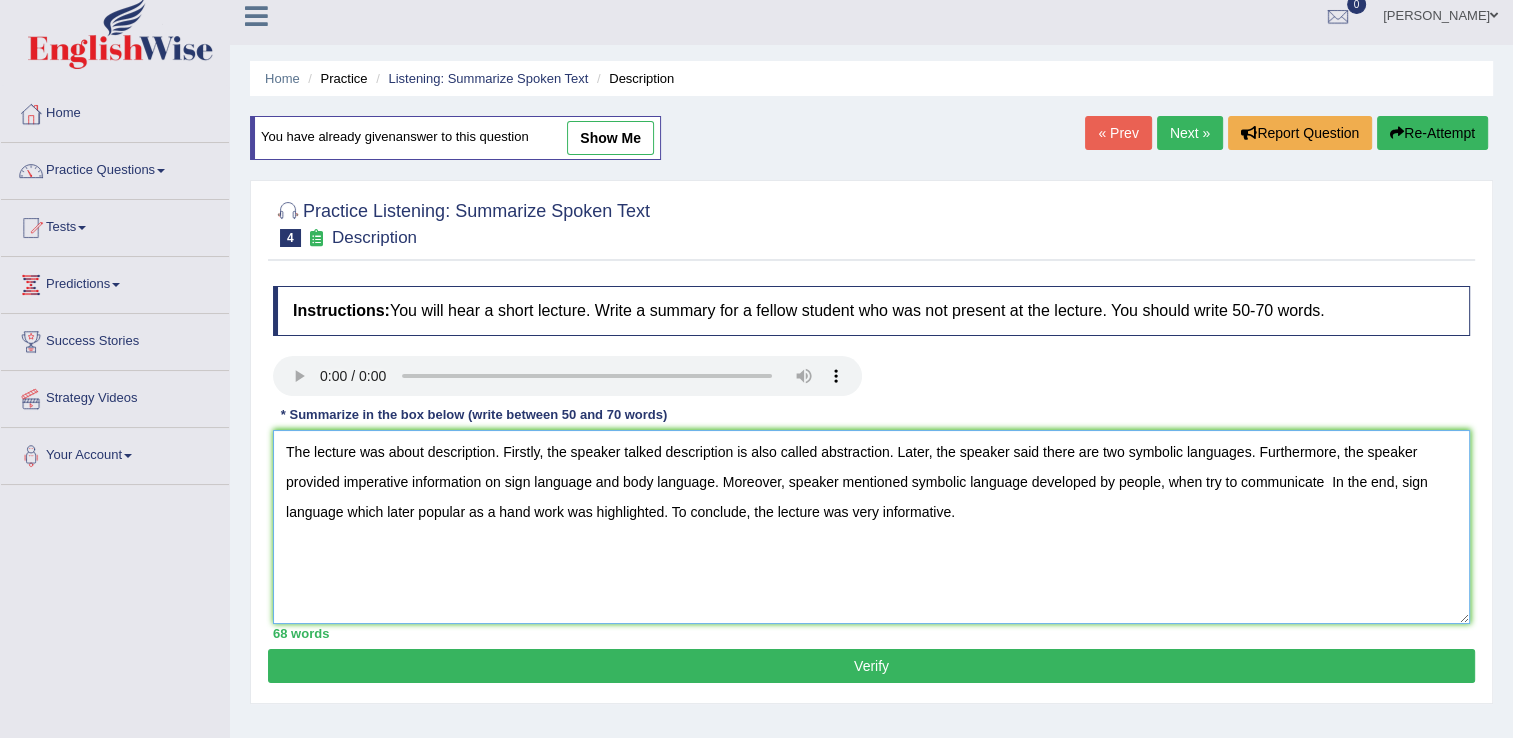 type on "The lecture was about description. Firstly, the speaker talked description is also called abstraction. Later, the speaker said there are two symbolic languages. Furthermore, the speaker provided imperative information on sign language and body language. Moreover, speaker mentioned symbolic language developed by people, when try to communicate  In the end, sign language which later popular as a hand work was highlighted. To conclude, the lecture was very informative." 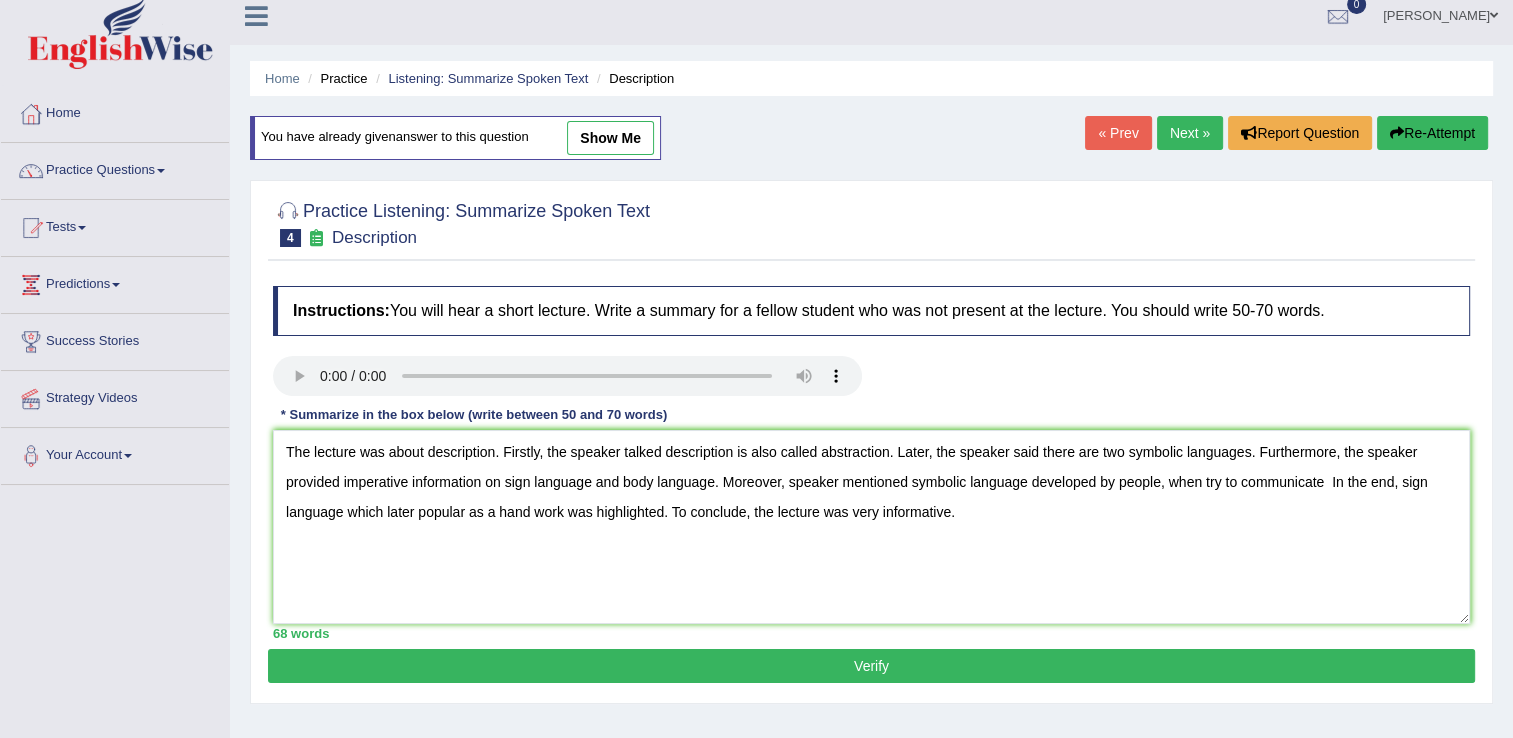click on "Verify" at bounding box center (871, 666) 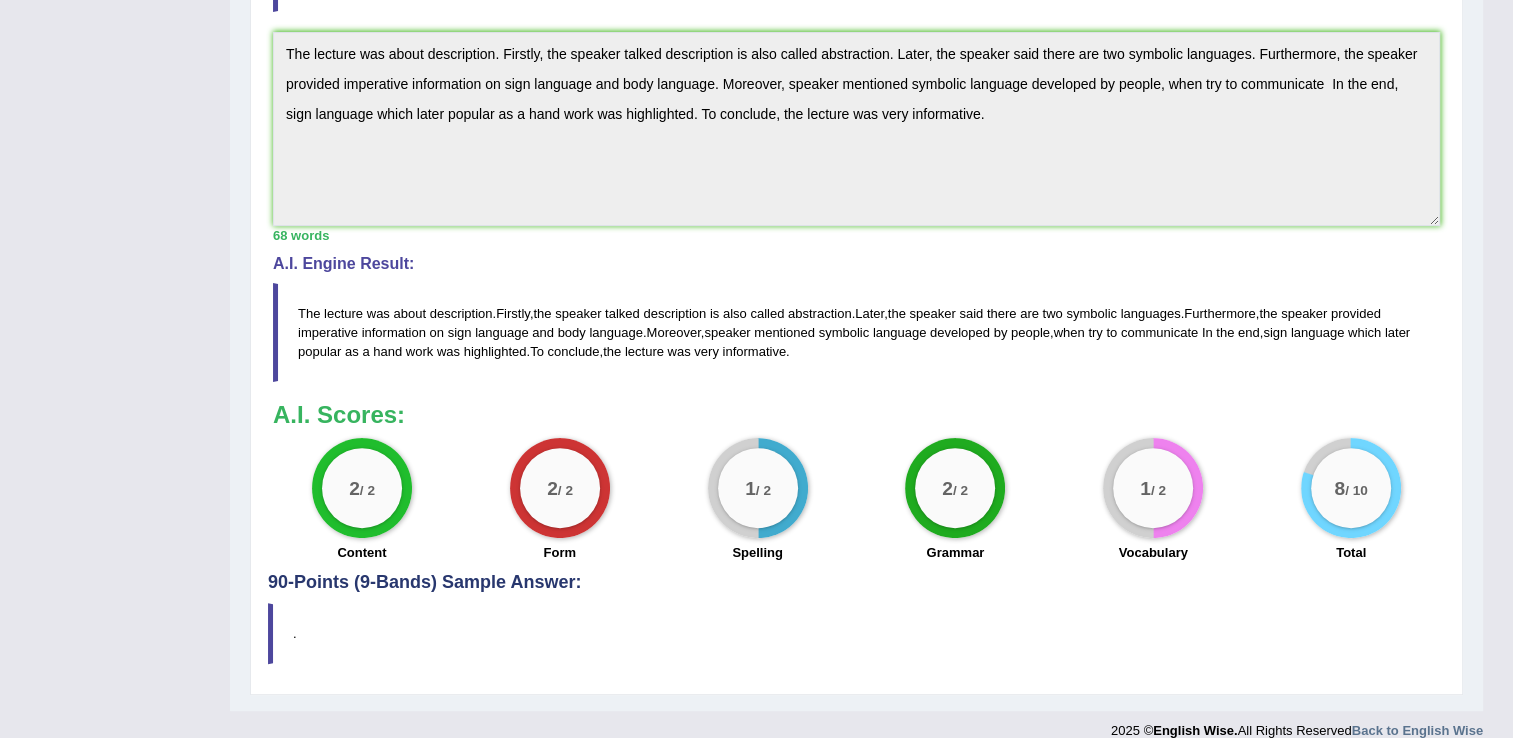 scroll, scrollTop: 519, scrollLeft: 0, axis: vertical 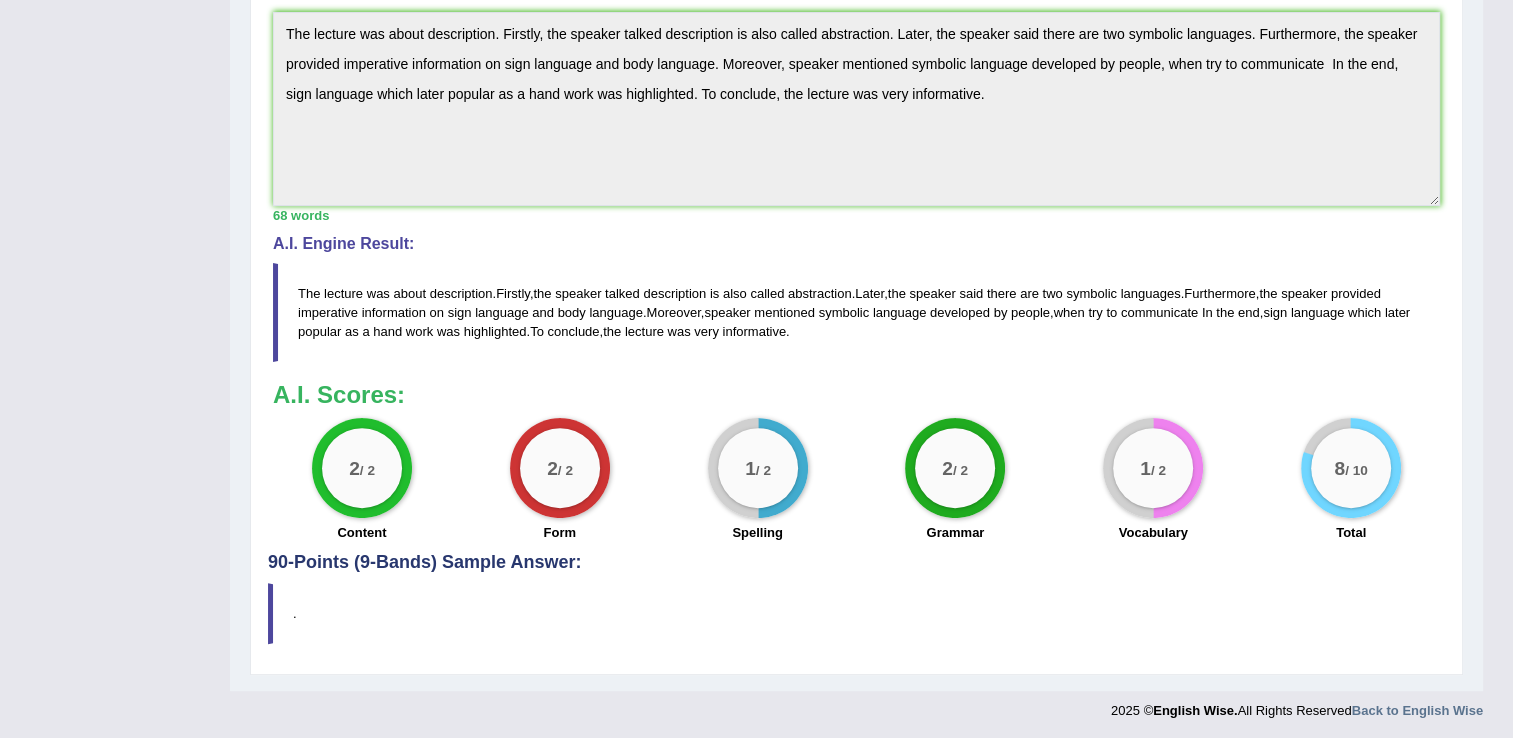 click on "1" at bounding box center [750, 468] 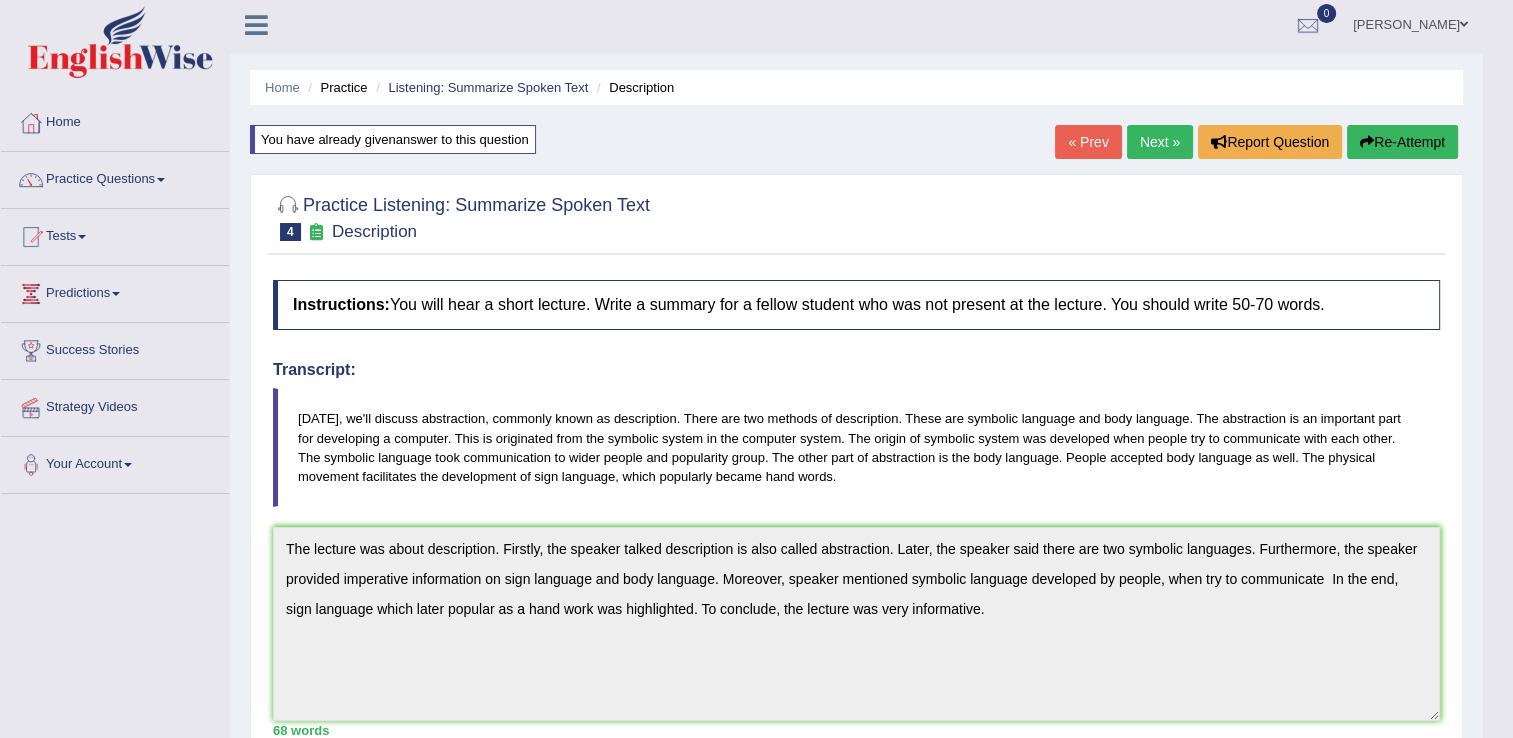 scroll, scrollTop: 0, scrollLeft: 0, axis: both 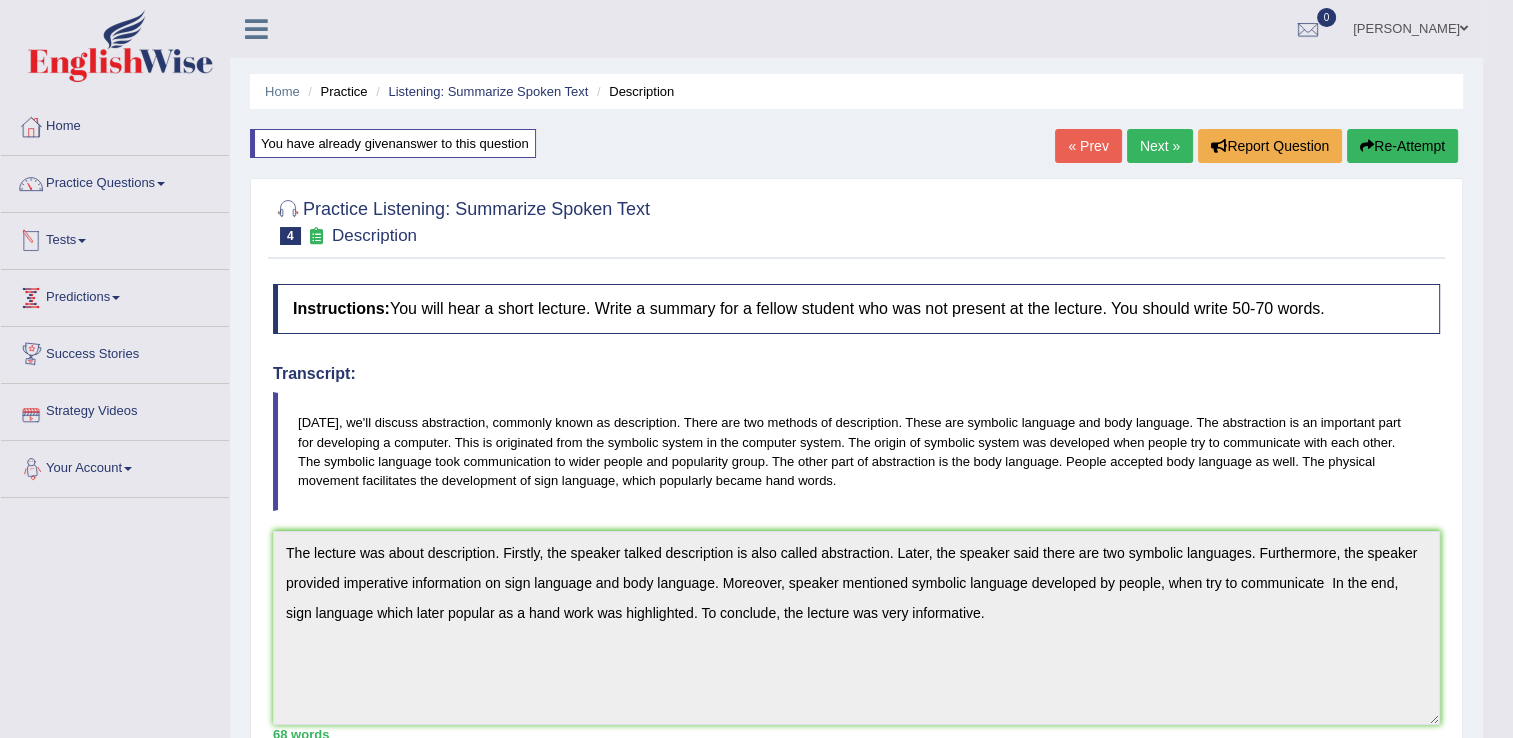 click on "Tests" at bounding box center (115, 238) 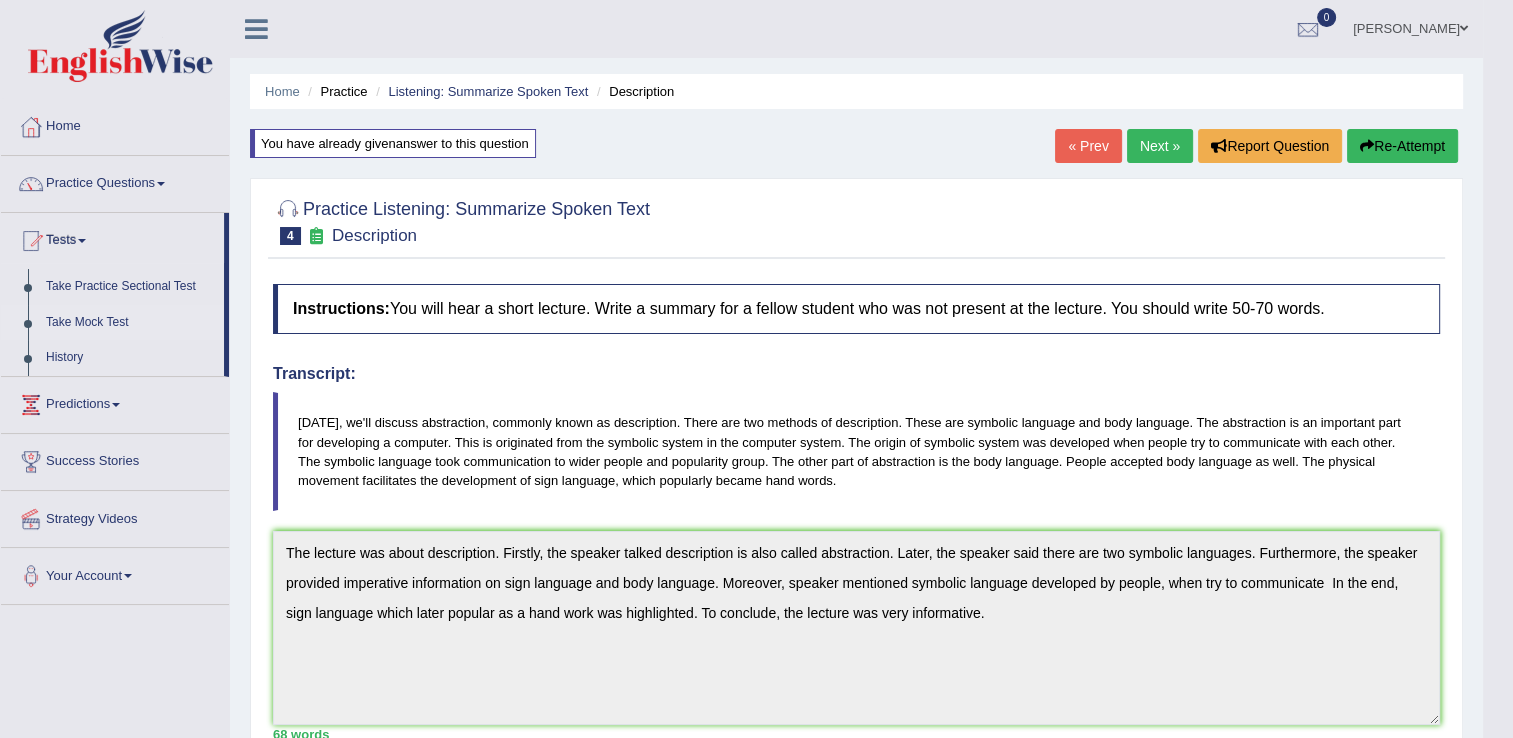 click on "Take Mock Test" at bounding box center (130, 323) 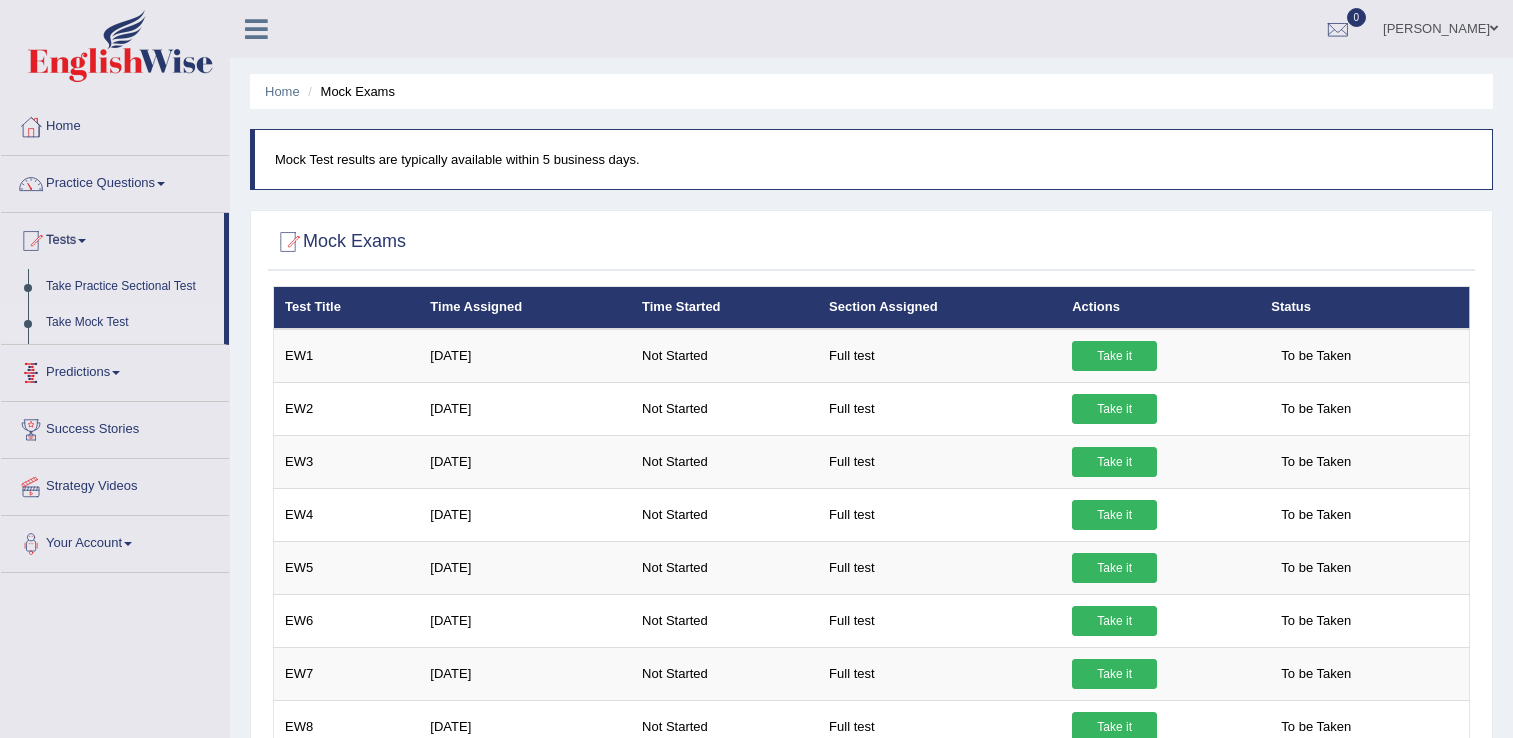 scroll, scrollTop: 0, scrollLeft: 0, axis: both 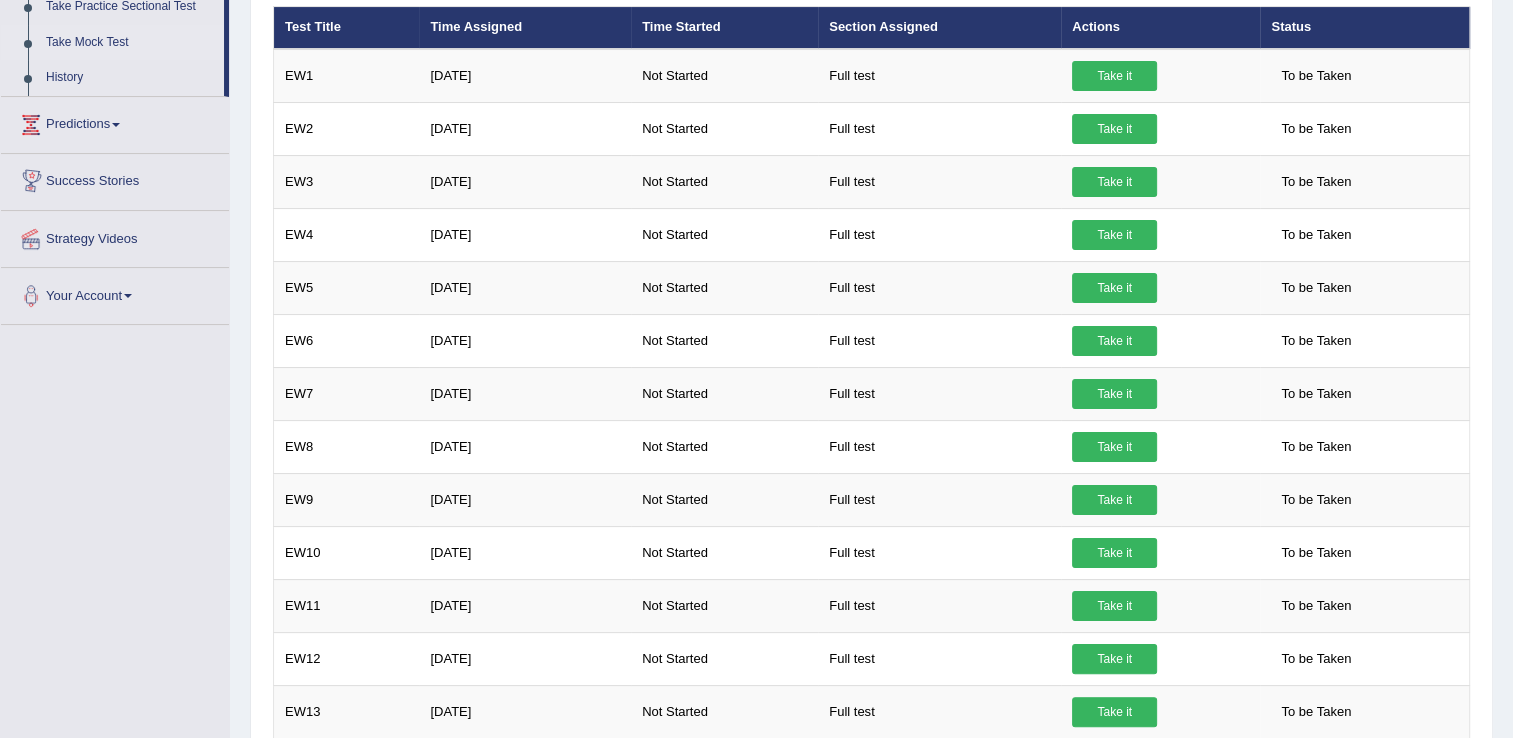 click on "Predictions" at bounding box center (115, 122) 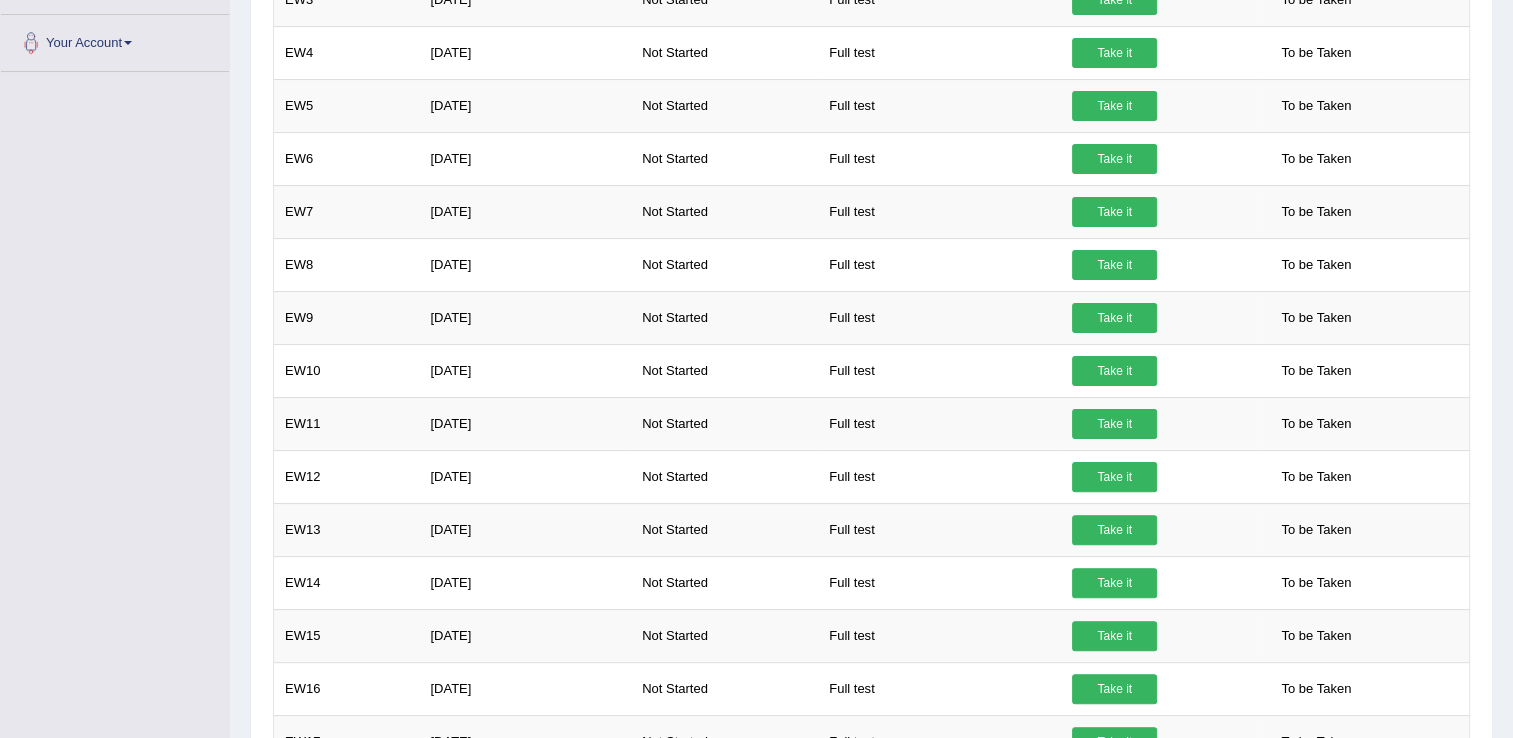 scroll, scrollTop: 645, scrollLeft: 0, axis: vertical 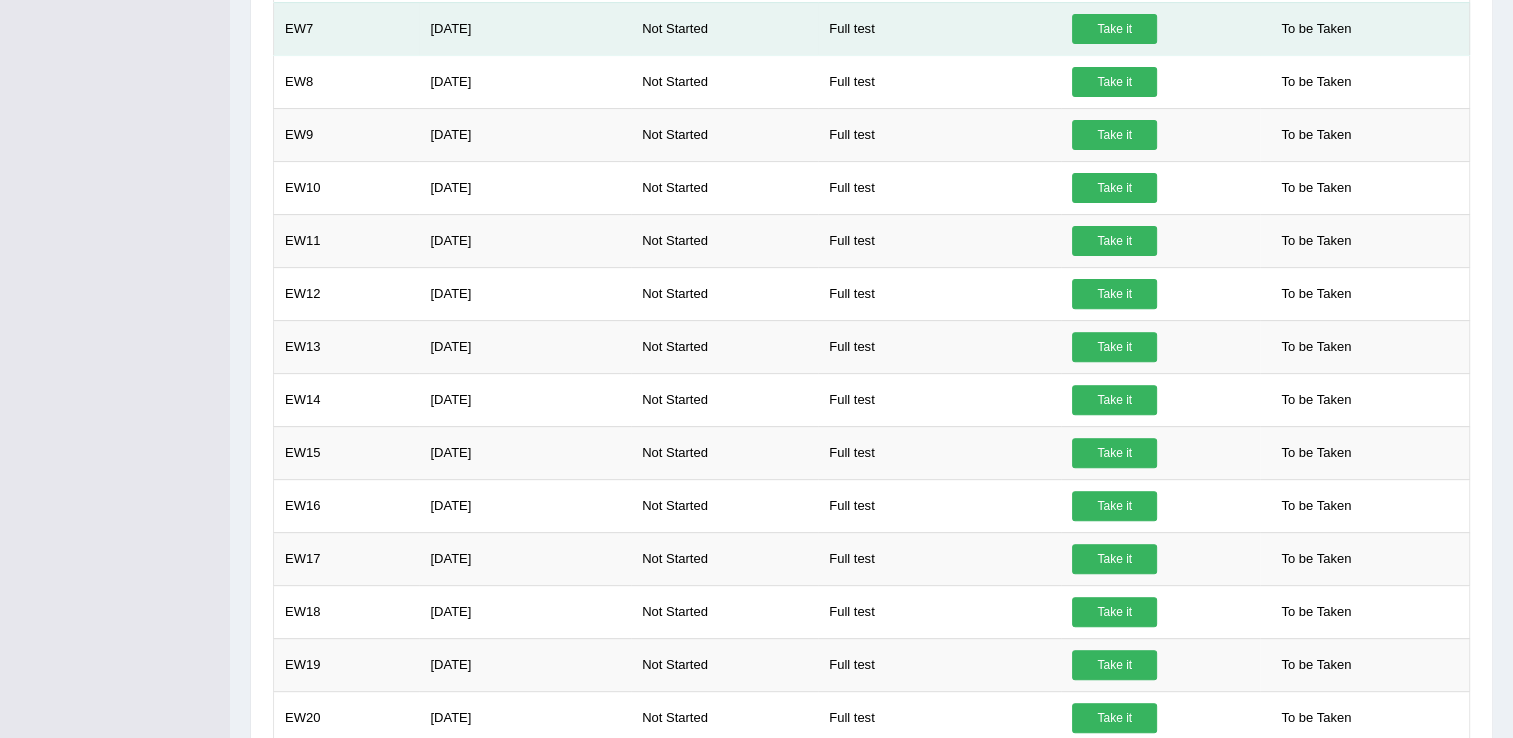 click on "Predictions" at bounding box center [112, -350] 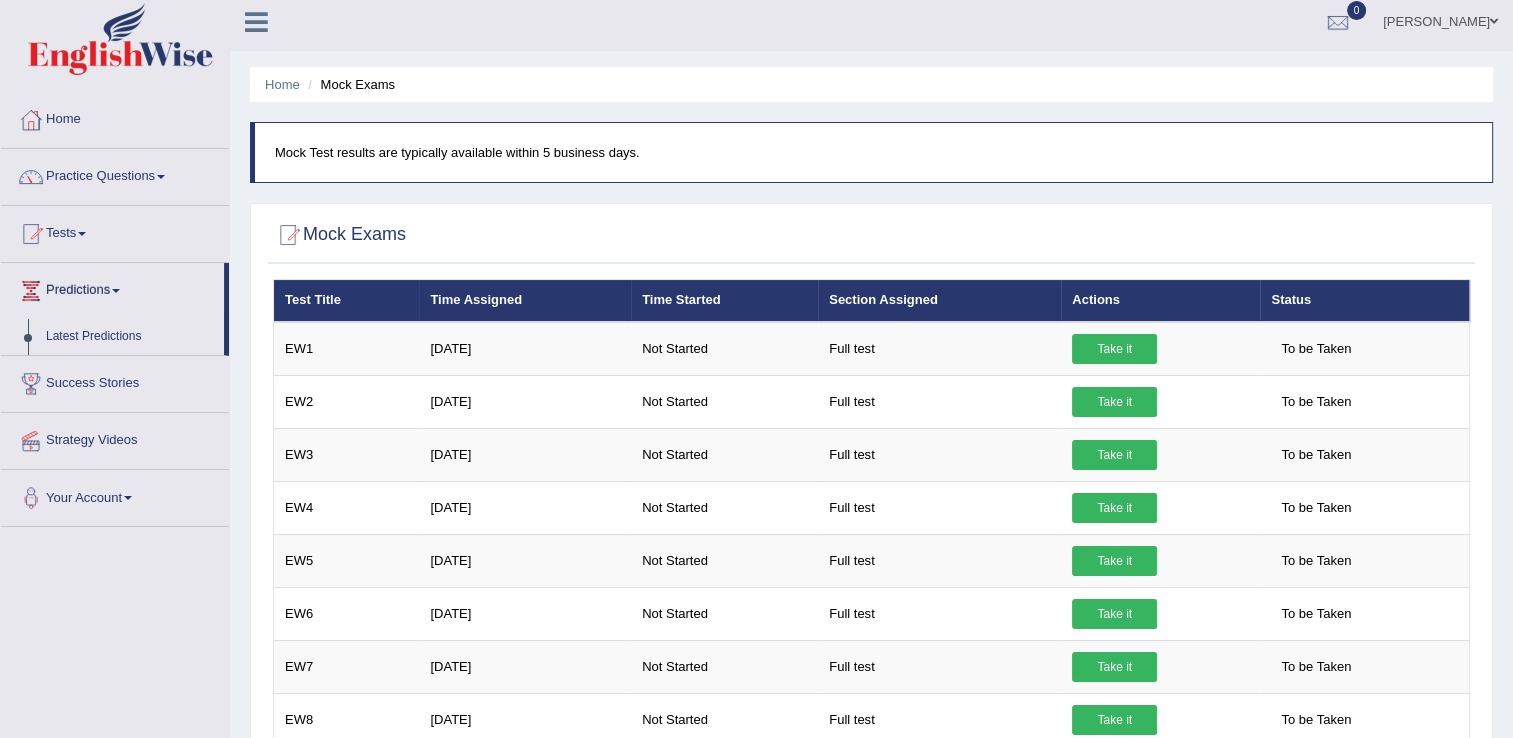 scroll, scrollTop: 5, scrollLeft: 0, axis: vertical 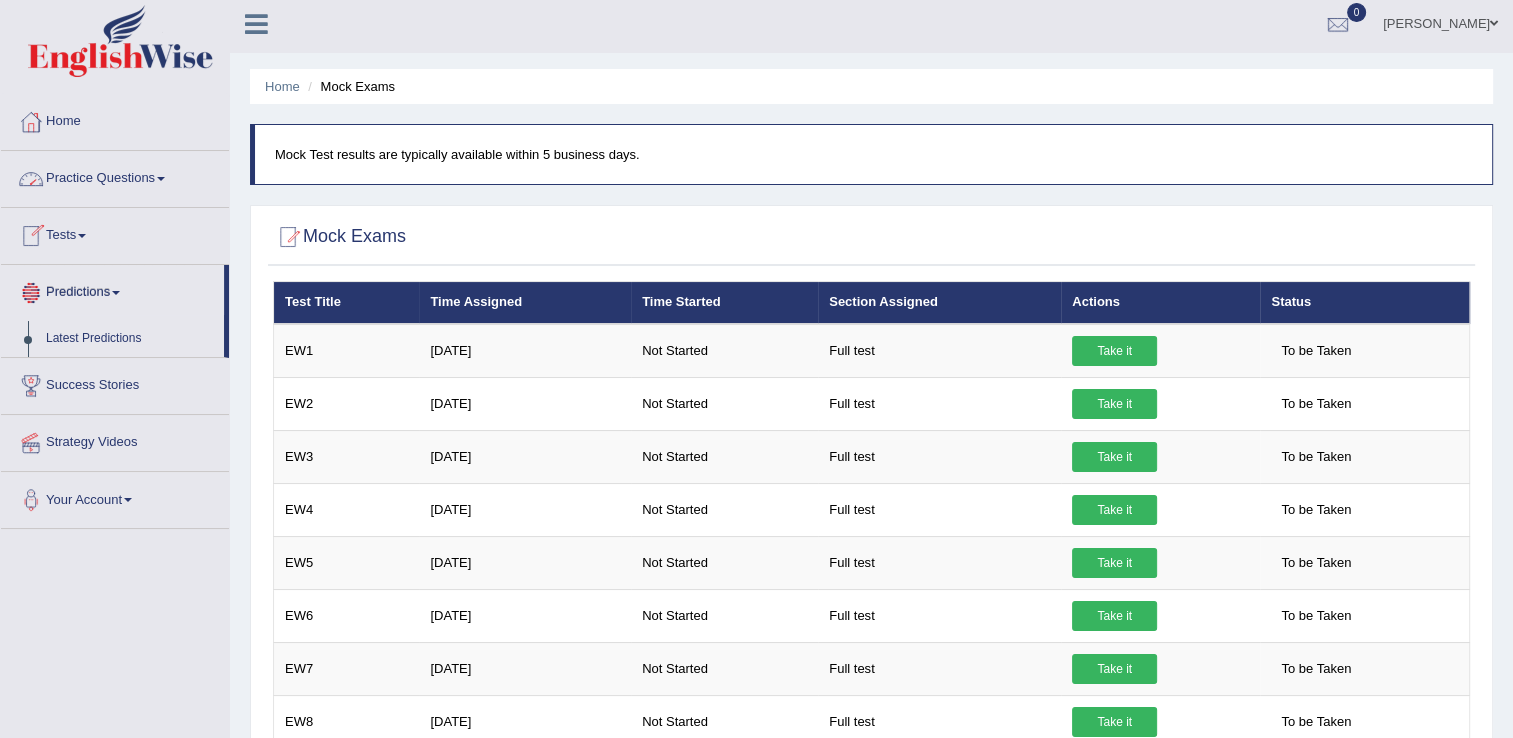 click on "Practice Questions" at bounding box center [115, 176] 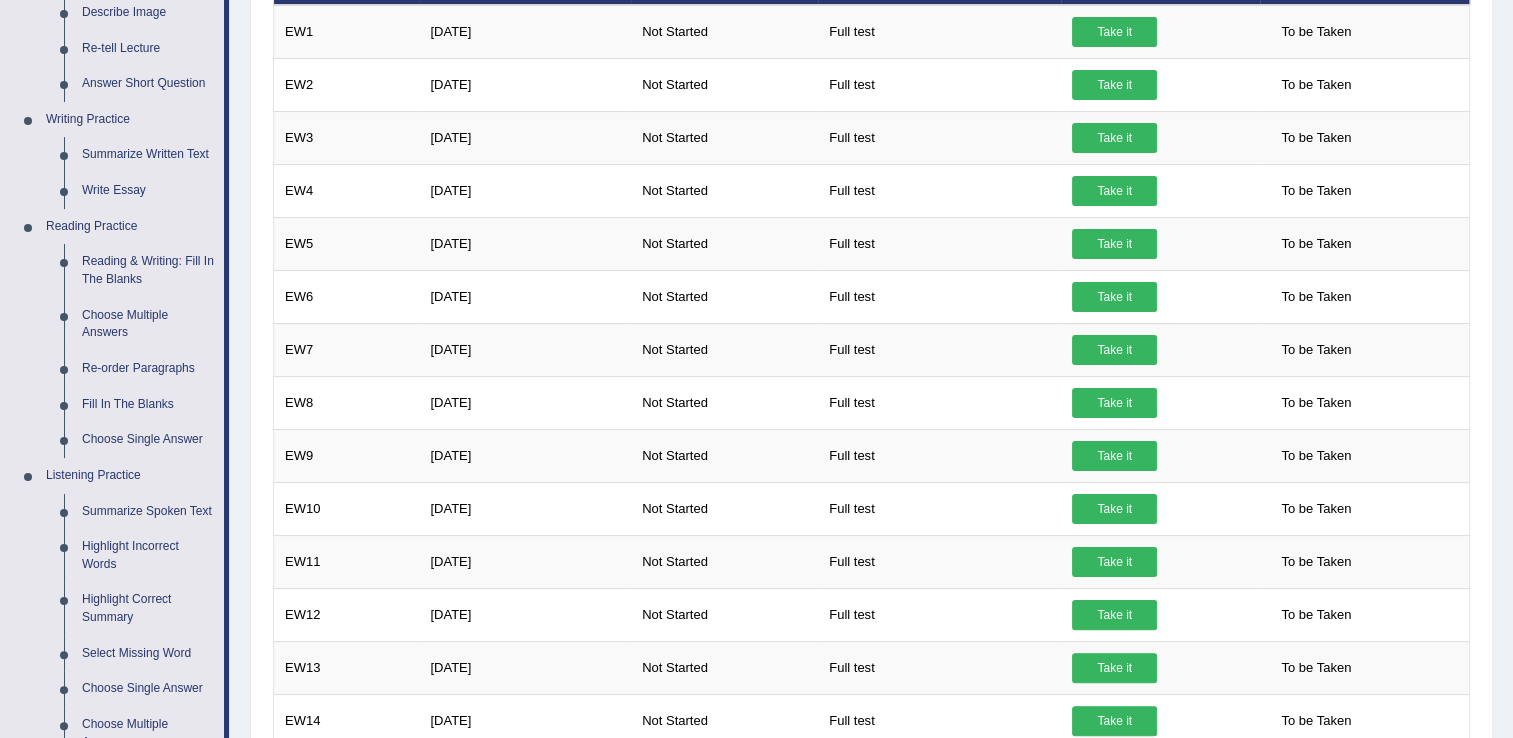 scroll, scrollTop: 325, scrollLeft: 0, axis: vertical 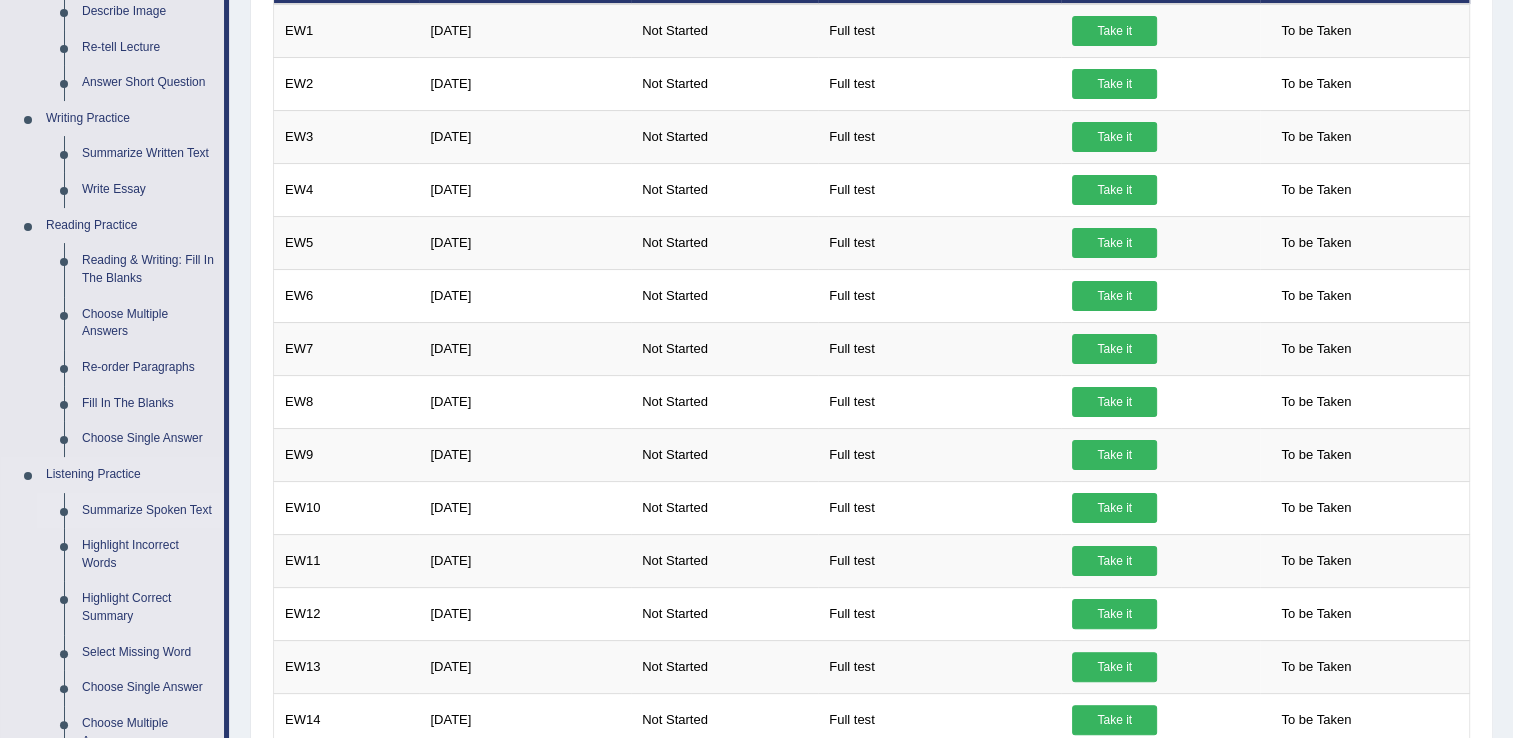 click on "Summarize Spoken Text" at bounding box center (148, 511) 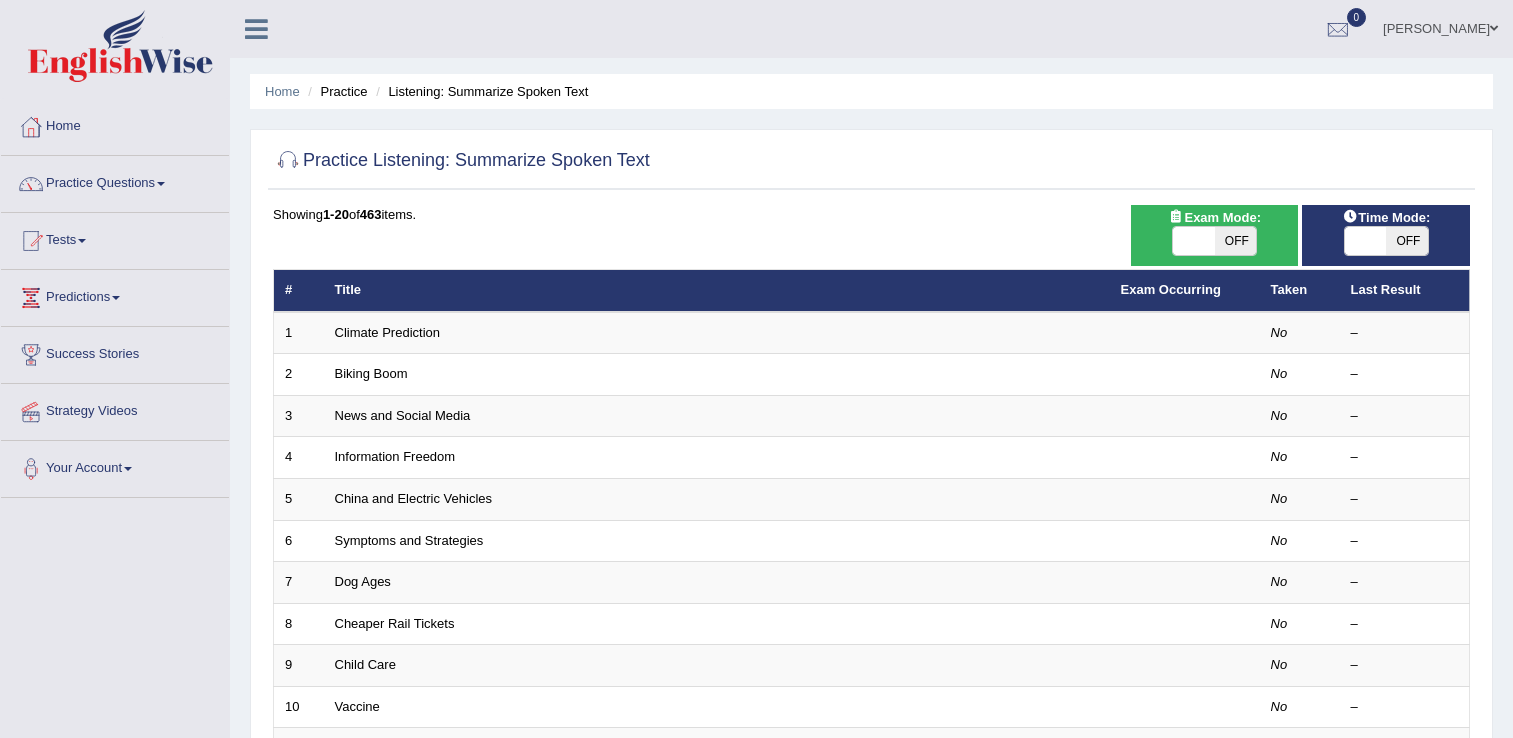 scroll, scrollTop: 0, scrollLeft: 0, axis: both 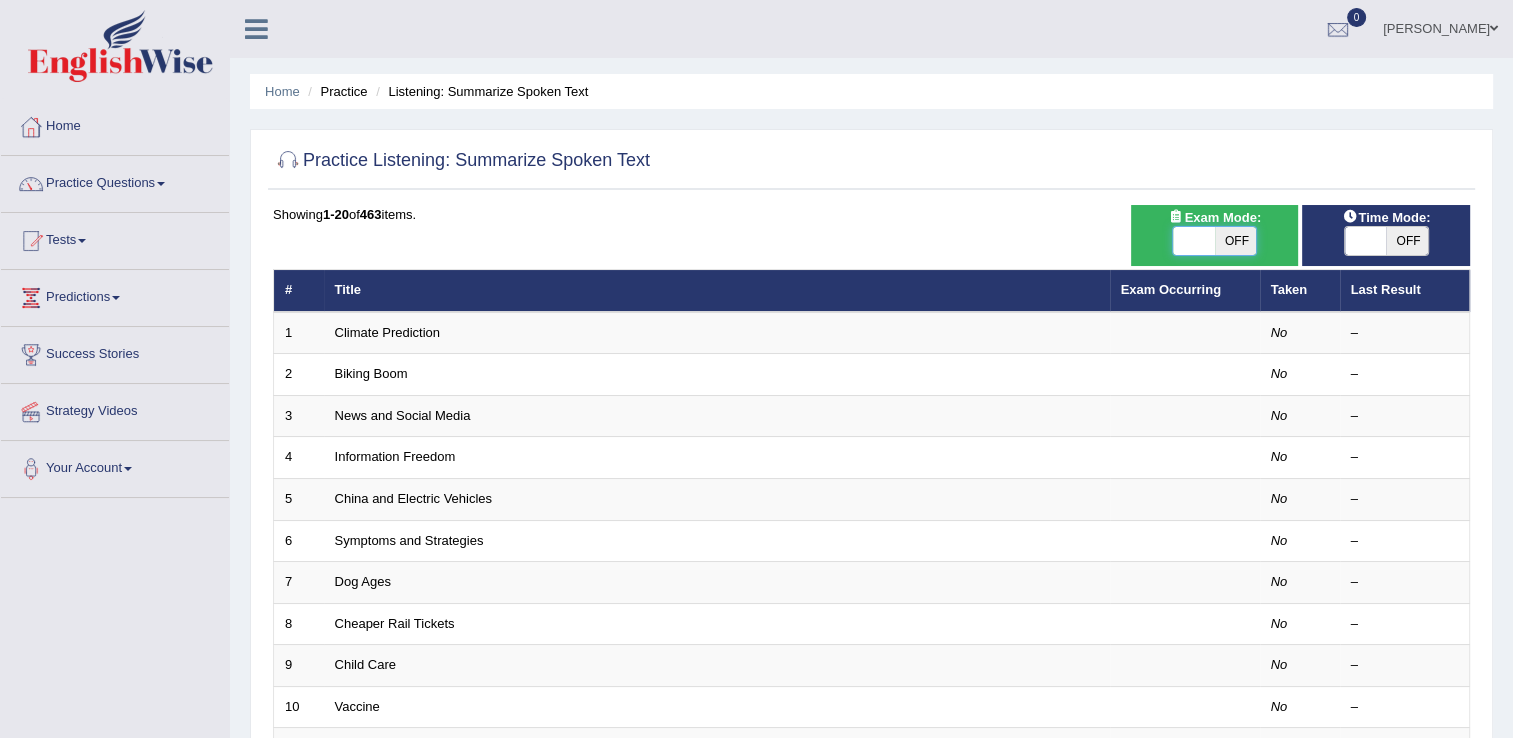 click at bounding box center [1195, 241] 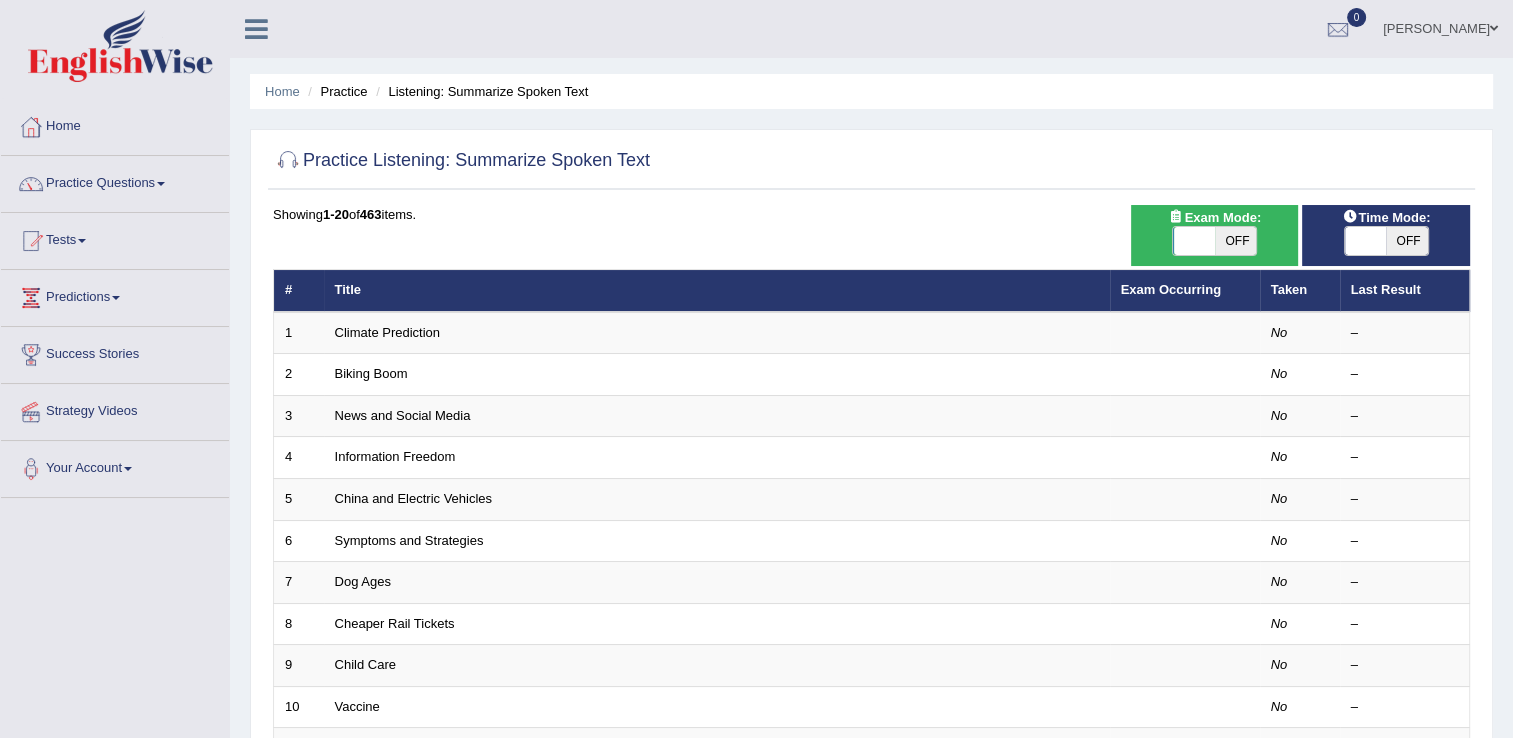 click on "OFF" at bounding box center (1407, 241) 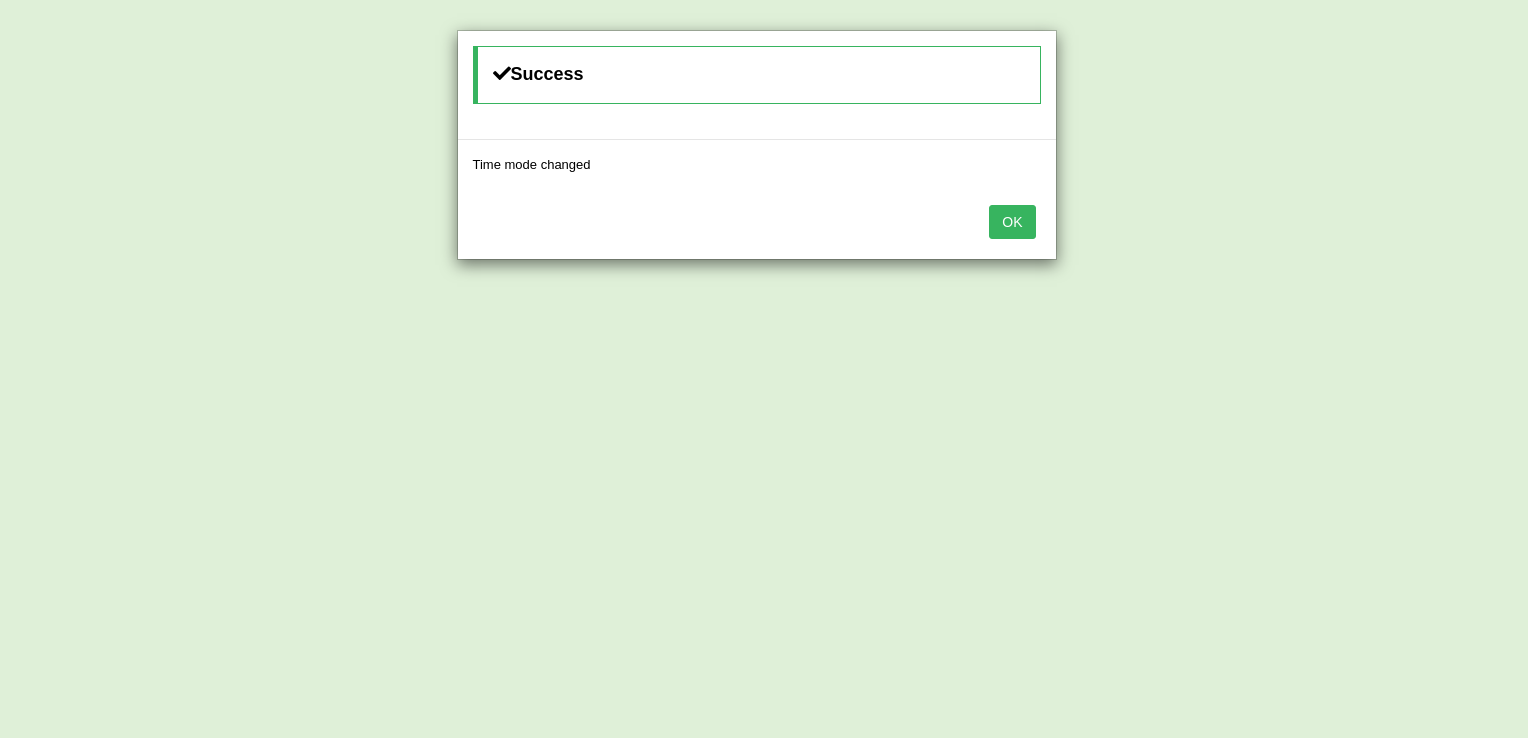click on "OK" at bounding box center [1012, 222] 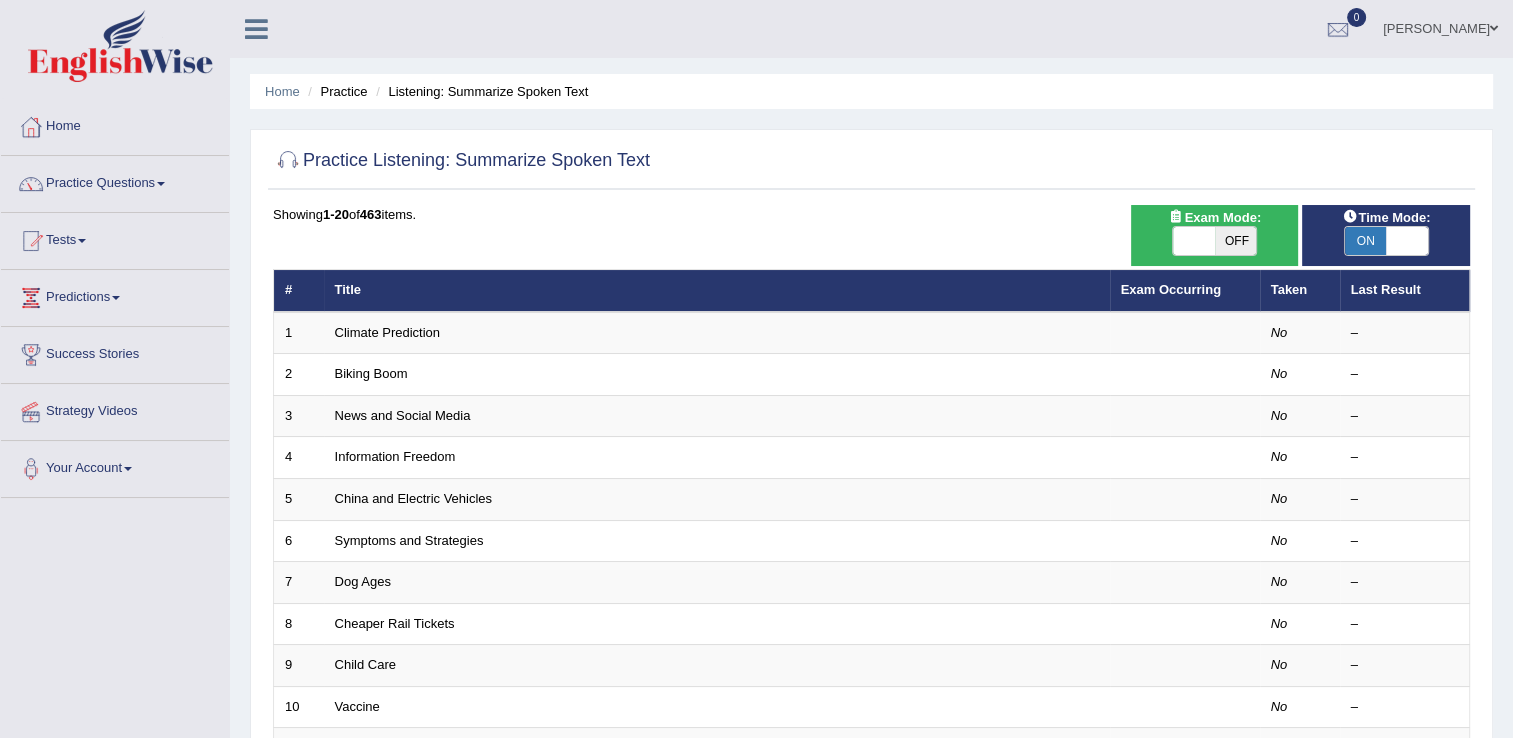 click on "OFF" at bounding box center [1236, 241] 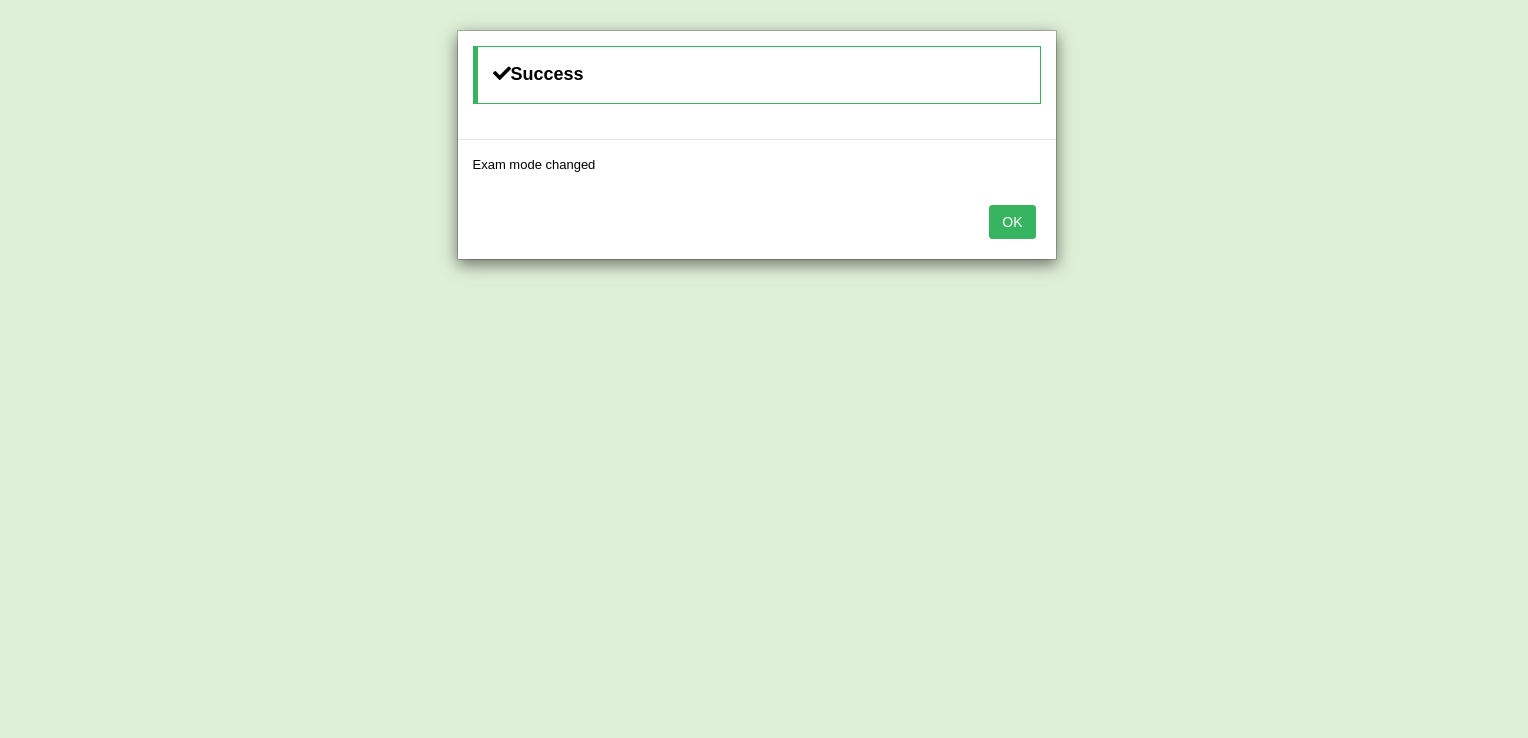 click on "OK" at bounding box center (1012, 222) 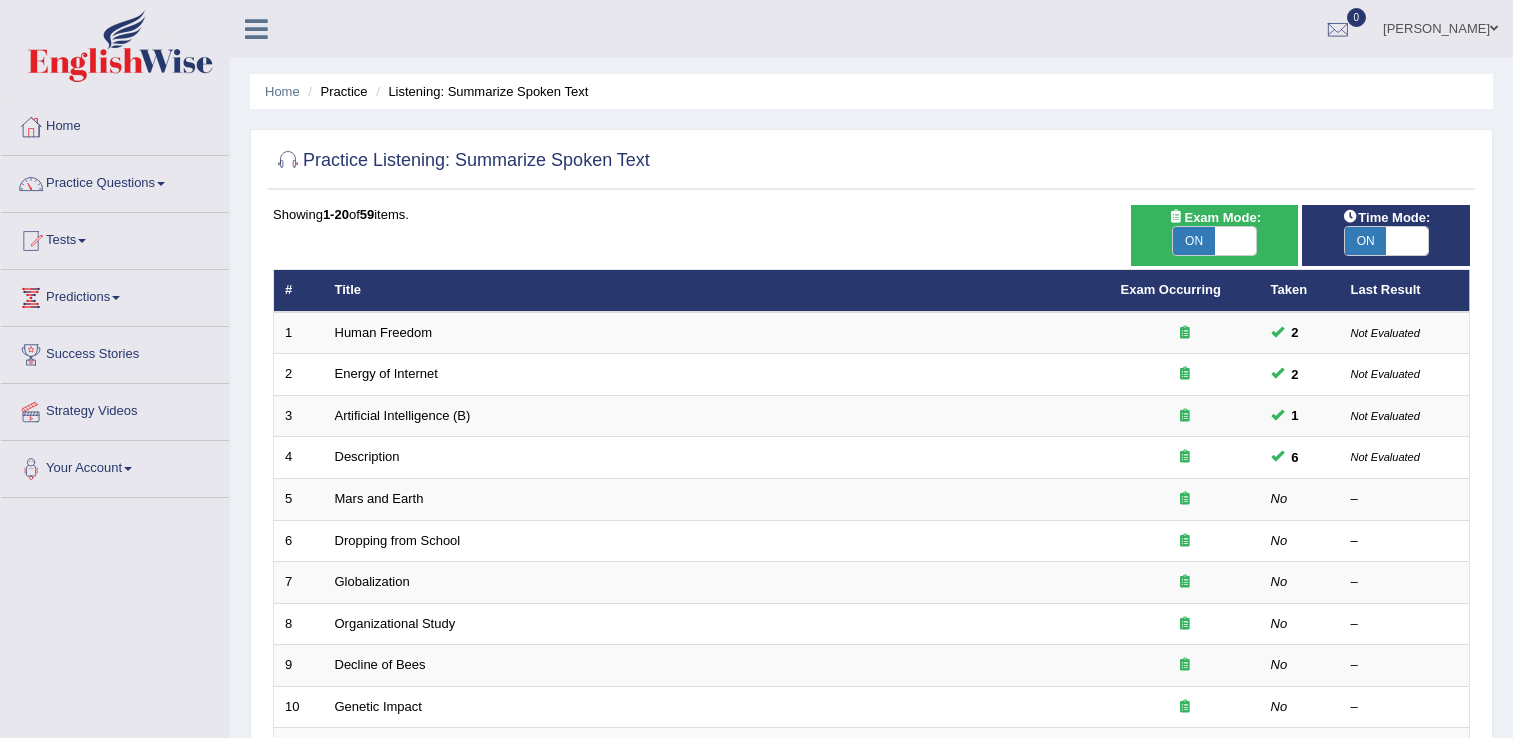scroll, scrollTop: 0, scrollLeft: 0, axis: both 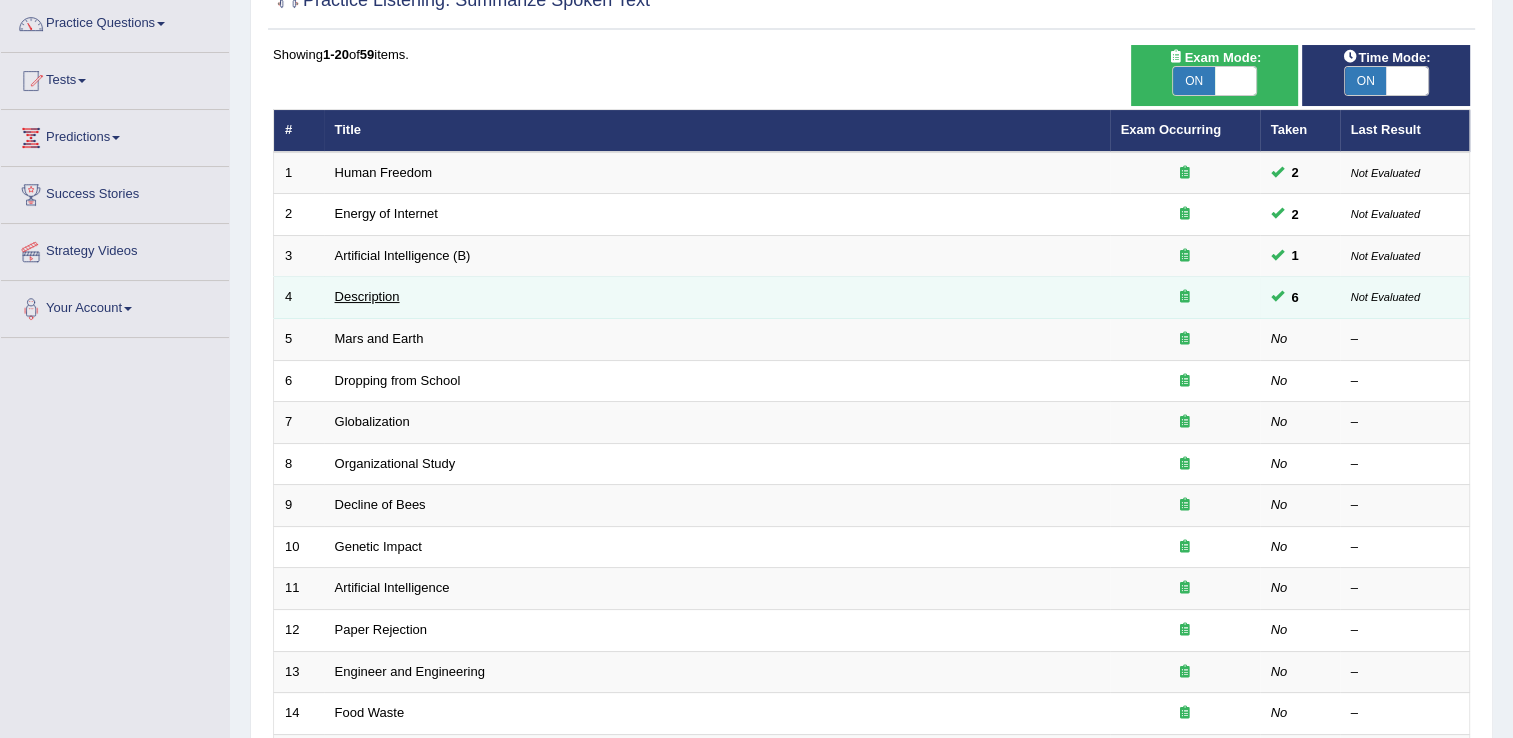 click on "Description" at bounding box center [367, 296] 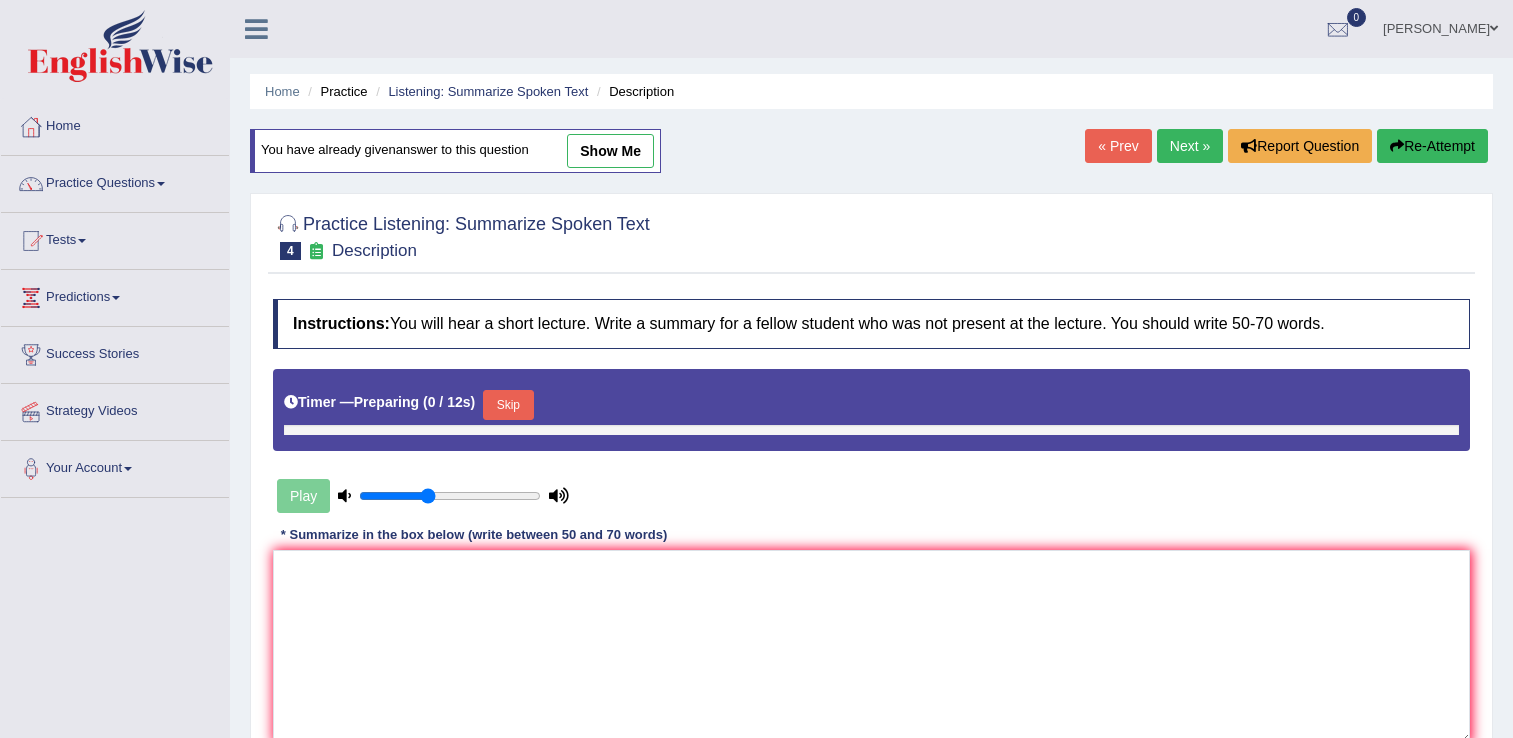 scroll, scrollTop: 0, scrollLeft: 0, axis: both 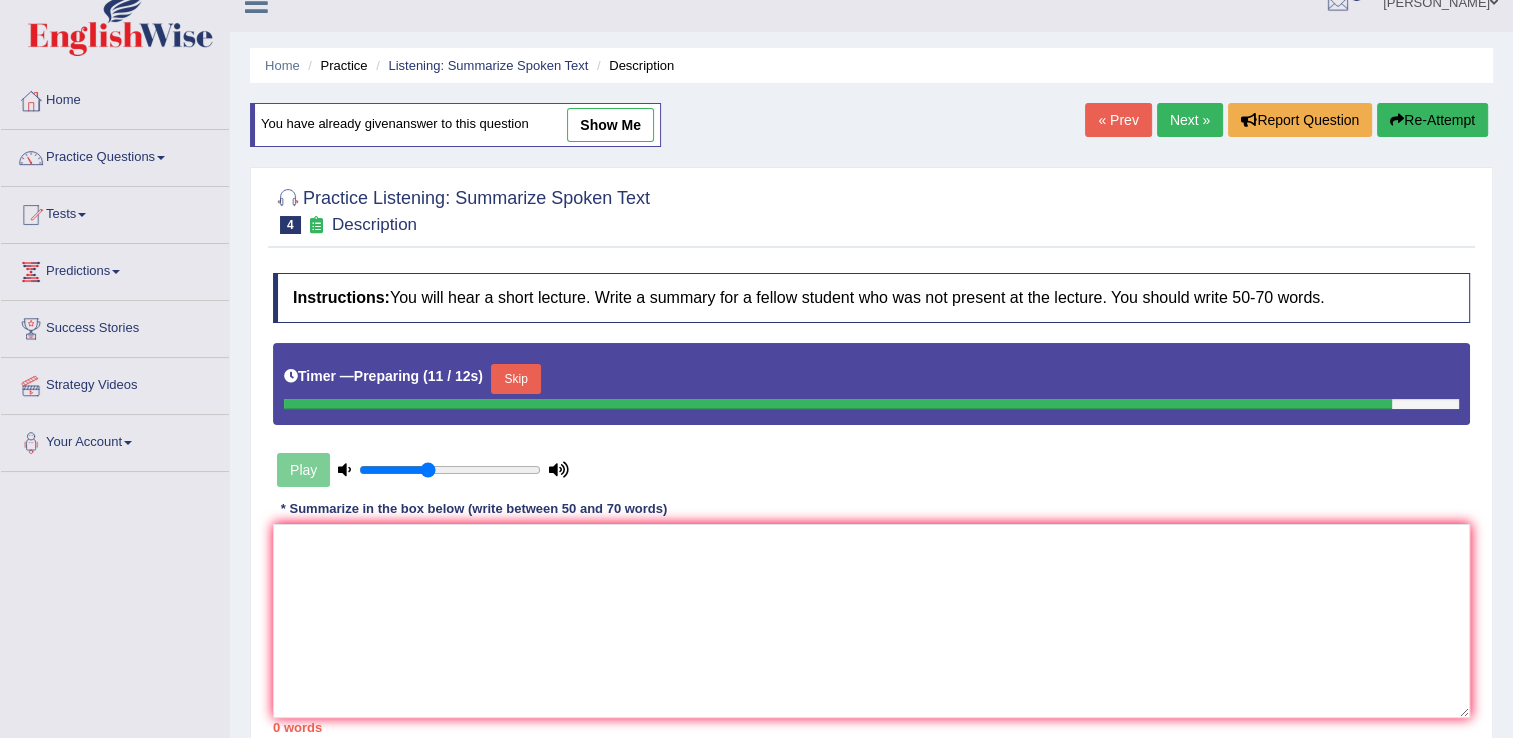 click on "Next »" at bounding box center (1190, 120) 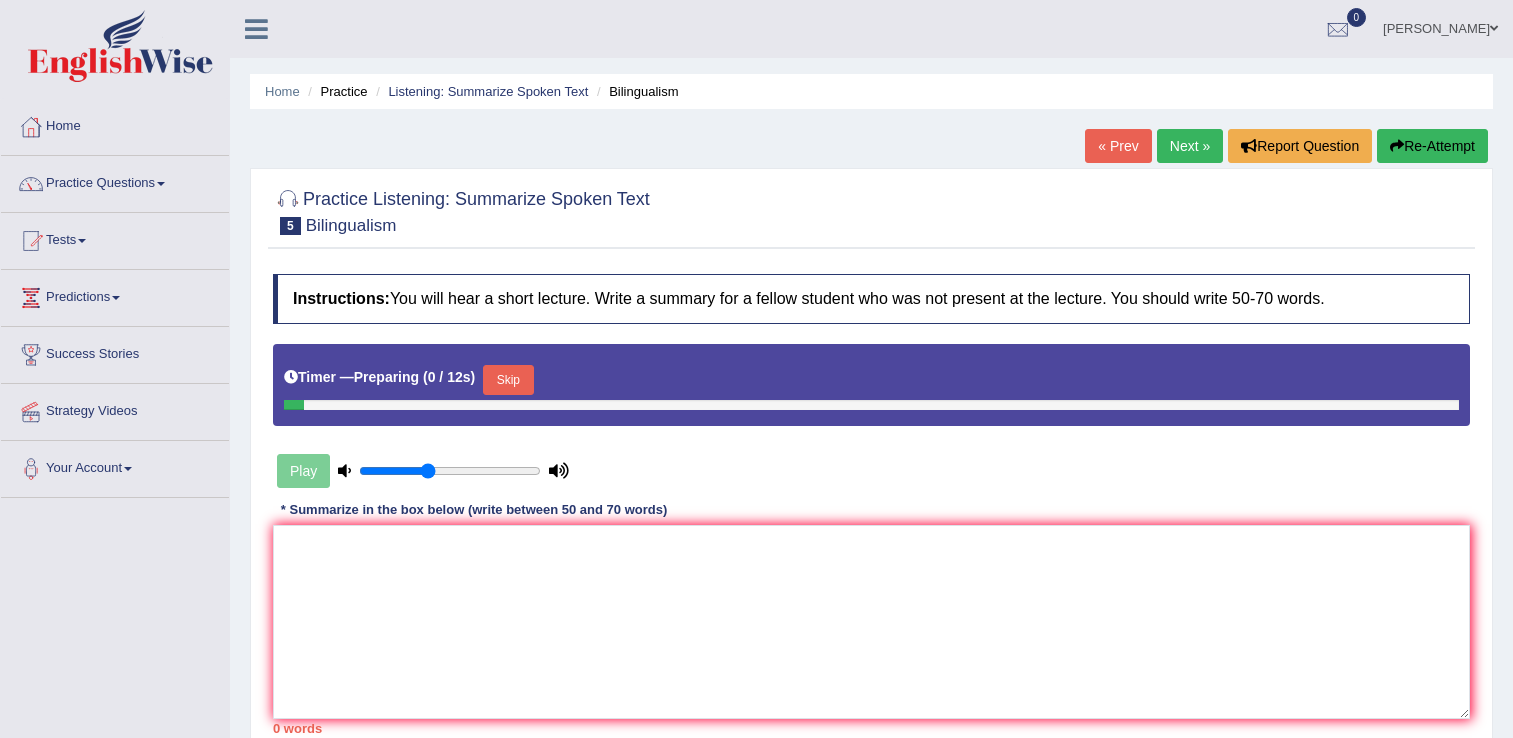 scroll, scrollTop: 0, scrollLeft: 0, axis: both 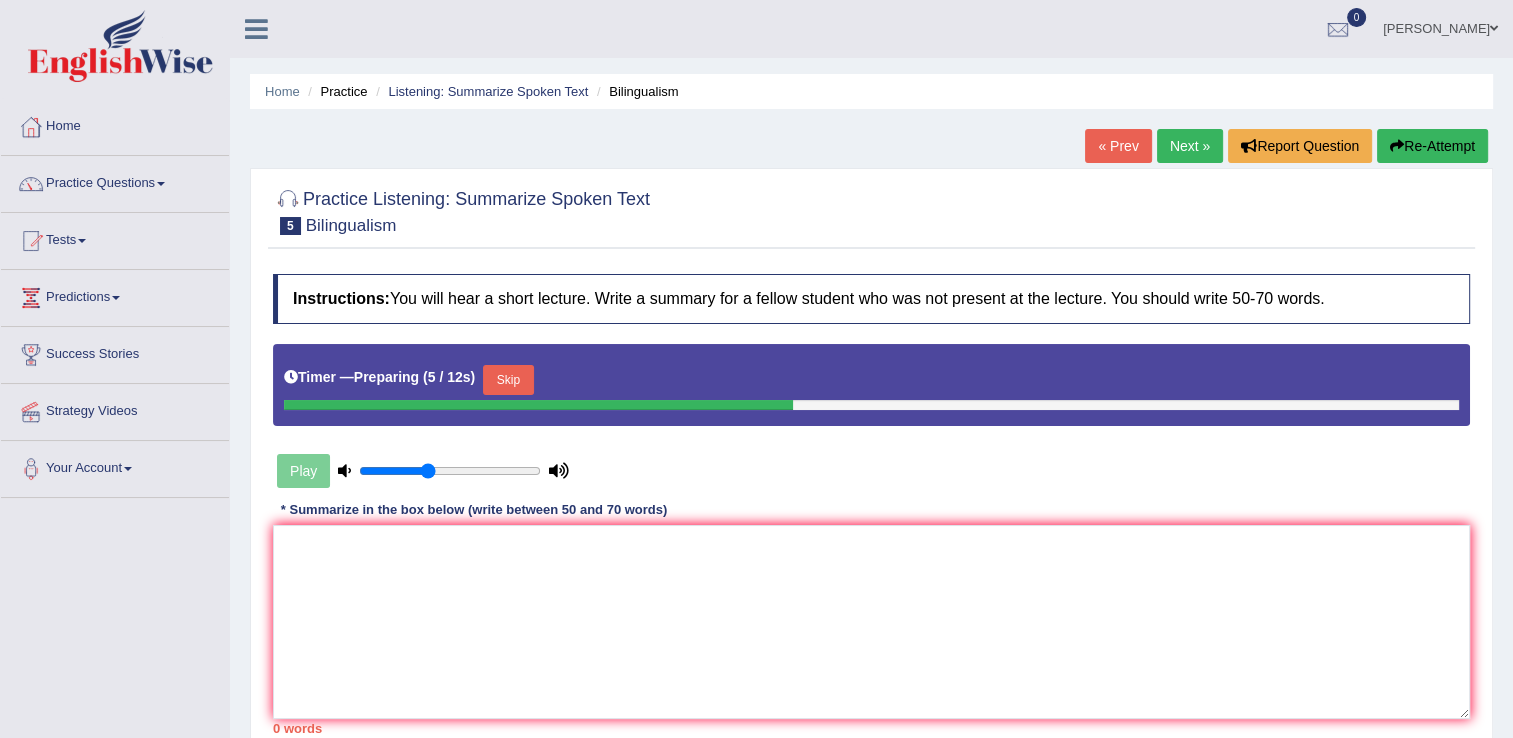 click on "Next »" at bounding box center (1190, 146) 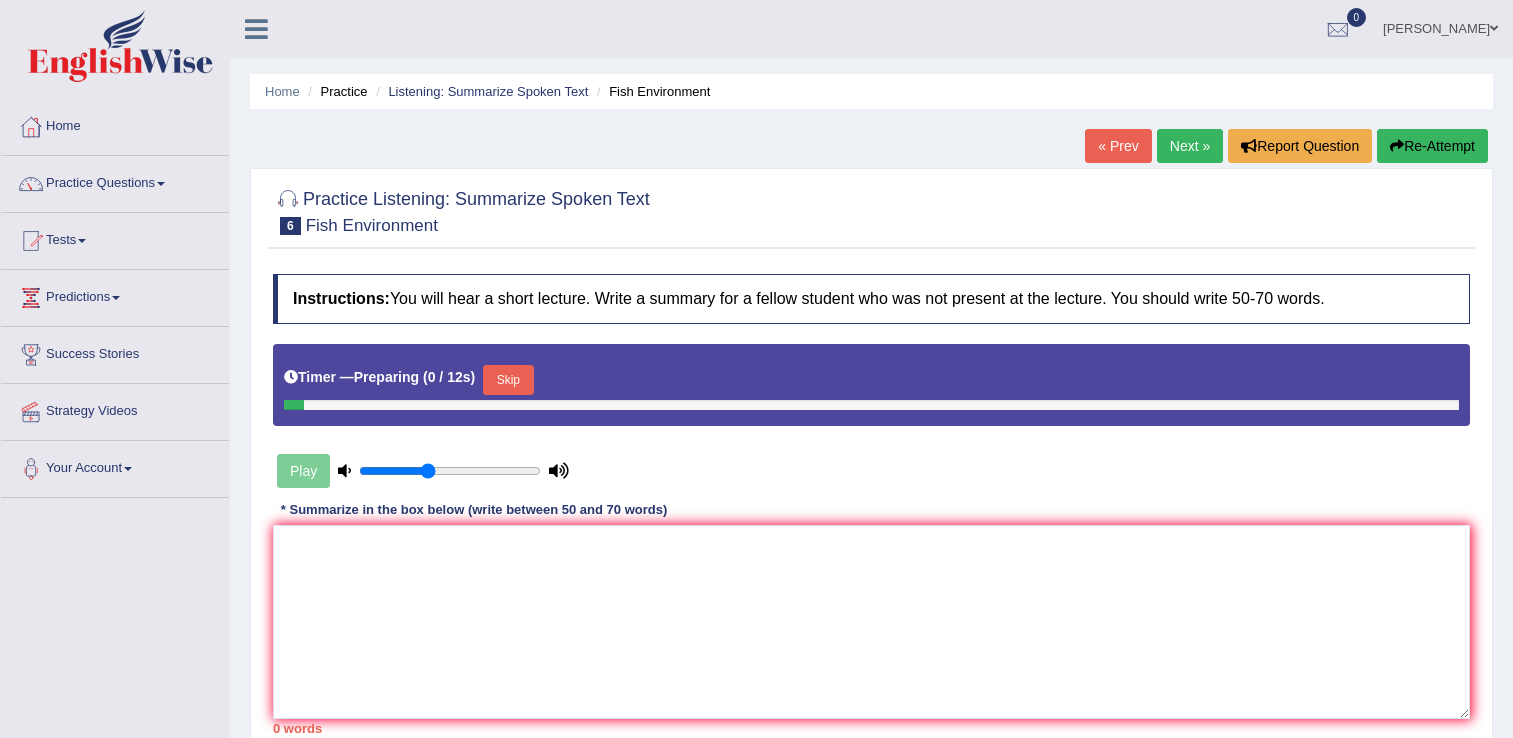 scroll, scrollTop: 0, scrollLeft: 0, axis: both 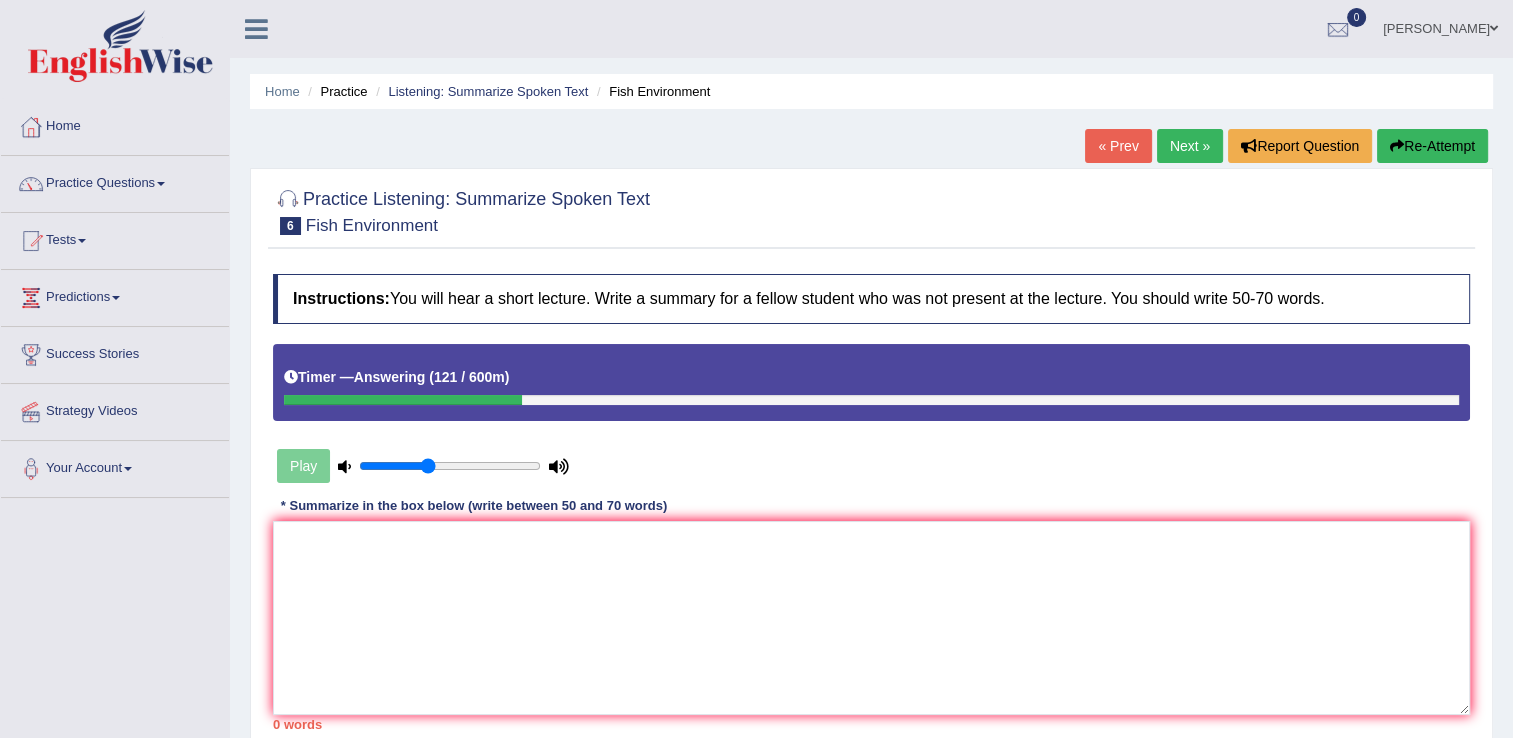 click on "Re-Attempt" at bounding box center (1432, 146) 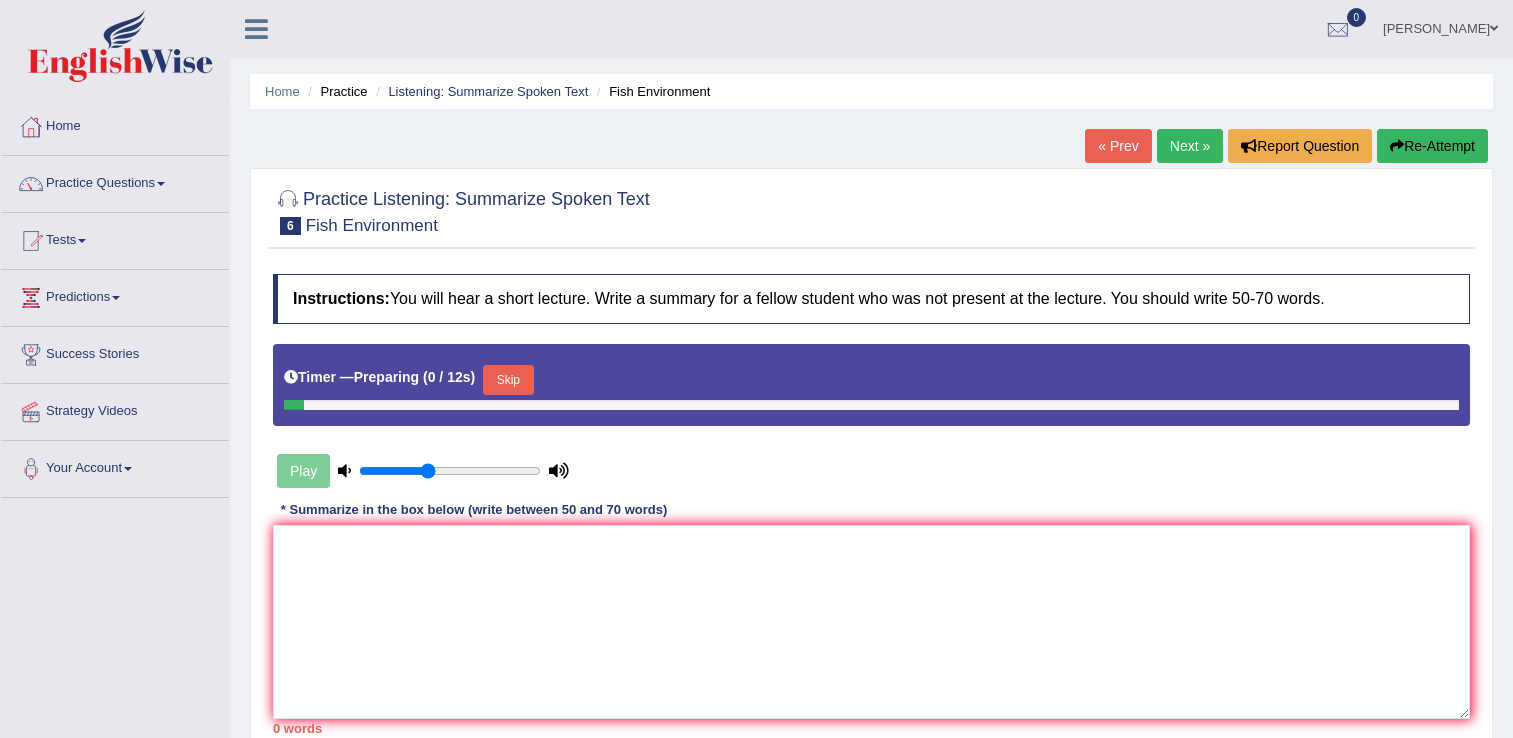 scroll, scrollTop: 0, scrollLeft: 0, axis: both 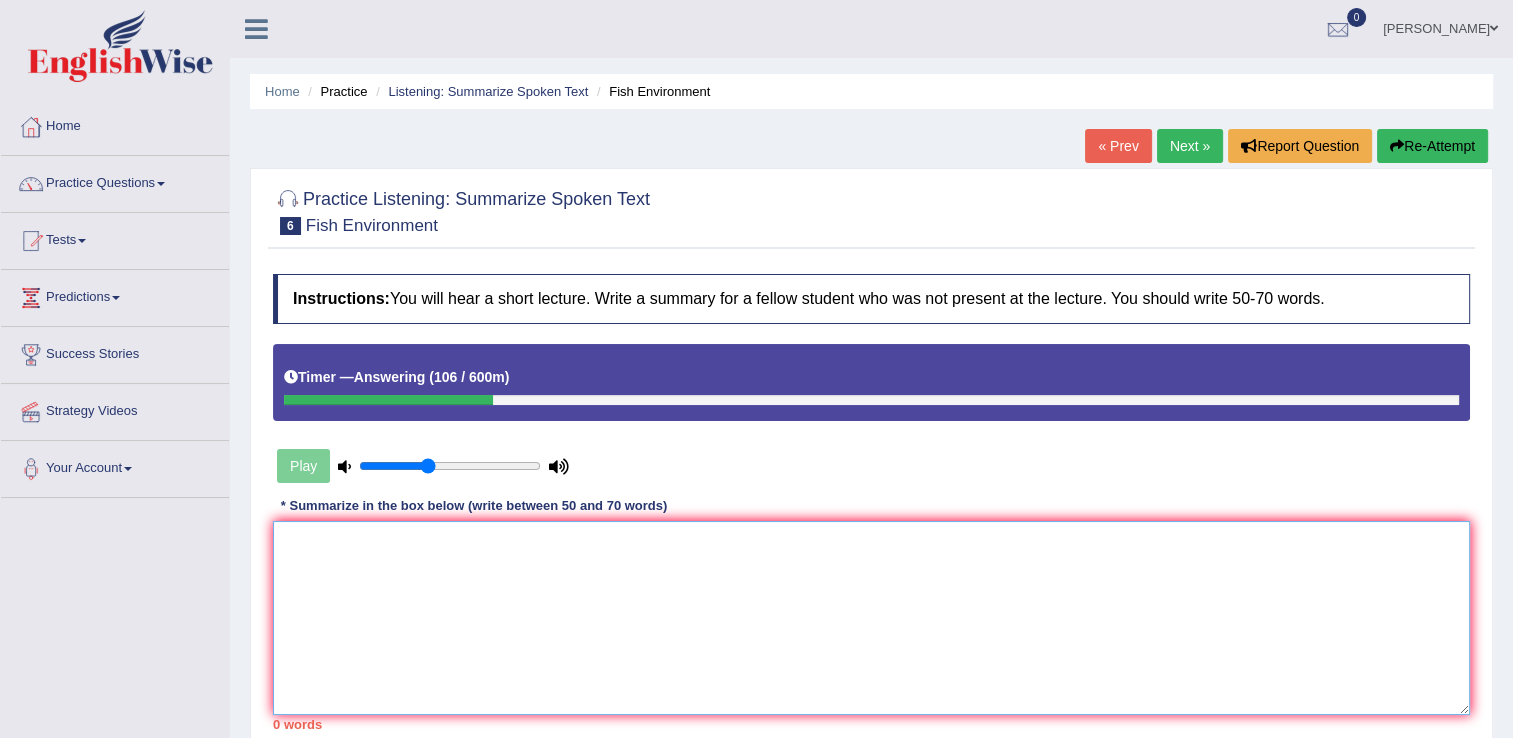 click at bounding box center [871, 618] 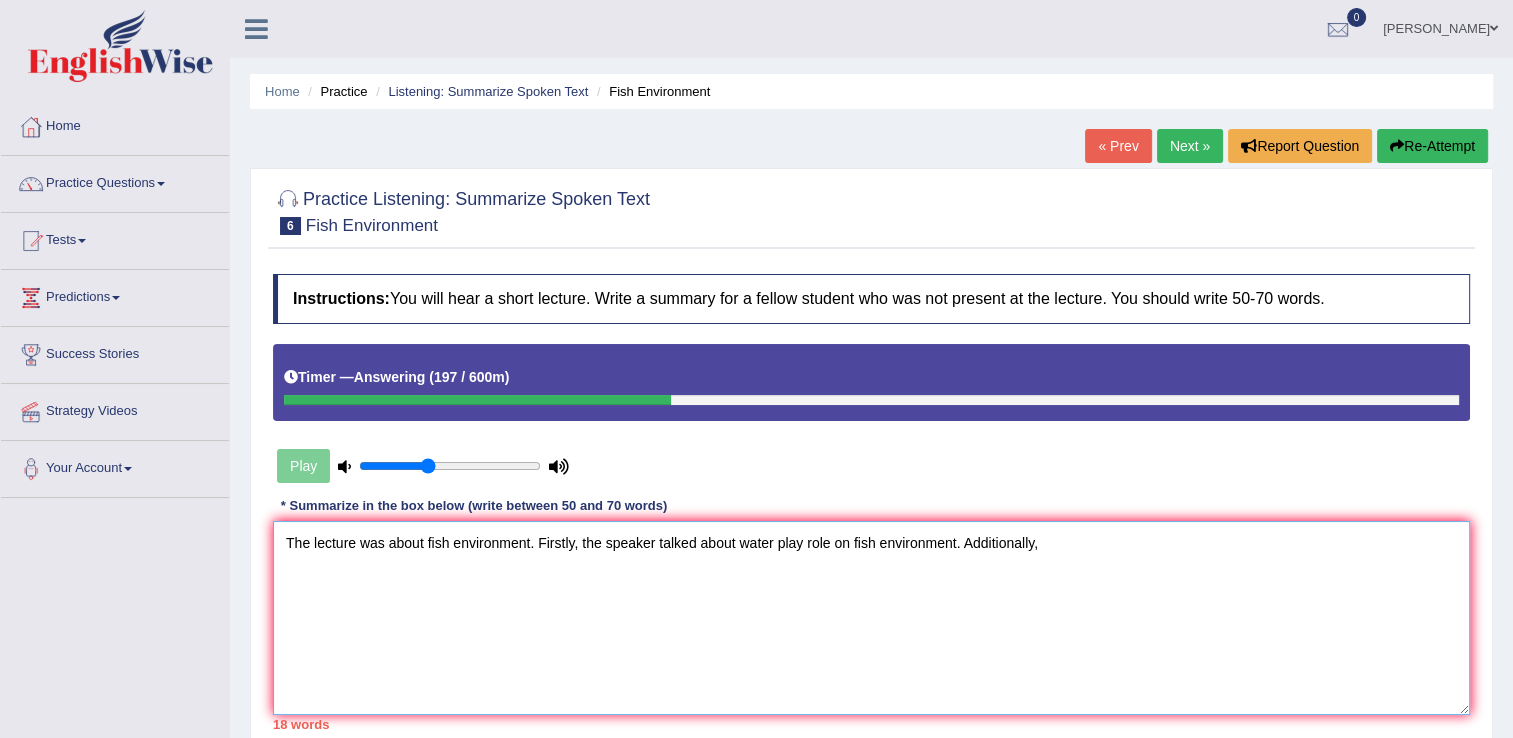 click on "The lecture was about fish environment. Firstly, the speaker talked about water play role on fish environment. Additionally," at bounding box center (871, 618) 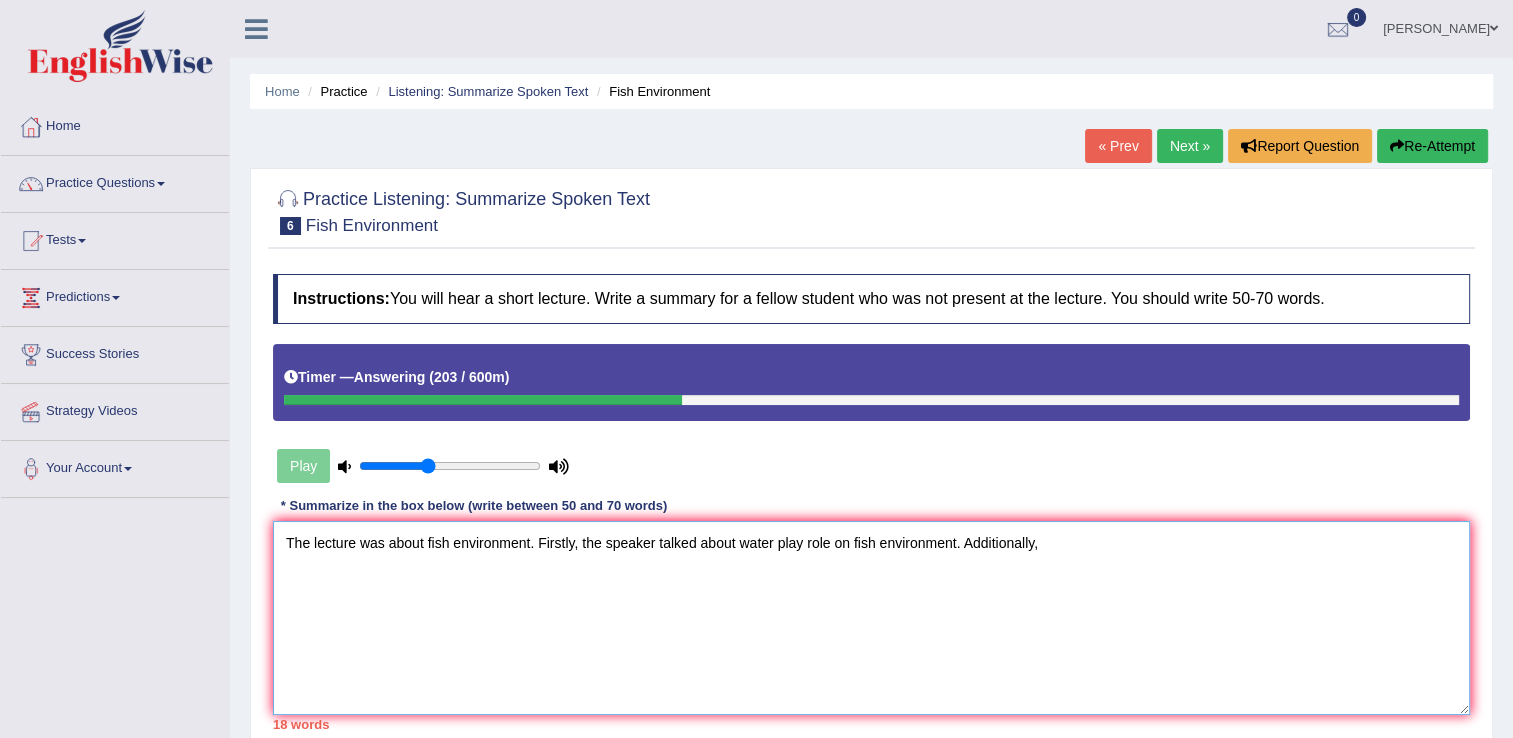click on "The lecture was about fish environment. Firstly, the speaker talked about water play role on fish environment. Additionally," at bounding box center (871, 618) 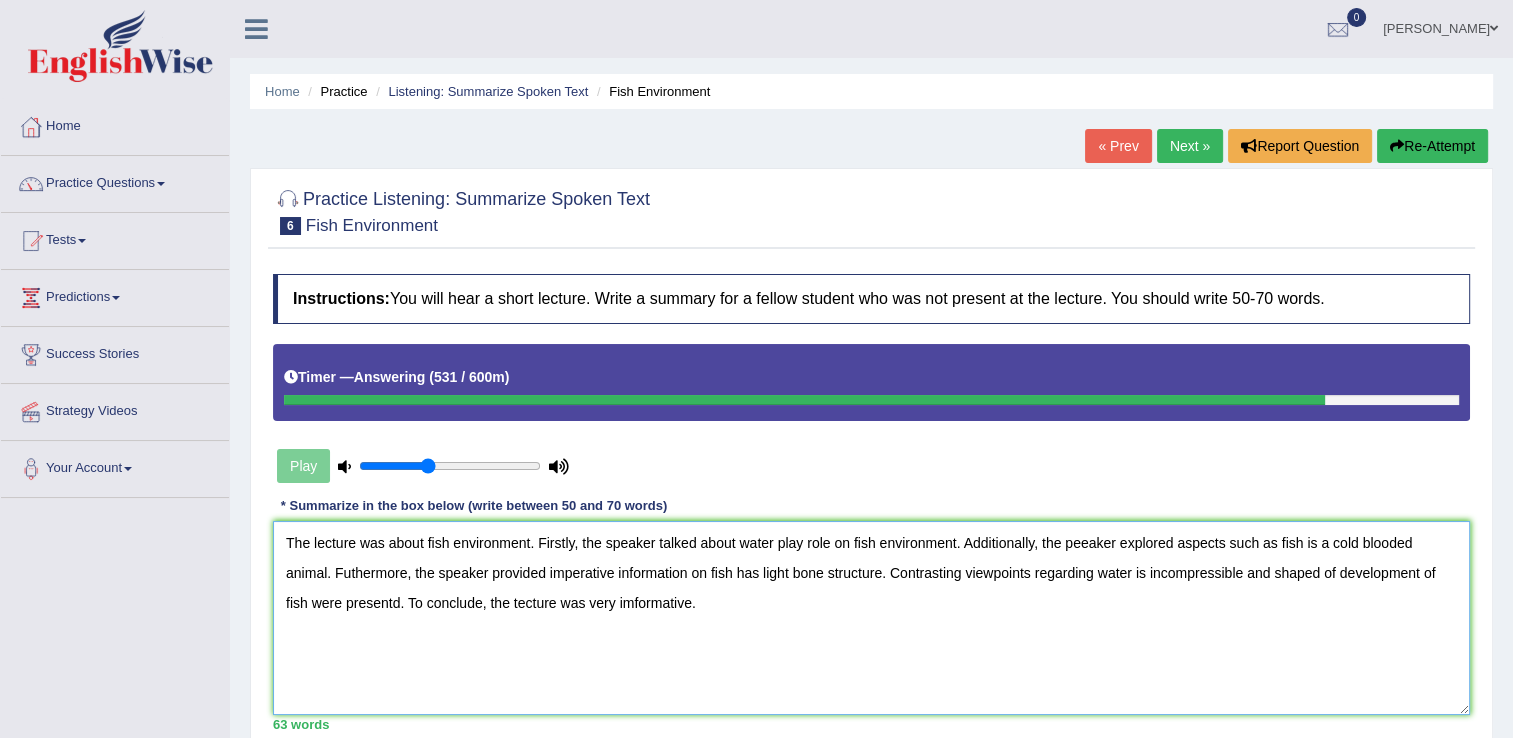 click on "The lecture was about fish environment. Firstly, the speaker talked about water play role on fish environment. Additionally, the peeaker explored aspects such as fish is a cold blooded animal. Futhermore, the speaker provided imperative information on fish has light bone structure. Contrasting viewpoints regarding water is incompressible and shaped of development of fish were presentd. To conclude, the tecture was very imformative." at bounding box center (871, 618) 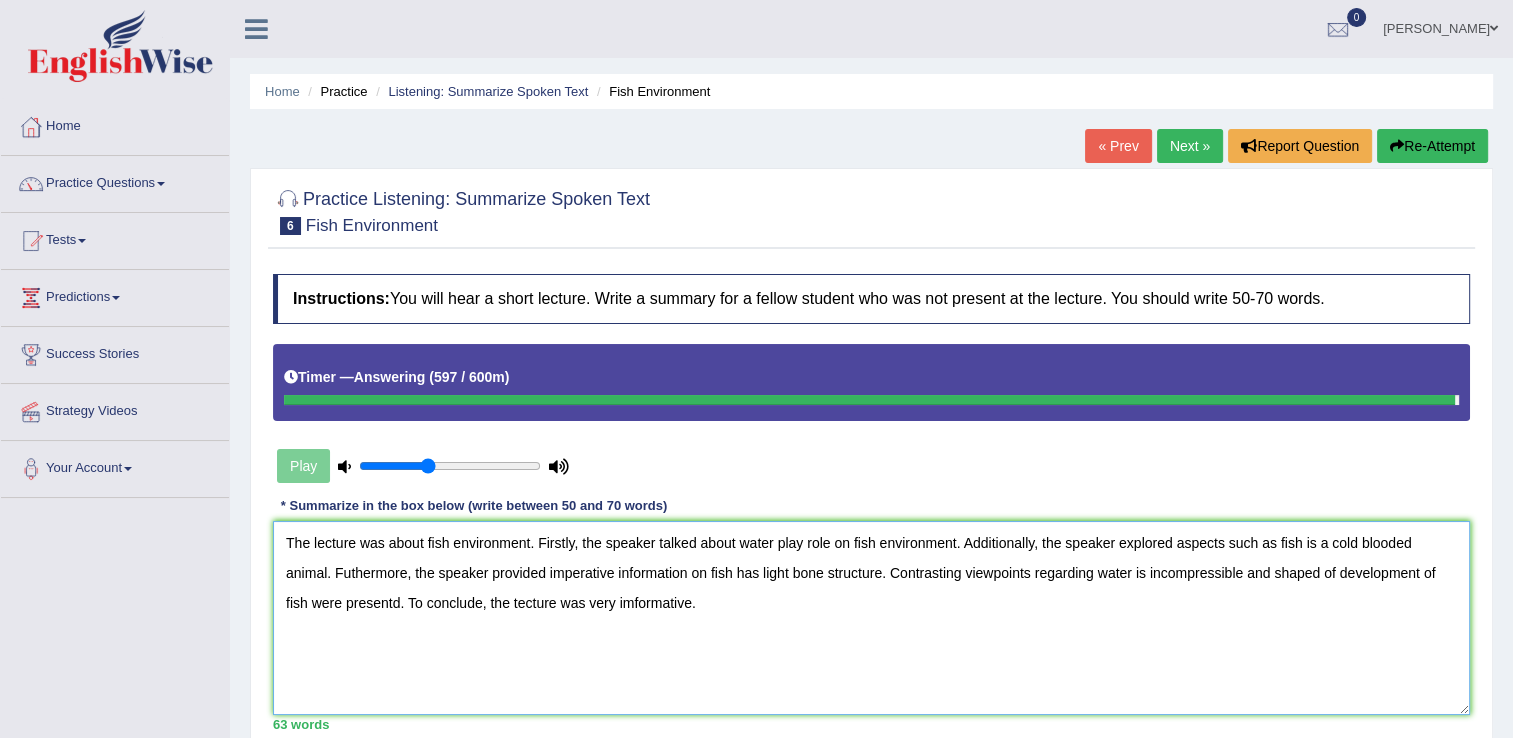 click on "The lecture was about fish environment. Firstly, the speaker talked about water play role on fish environment. Additionally, the speaker explored aspects such as fish is a cold blooded animal. Futhermore, the speaker provided imperative information on fish has light bone structure. Contrasting viewpoints regarding water is incompressible and shaped of development of fish were presentd. To conclude, the tecture was very imformative." at bounding box center [871, 618] 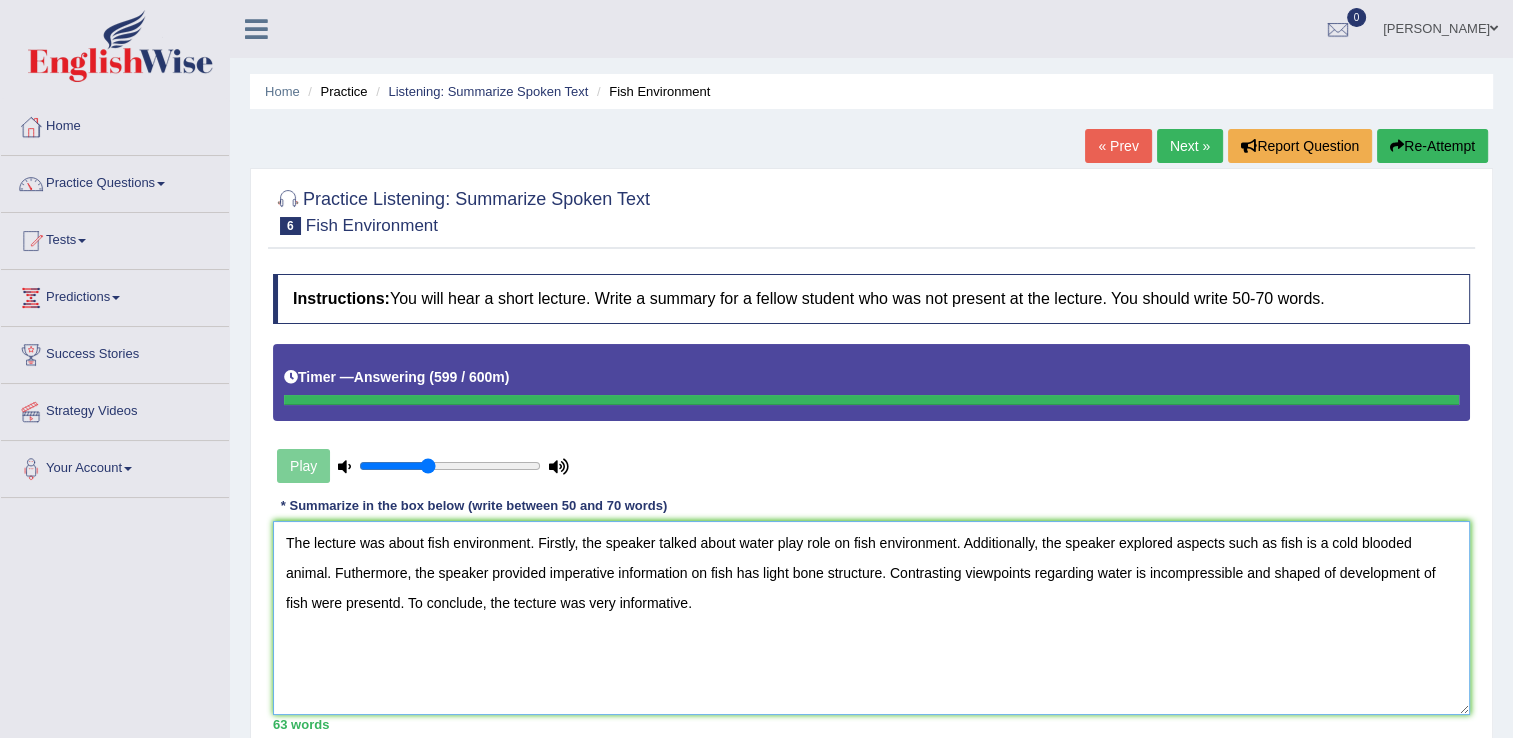 type on "The lecture was about fish environment. Firstly, the speaker talked about water play role on fish environment. Additionally, the speaker explored aspects such as fish is a cold blooded animal. Futhermore, the speaker provided imperative information on fish has light bone structure. Contrasting viewpoints regarding water is incompressible and shaped of development of fish were presentd. To conclude, the tecture was very informative." 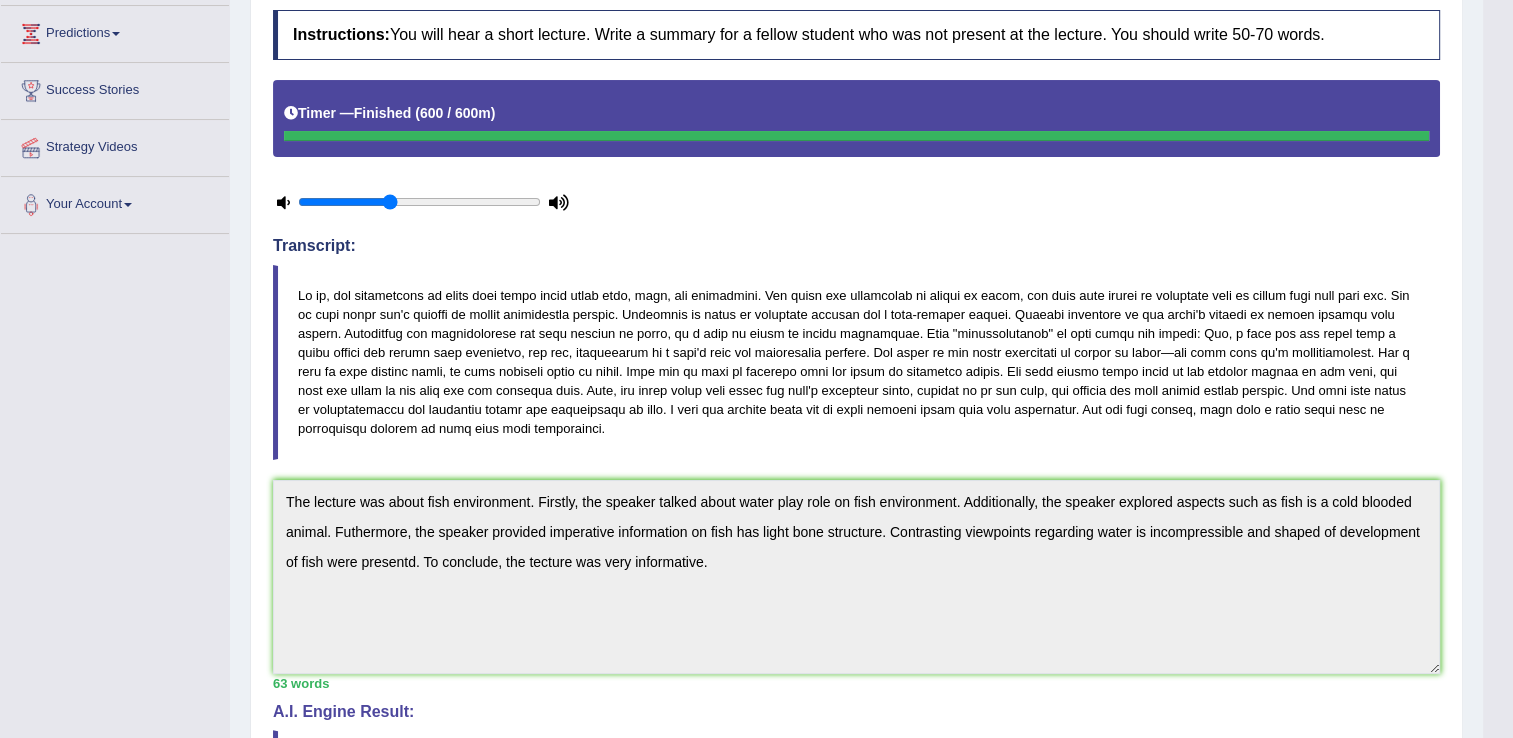 scroll, scrollTop: 280, scrollLeft: 0, axis: vertical 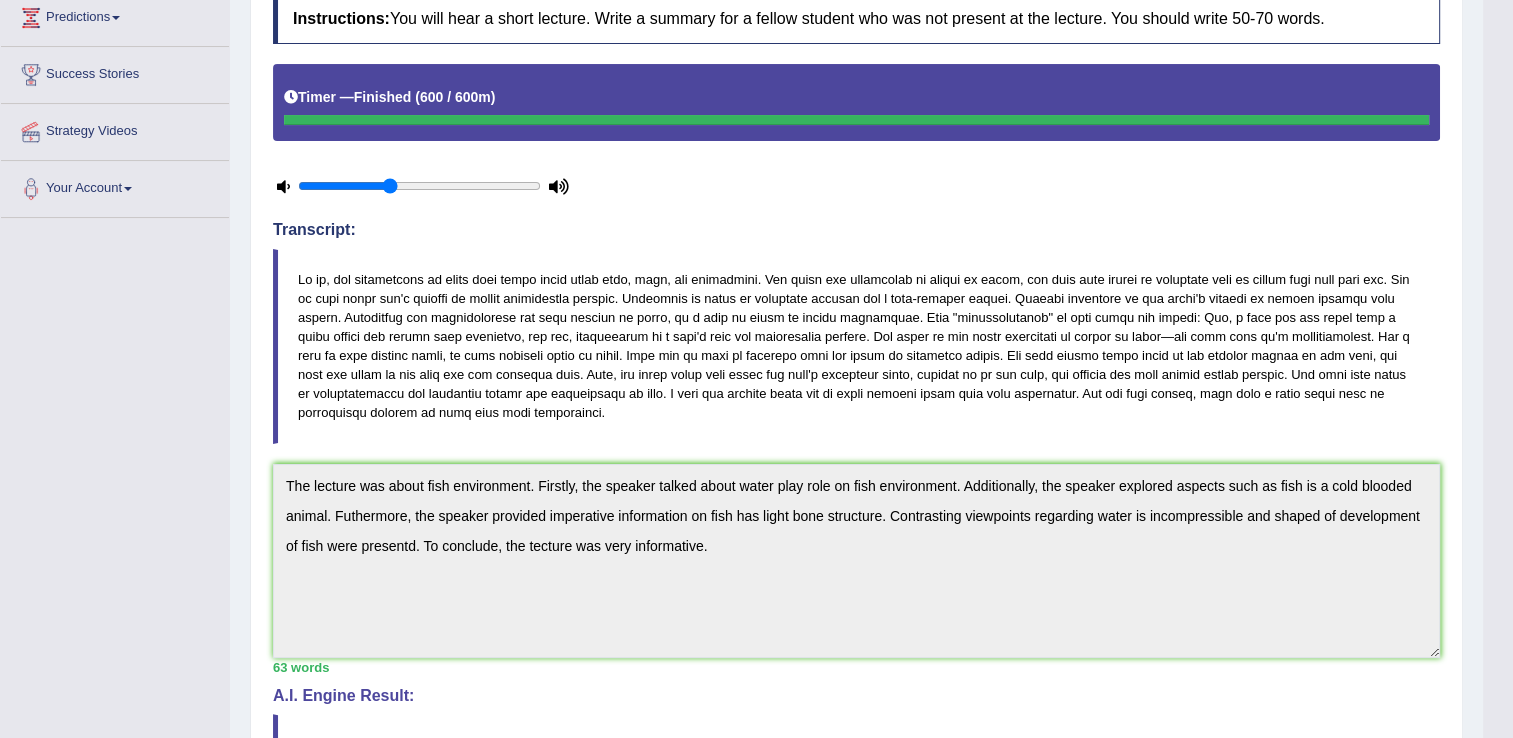 click on "Instructions:  You will hear a short lecture. Write a summary for a fellow student who was not present at the lecture. You should write 50-70 words.
Timer —  Finished   ( 600 / 600m ) Transcript: Recorded Answer: * Summarize in the box below (write between 50 and 70 words) The lecture was about fish environment. Firstly, the speaker talked about water play role on fish environment. Additionally, the speaker explored aspects such as fish is a cold blooded animal. Futhermore, the speaker provided imperative information on fish has light bone structure. Contrasting viewpoints regarding water is incompressible and shaped of development of fish were presentd. To conclude, the tecture was very informative. 63 words Written Keywords: — A.I. Engine Result: The   lecture   was   about   fish   environment .  Firstly ,  the   speaker   talked   about   water   play   role   on   fish   environment .  Additionally ,  the   speaker   explored   aspects   such   as   fish   is   a   cold   blooded   ." at bounding box center [856, 494] 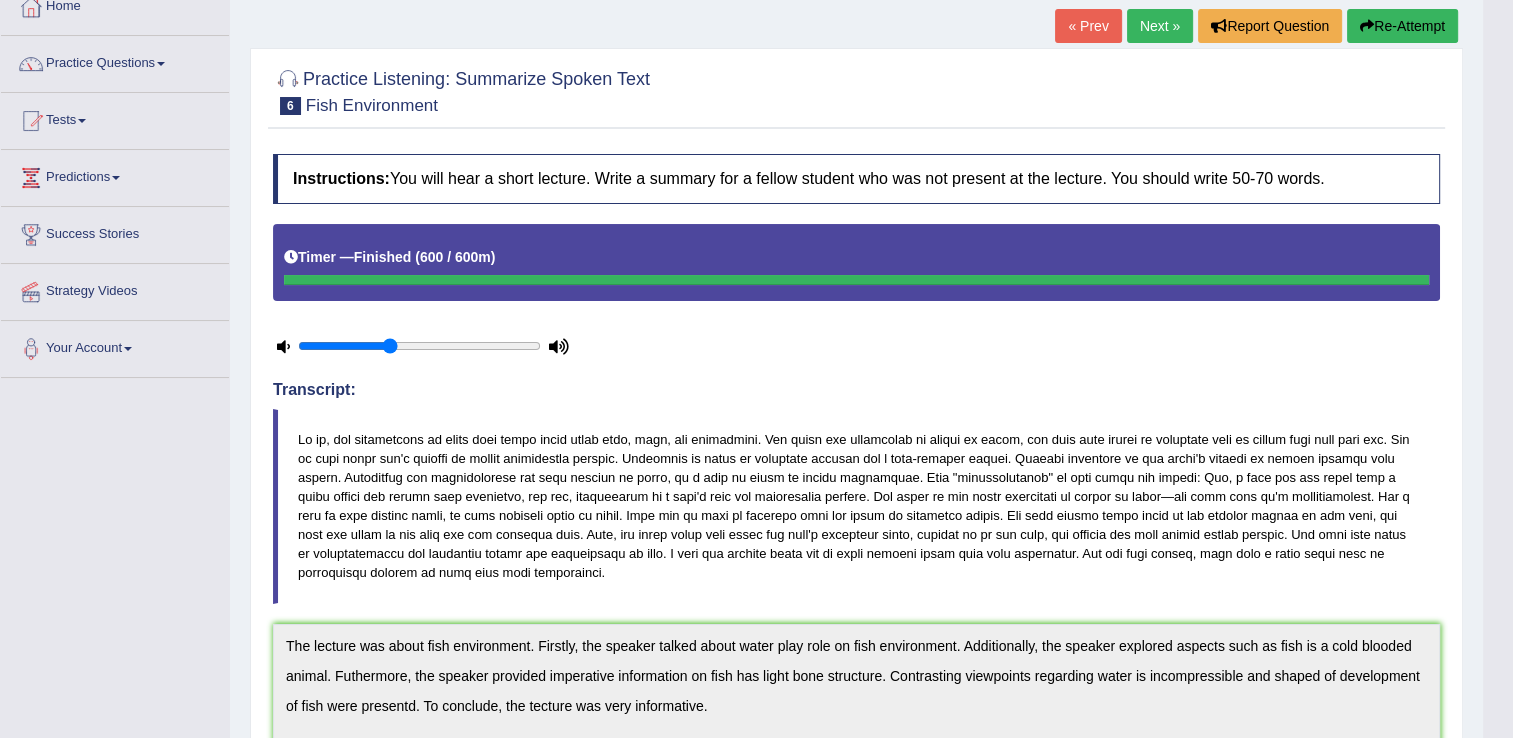scroll, scrollTop: 80, scrollLeft: 0, axis: vertical 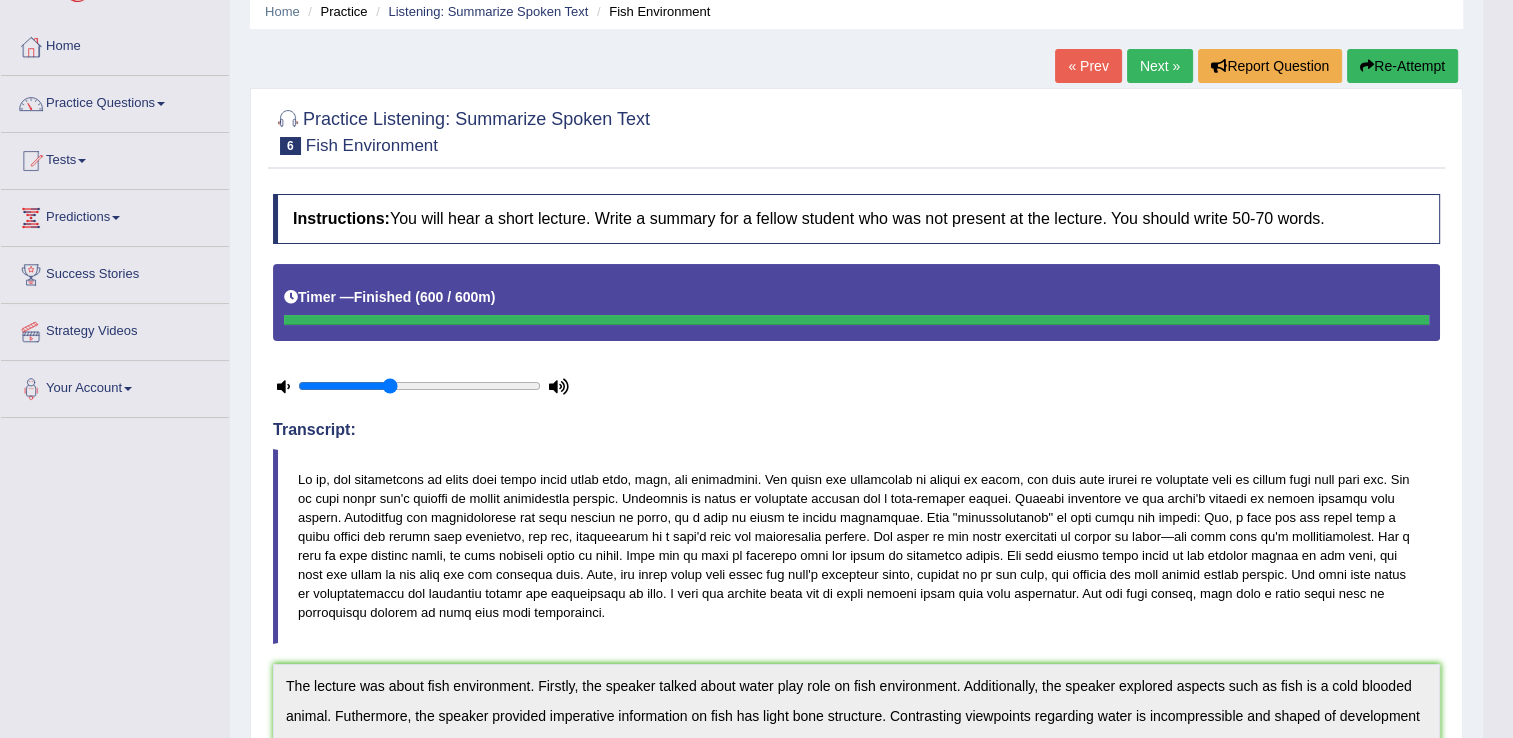 click on "Re-Attempt" at bounding box center [1402, 66] 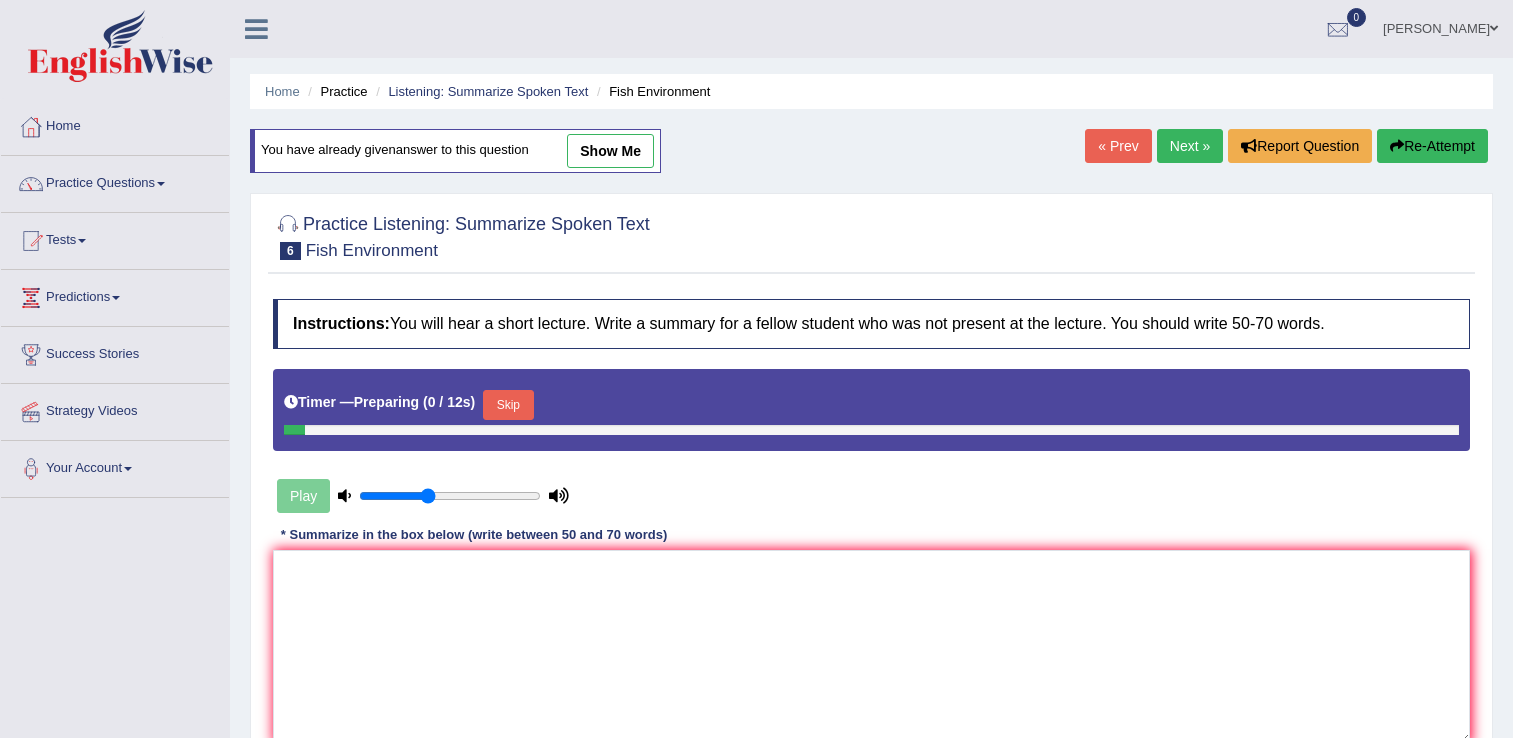 scroll, scrollTop: 80, scrollLeft: 0, axis: vertical 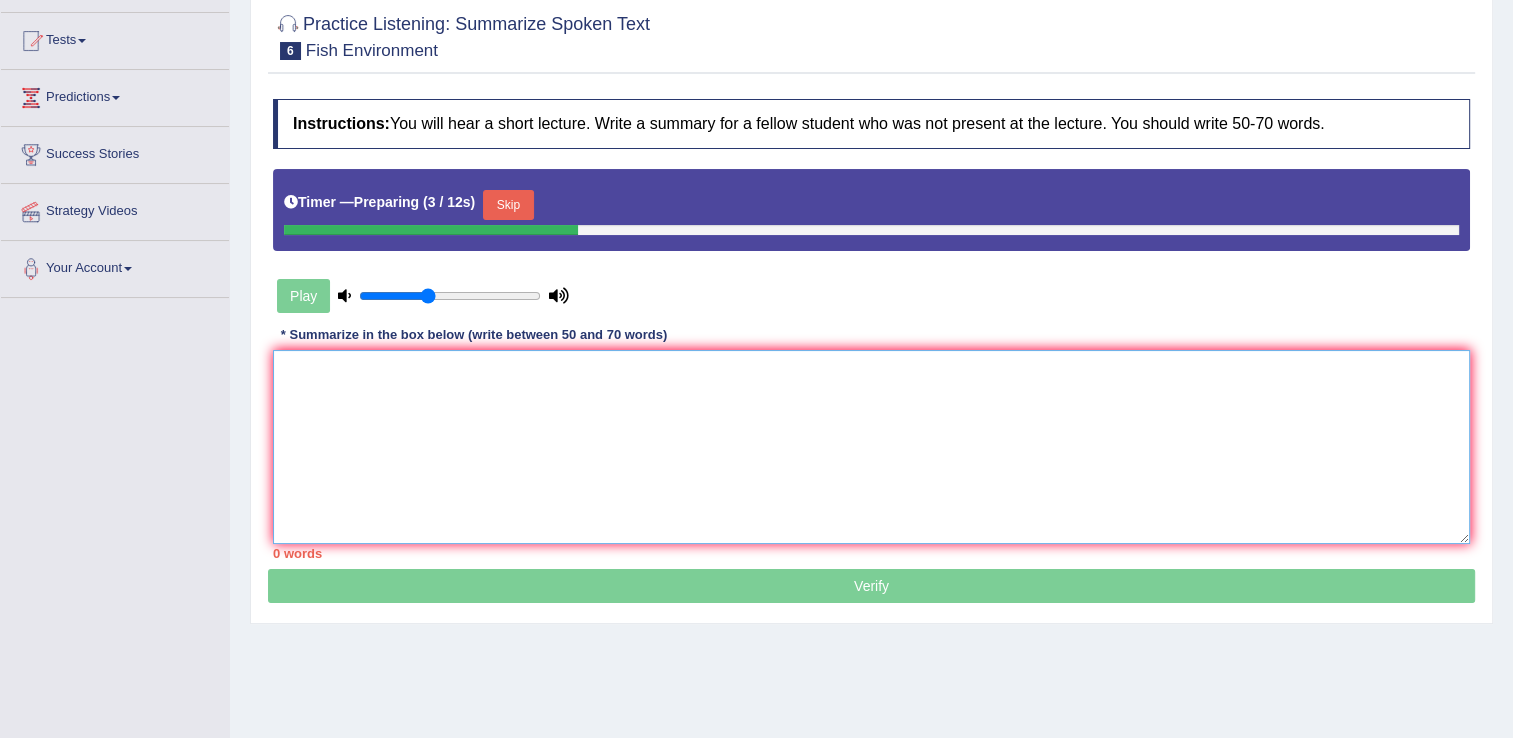 click at bounding box center (871, 447) 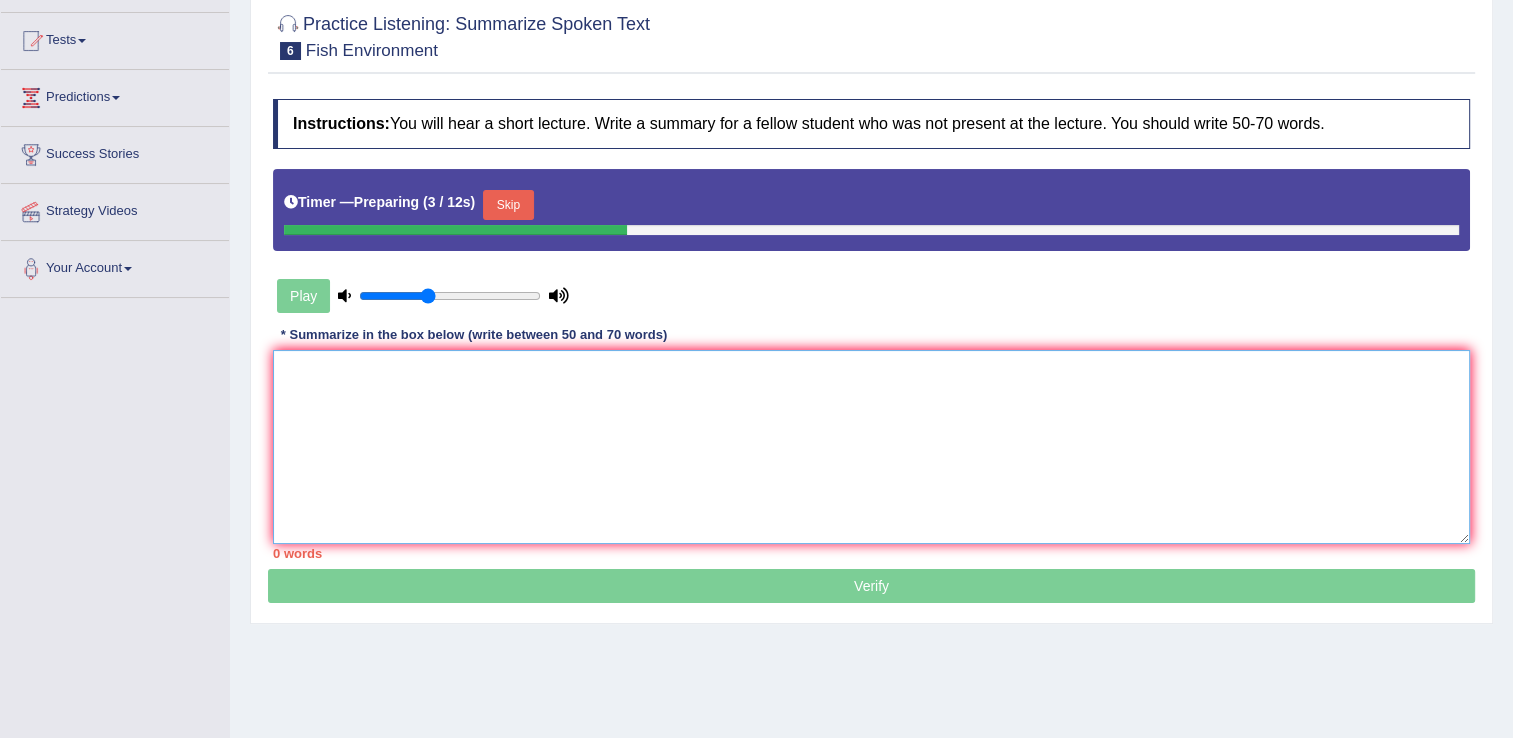 click at bounding box center (871, 447) 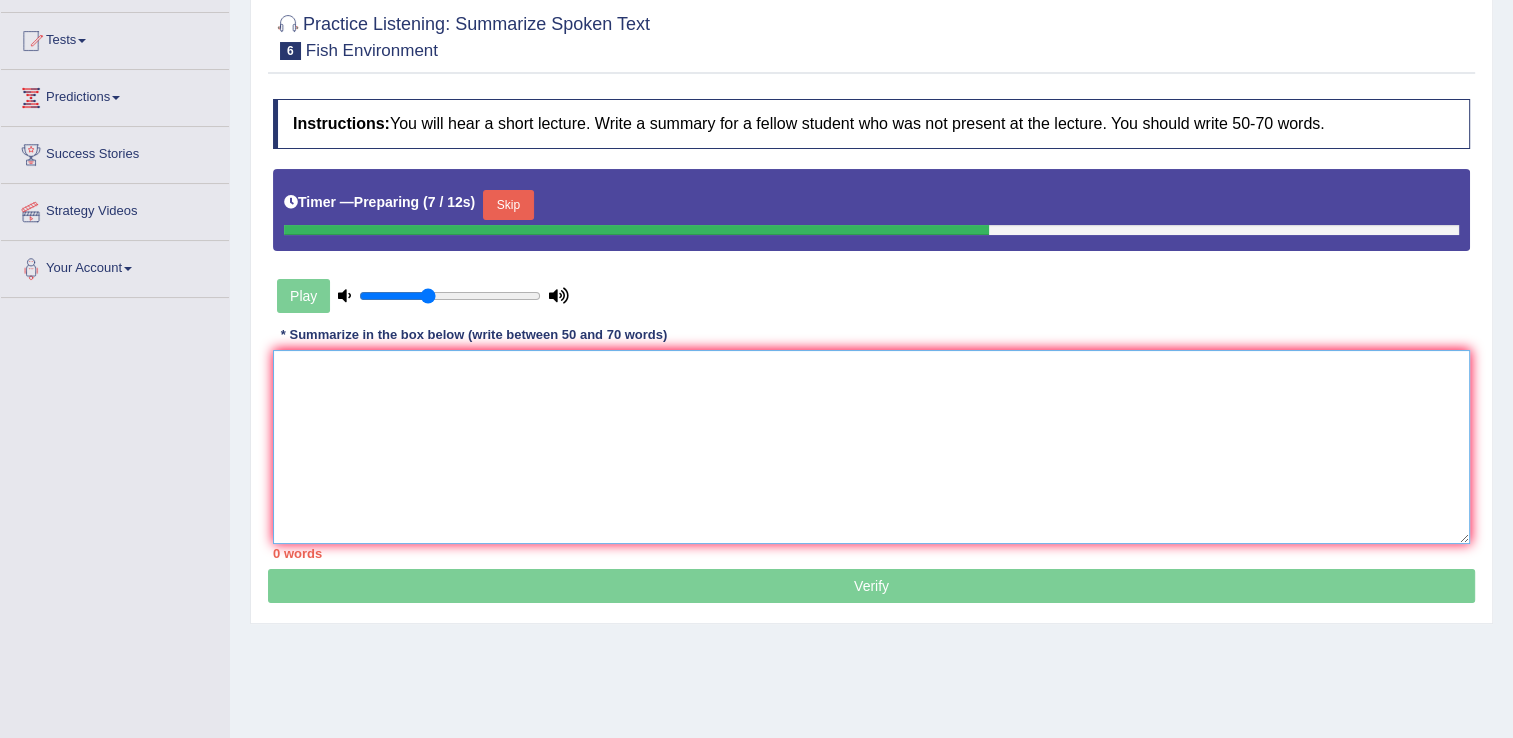 paste on "The lecture was about fish environment. Firstly, the speaker talked about water play role on fish environment. Additionally, the speaker explored aspects such as fish is a cold blooded animal. Futhermore, the speaker provided imperative information on fish has light bone structure. Contrasting viewpoints regarding water is incompressible and shaped of development of fish were presentd. To conclude, the tecture was very informative." 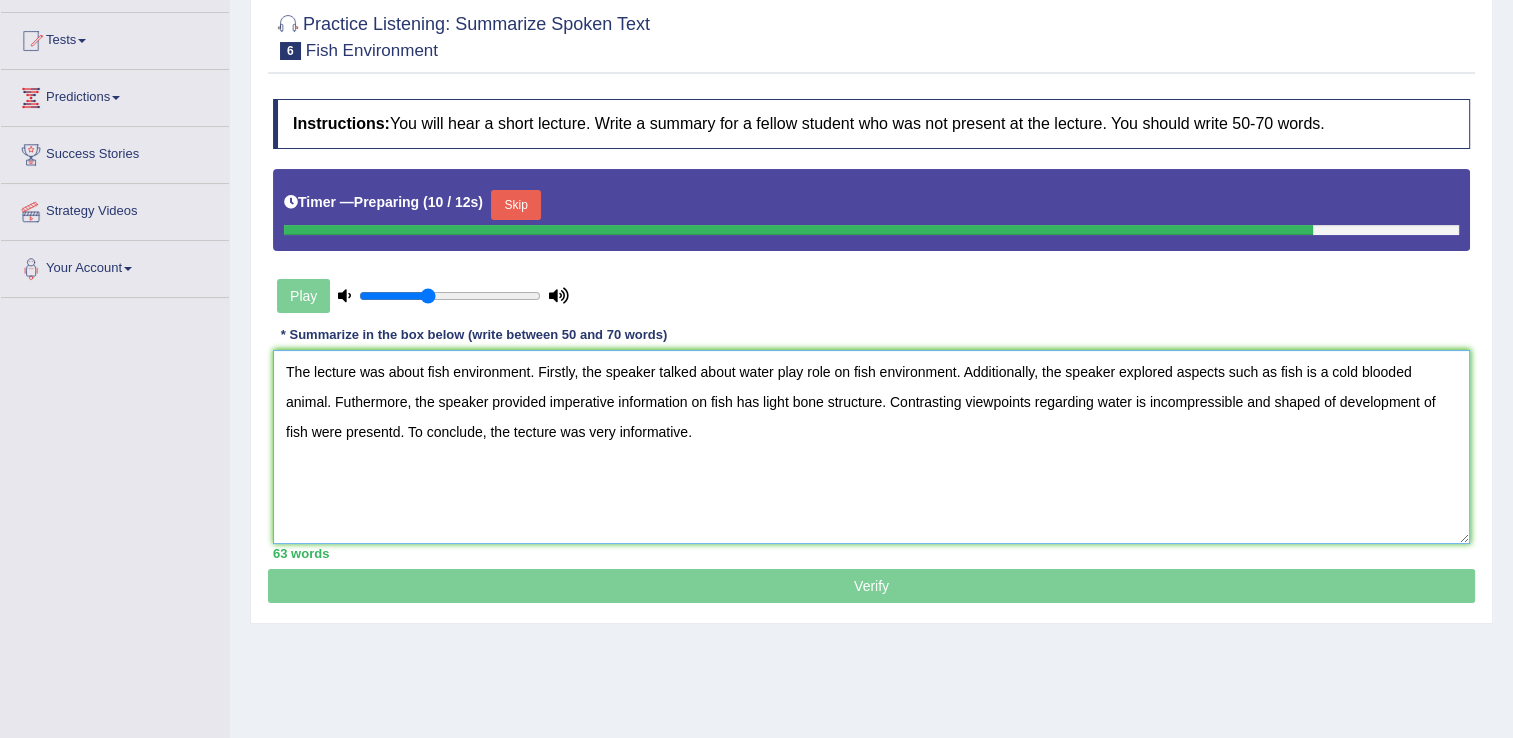 click on "The lecture was about fish environment. Firstly, the speaker talked about water play role on fish environment. Additionally, the speaker explored aspects such as fish is a cold blooded animal. Futhermore, the speaker provided imperative information on fish has light bone structure. Contrasting viewpoints regarding water is incompressible and shaped of development of fish were presentd. To conclude, the tecture was very informative." at bounding box center [871, 447] 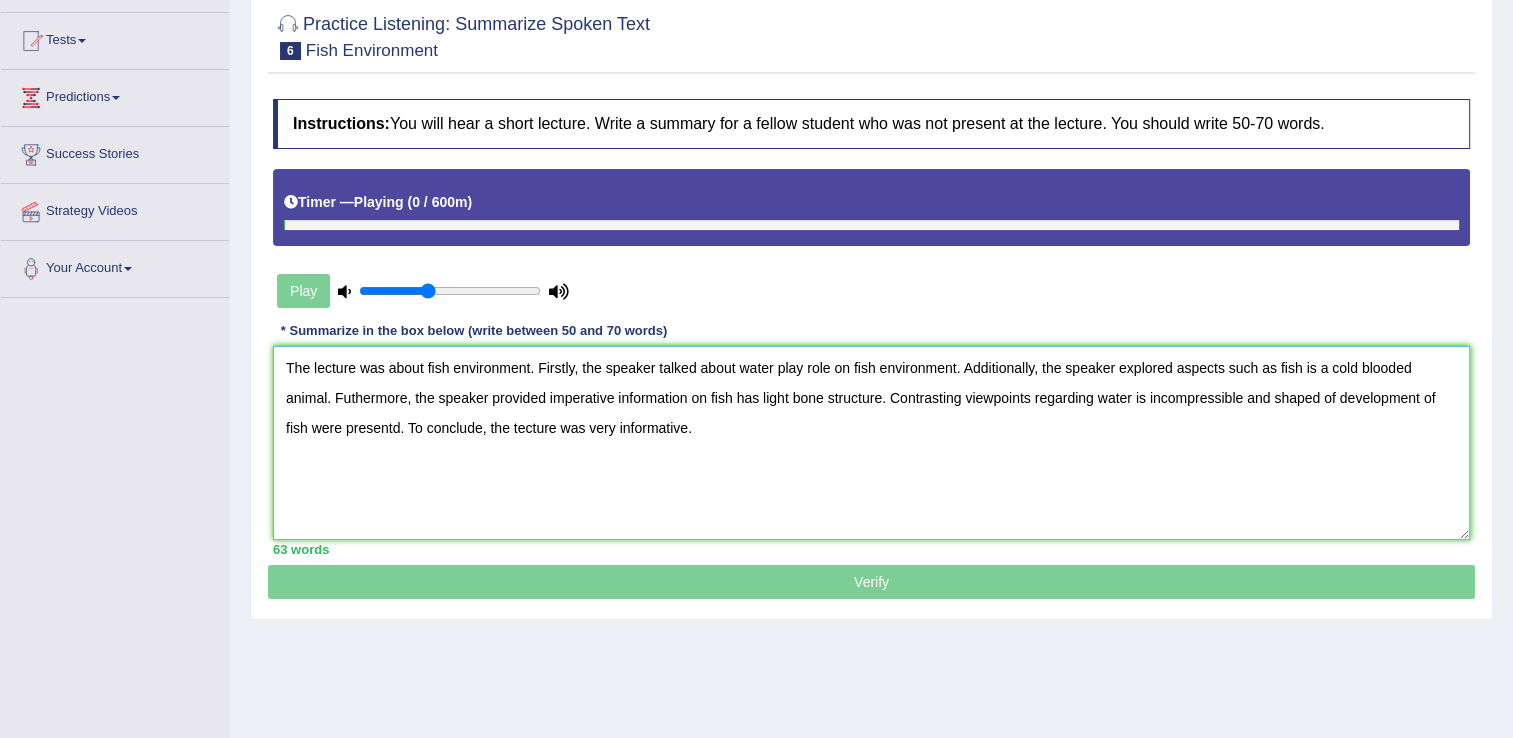 click on "The lecture was about fish environment. Firstly, the speaker talked about water play role on fish environment. Additionally, the speaker explored aspects such as fish is a cold blooded animal. Futhermore, the speaker provided imperative information on fish has light bone structure. Contrasting viewpoints regarding water is incompressible and shaped of development of fish were presentd. To conclude, the tecture was very informative." at bounding box center [871, 443] 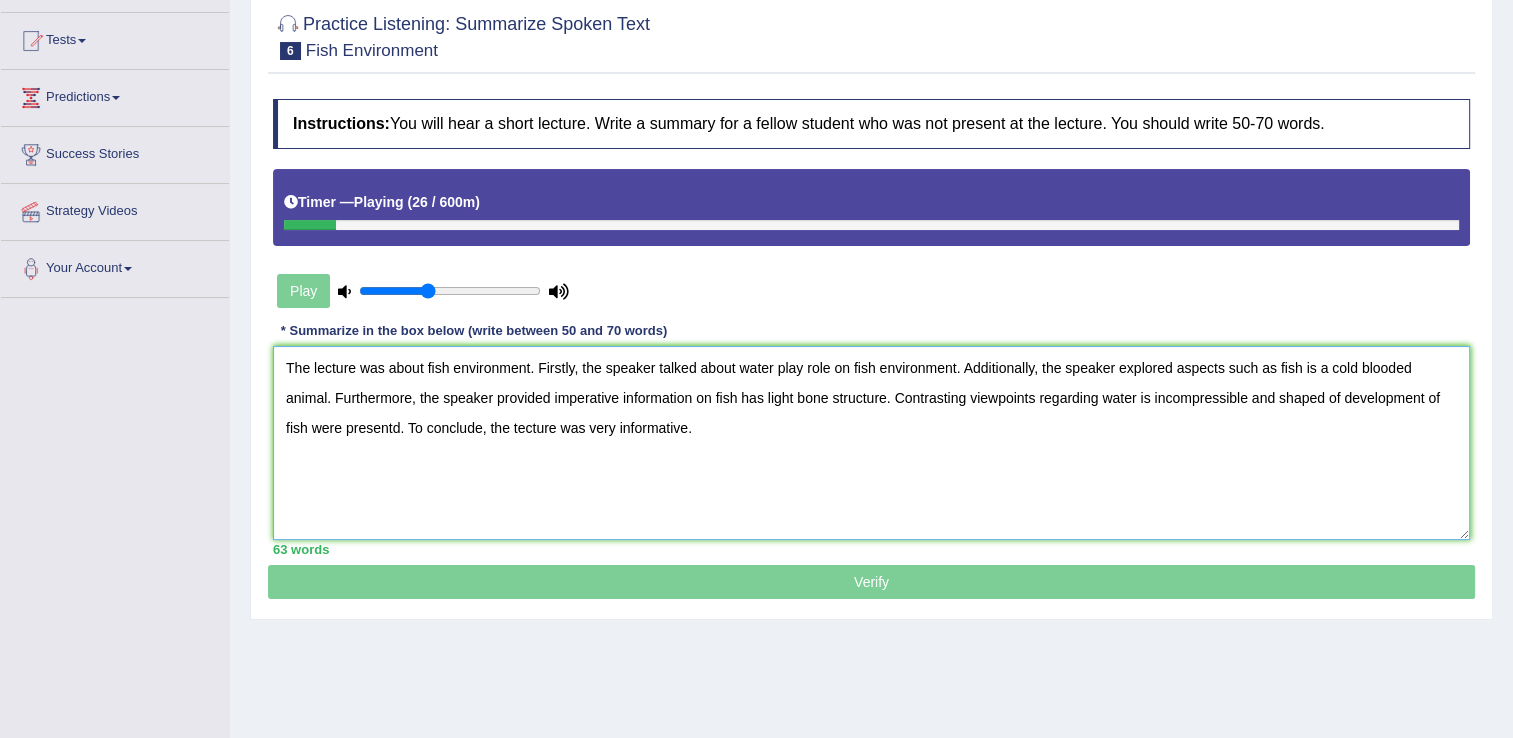 click on "The lecture was about fish environment. Firstly, the speaker talked about water play role on fish environment. Additionally, the speaker explored aspects such as fish is a cold blooded animal. Furthermore, the speaker provided imperative information on fish has light bone structure. Contrasting viewpoints regarding water is incompressible and shaped of development of fish were presentd. To conclude, the tecture was very informative." at bounding box center [871, 443] 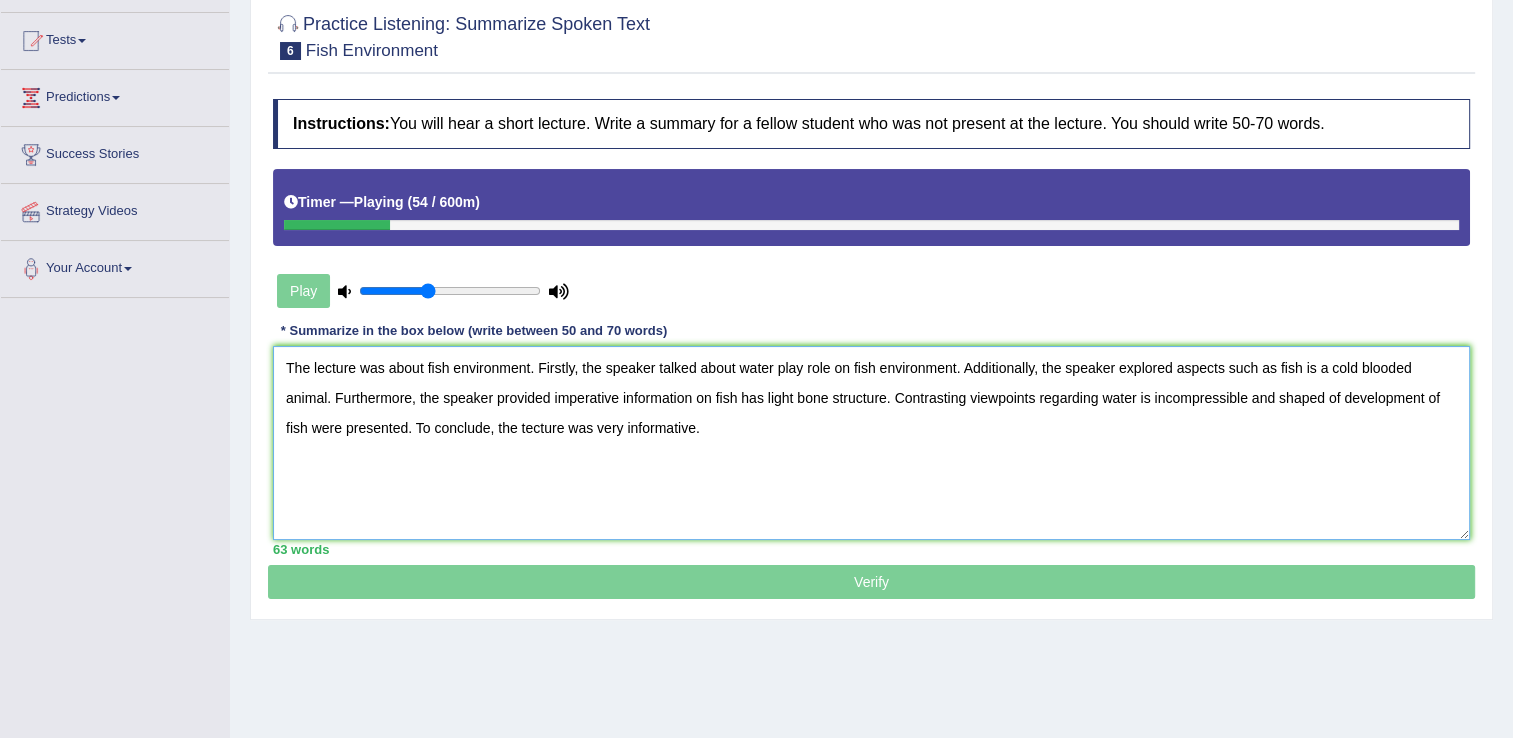 click on "The lecture was about fish environment. Firstly, the speaker talked about water play role on fish environment. Additionally, the speaker explored aspects such as fish is a cold blooded animal. Furthermore, the speaker provided imperative information on fish has light bone structure. Contrasting viewpoints regarding water is incompressible and shaped of development of fish were presented. To conclude, the tecture was very informative." at bounding box center (871, 443) 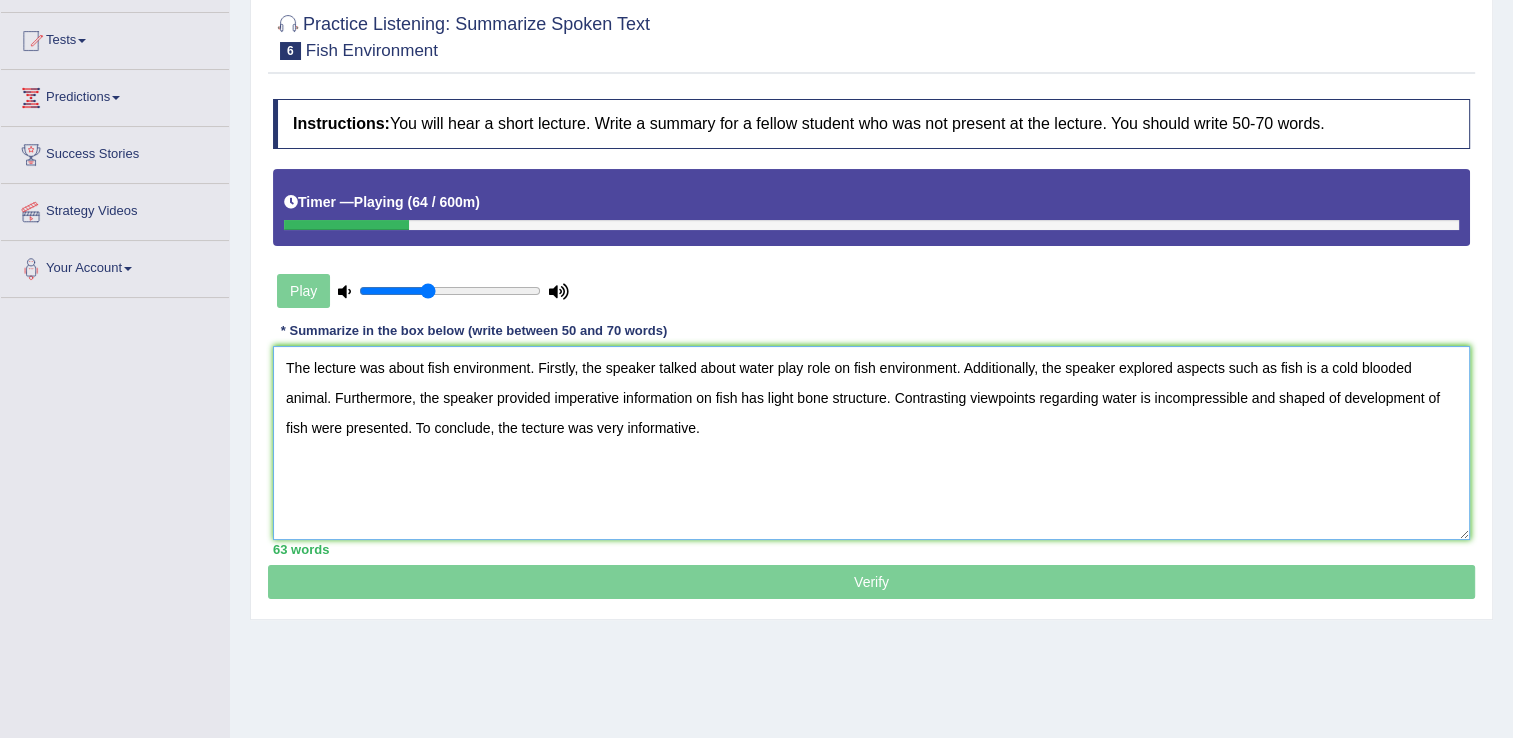 type on "The lecture was about fish environment. Firstly, the speaker talked about water play role on fish environment. Additionally, the speaker explored aspects such as fish is a cold blooded animal. Furthermore, the speaker provided imperative information on fish has light bone structure. Contrasting viewpoints regarding water is incompressible and shaped of development of fish were presented. To conclude, the tecture was very informative." 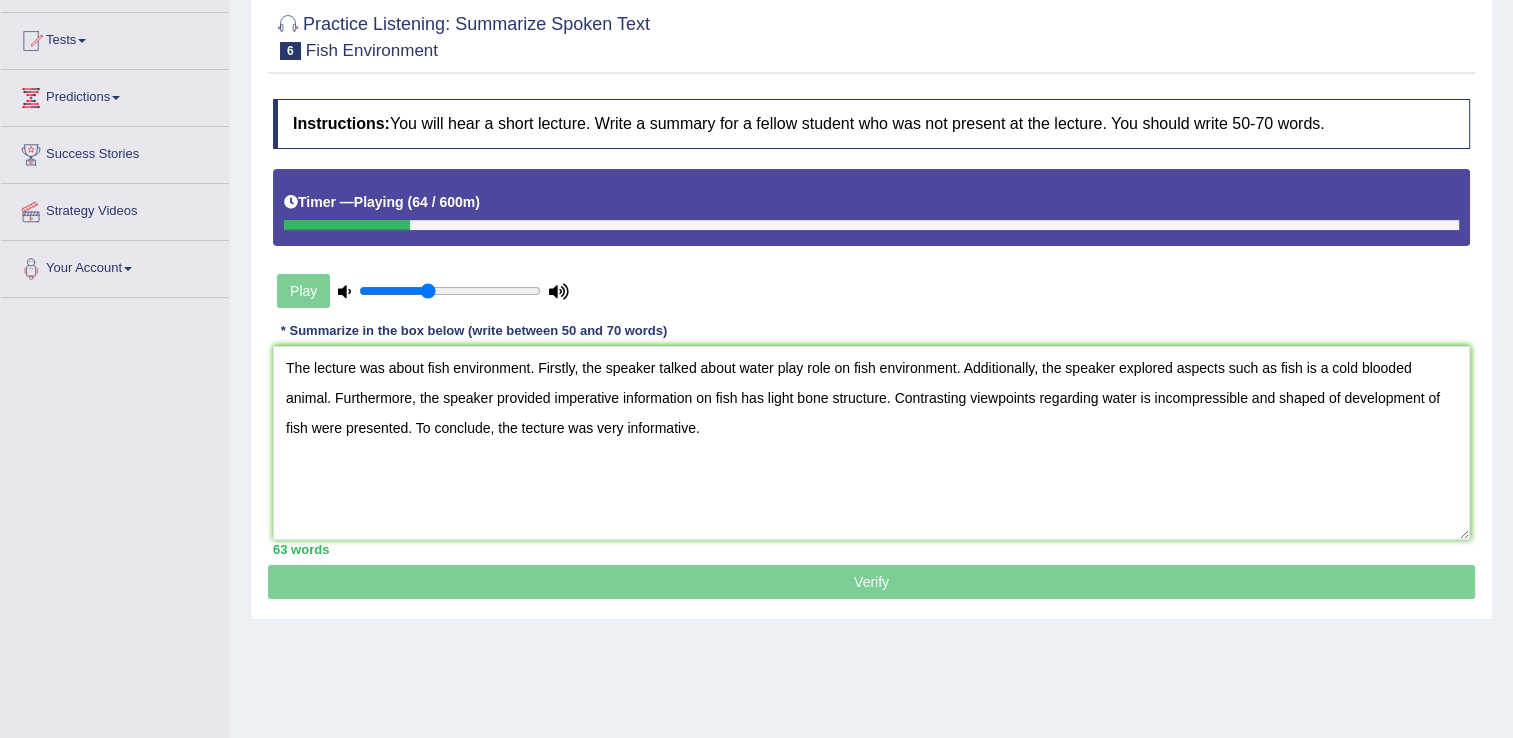 click on "Verify" at bounding box center [871, 341] 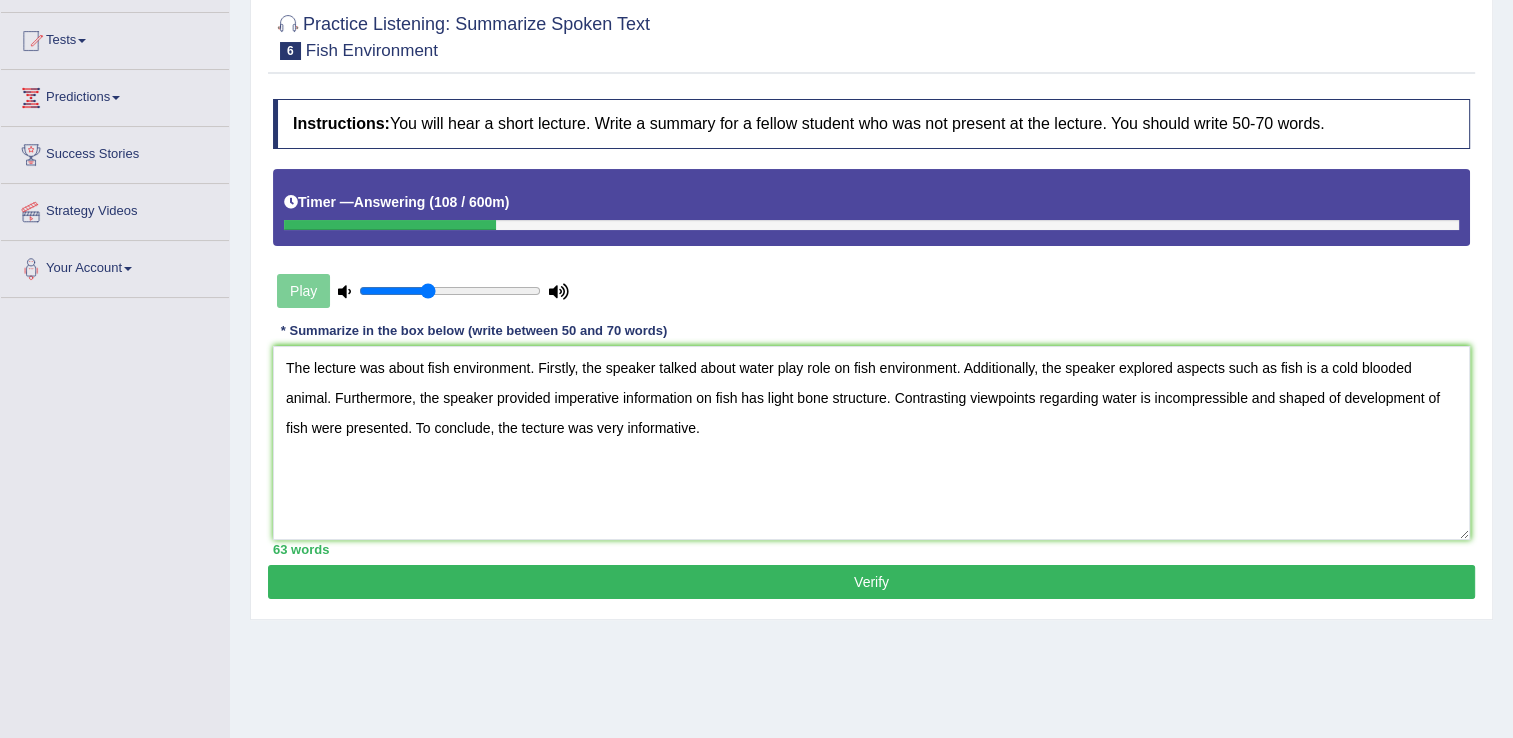 click on "Verify" at bounding box center [871, 582] 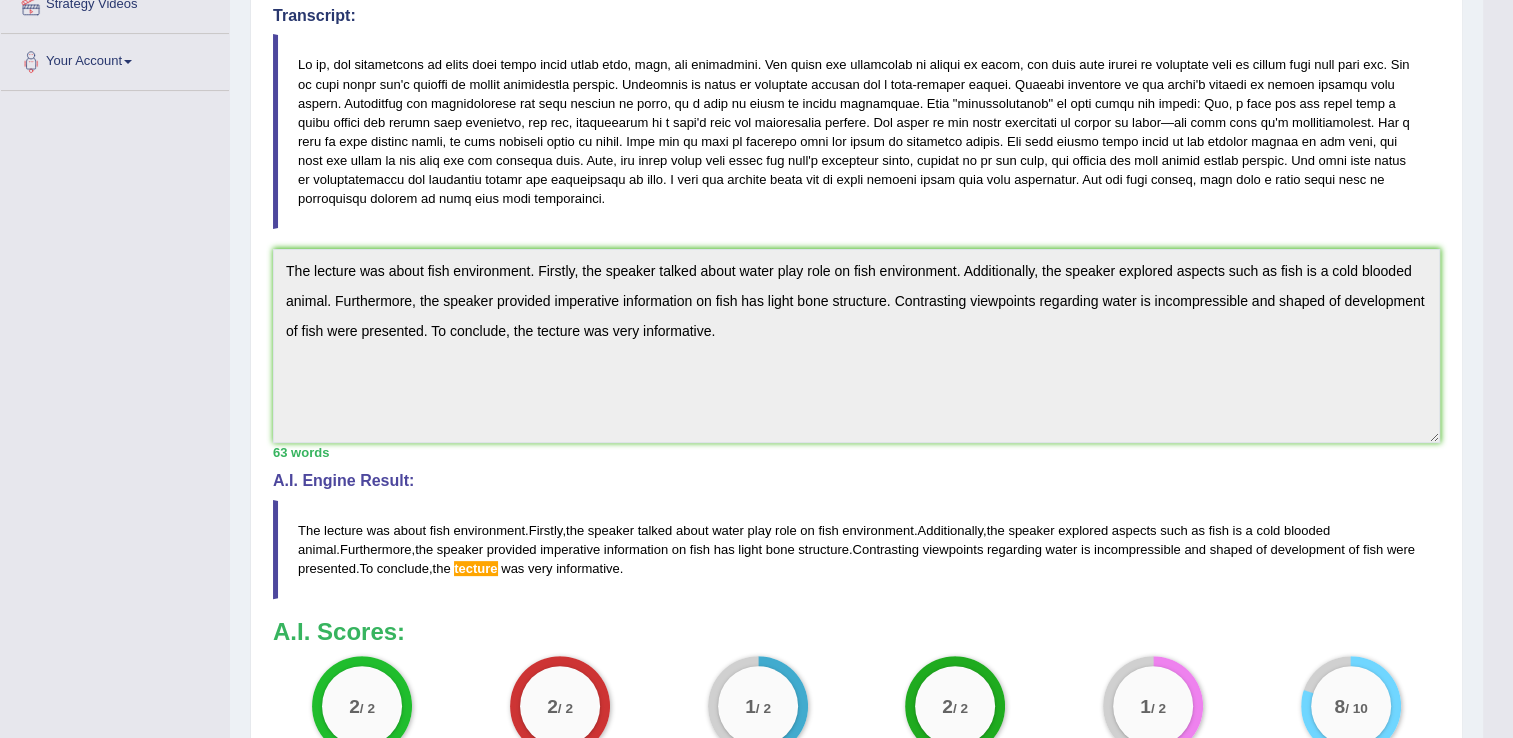 scroll, scrollTop: 440, scrollLeft: 0, axis: vertical 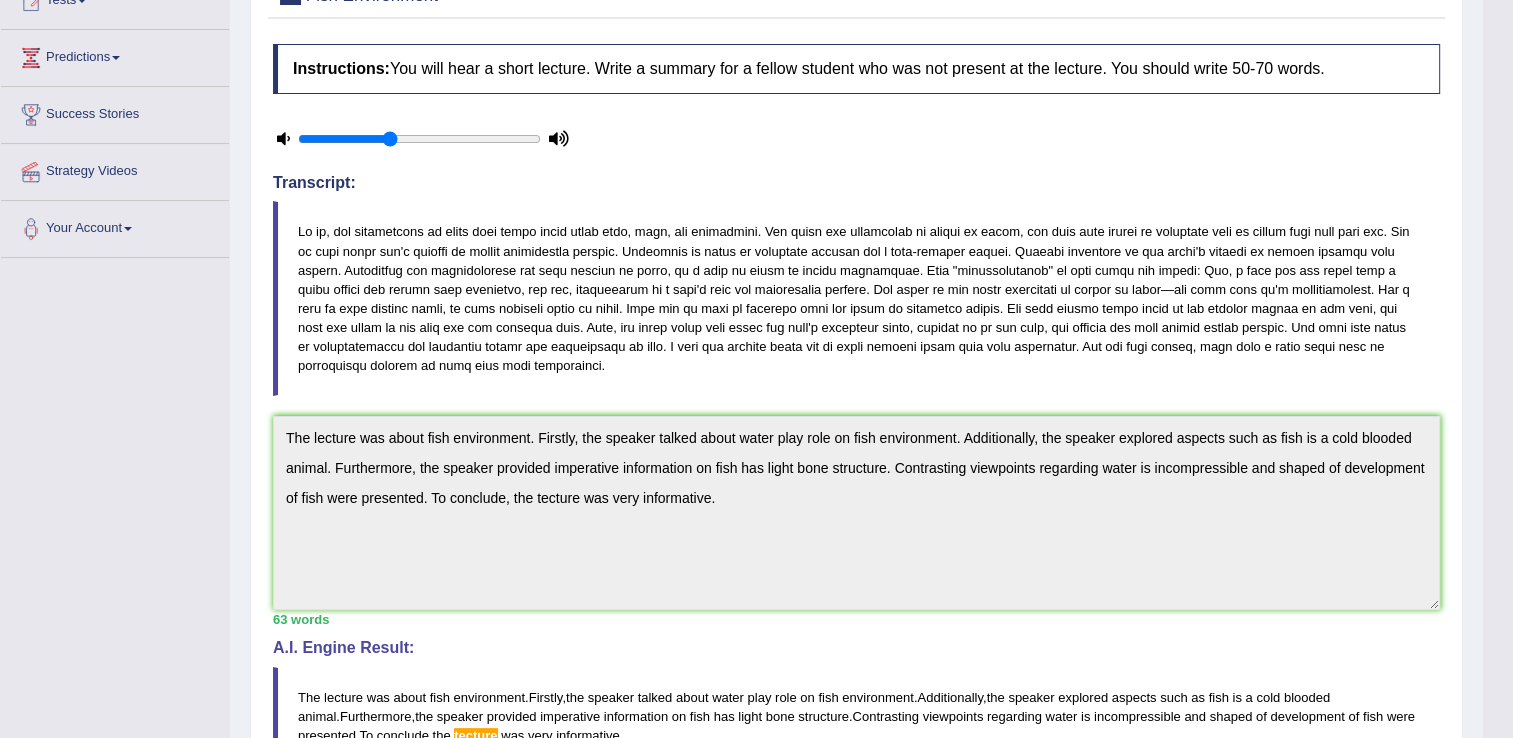 click on "Instructions:  You will hear a short lecture. Write a summary for a fellow student who was not present at the lecture. You should write 50-70 words.
Timer —  Answering   ( 108 / 600m ) Transcript: Recorded Answer: * Summarize in the box below (write between 50 and 70 words) The lecture was about fish environment. Firstly, the speaker talked about water play role on fish environment. Additionally, the speaker explored aspects such as fish is a cold blooded animal. Furthermore, the speaker provided imperative information on fish has light bone structure. Contrasting viewpoints regarding water is incompressible and shaped of development of fish were presented. To conclude, the tecture was very informative. 63 words Written Keywords: — A.I. Engine Result: The   lecture   was   about   fish   environment .  Firstly ,  the   speaker   talked   about   water   play   role   on   fish   environment .  Additionally ,  the   speaker   explored   aspects   such   as   fish   is   a   cold   blooded" at bounding box center [856, 496] 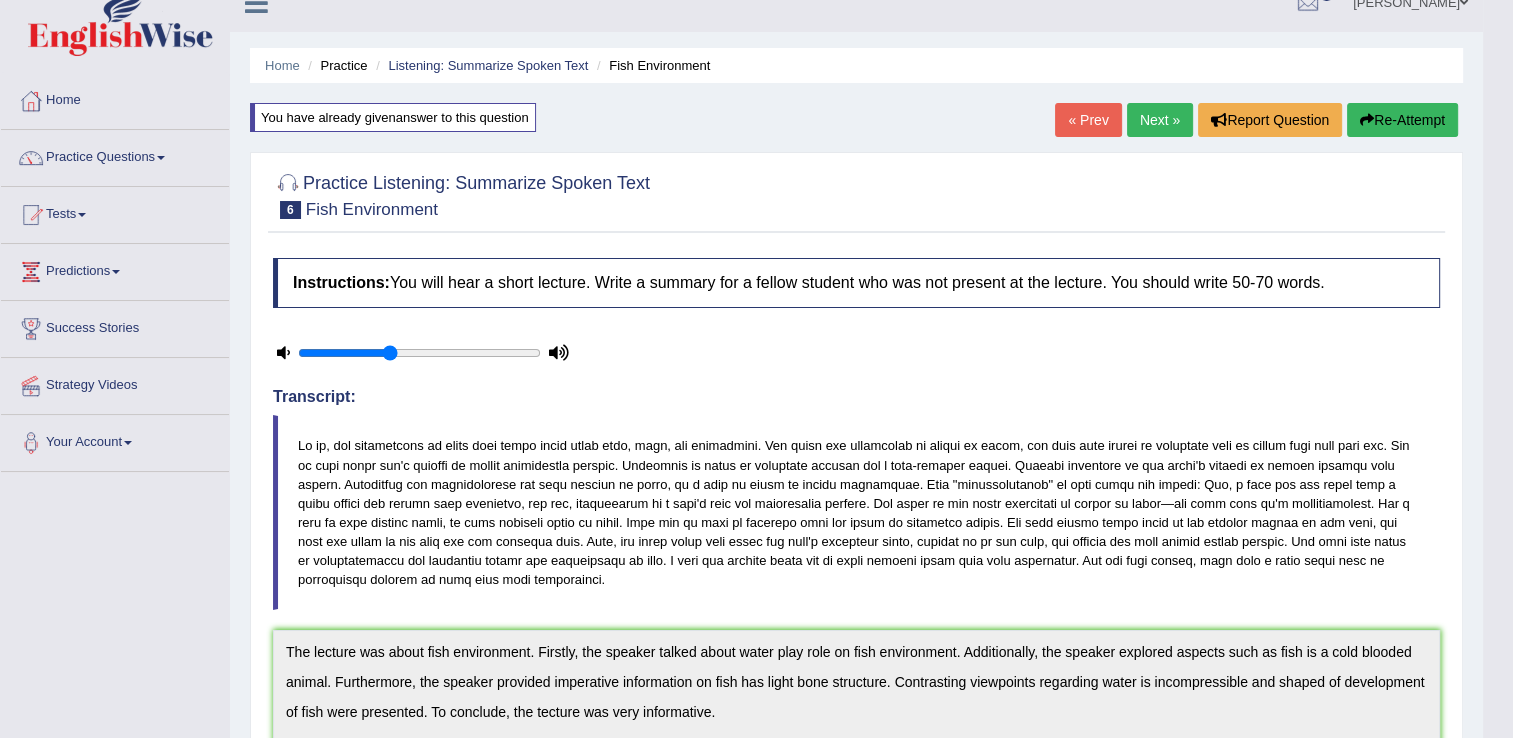 scroll, scrollTop: 13, scrollLeft: 0, axis: vertical 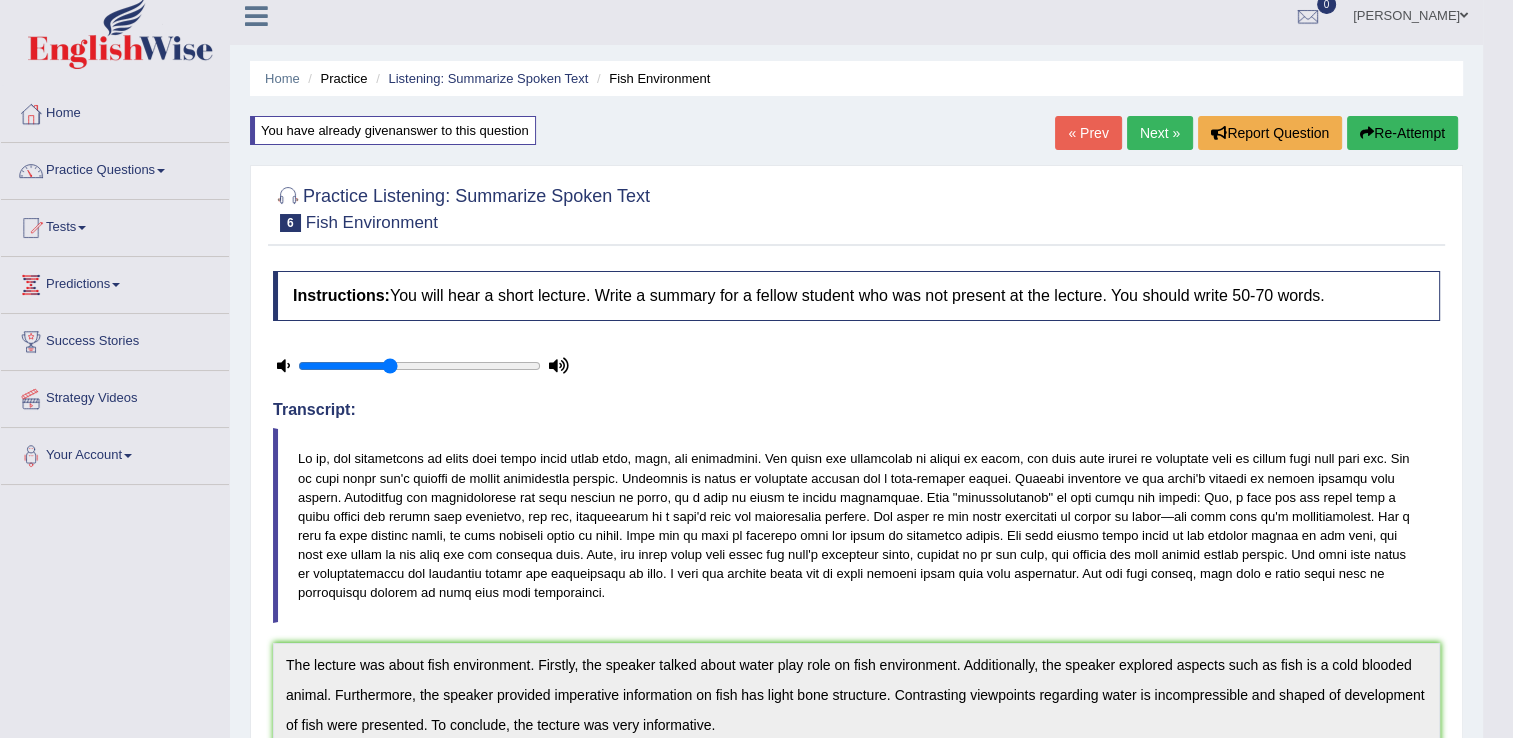 click on "Re-Attempt" at bounding box center (1402, 133) 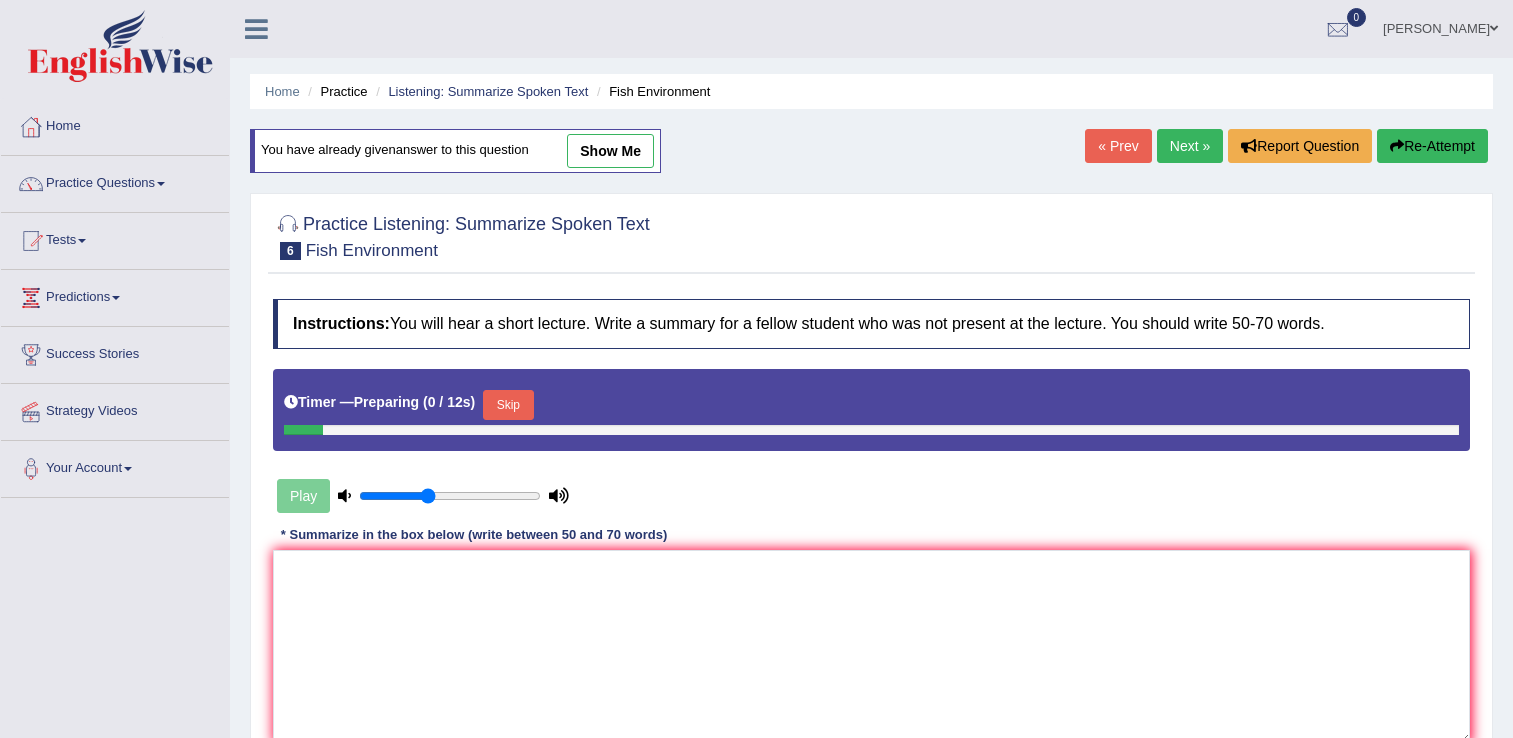 scroll, scrollTop: 13, scrollLeft: 0, axis: vertical 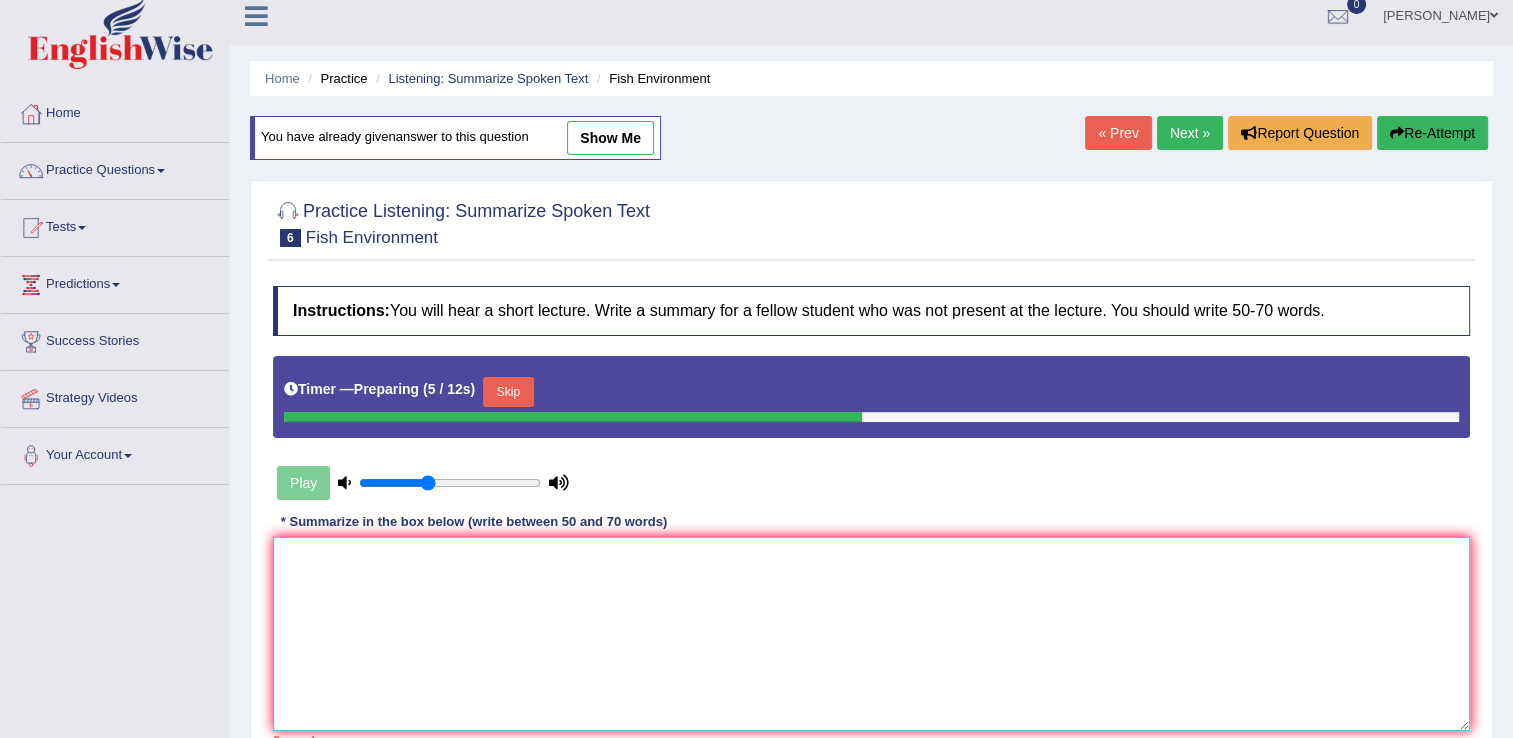paste on "The lecture was about fish environment. Firstly, the speaker talked about water play role on fish environment. Additionally, the speaker explored aspects such as fish is a cold blooded animal. Furthermore, the speaker provided imperative information on fish has light bone structure. Contrasting viewpoints regarding water is incompressible and shaped of development of fish were presented. To conclude, the tecture was very informative." 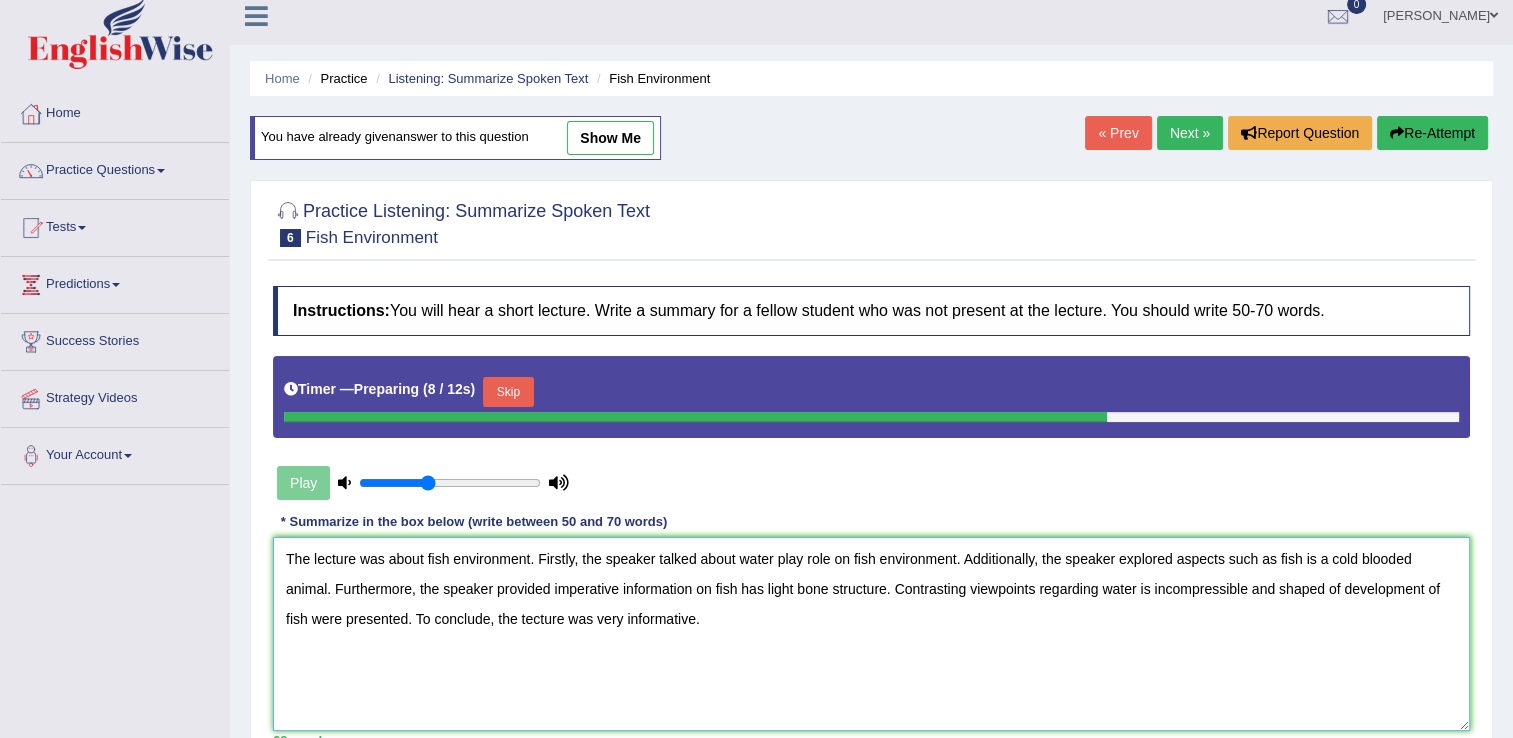 click on "The lecture was about fish environment. Firstly, the speaker talked about water play role on fish environment. Additionally, the speaker explored aspects such as fish is a cold blooded animal. Furthermore, the speaker provided imperative information on fish has light bone structure. Contrasting viewpoints regarding water is incompressible and shaped of development of fish were presented. To conclude, the tecture was very informative." at bounding box center (871, 634) 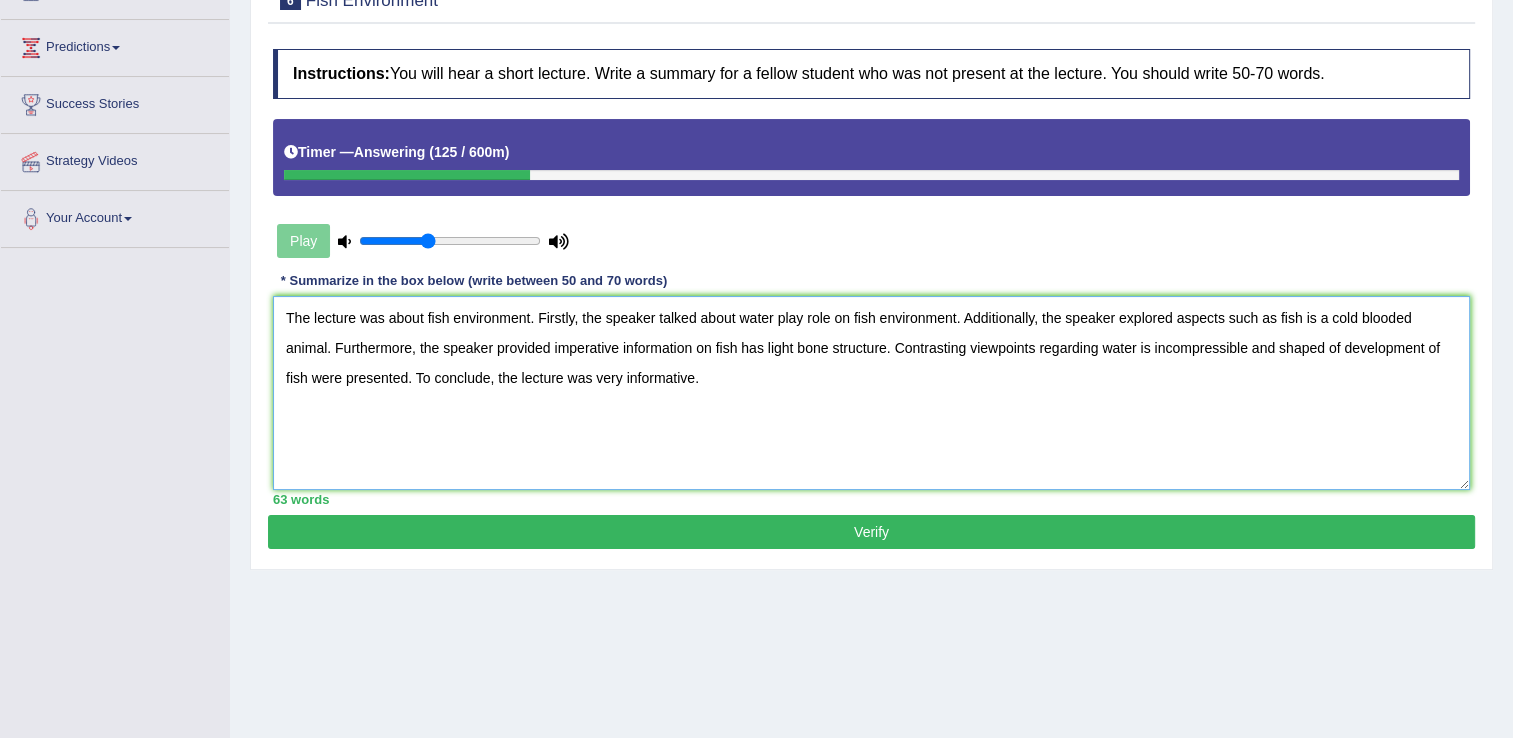 scroll, scrollTop: 253, scrollLeft: 0, axis: vertical 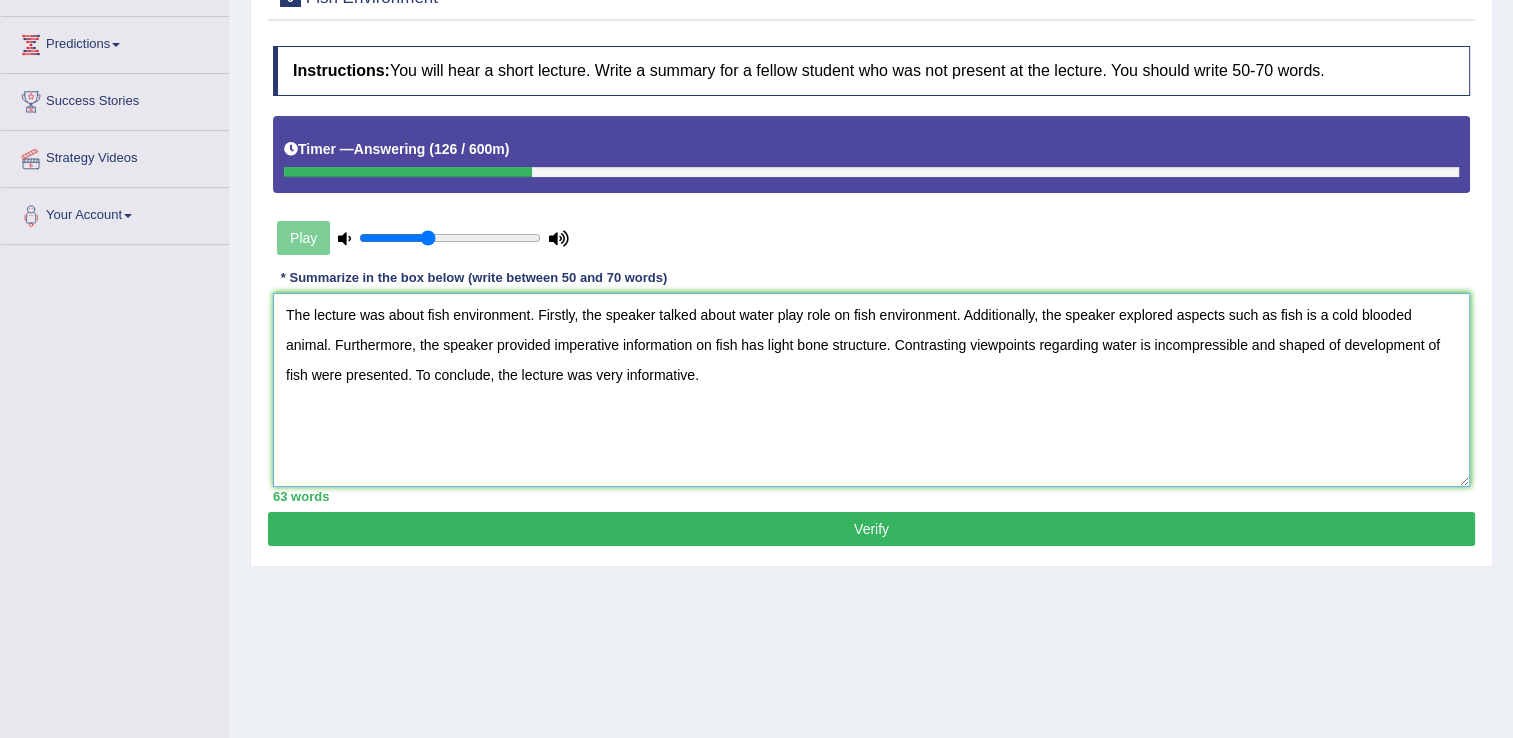 type on "The lecture was about fish environment. Firstly, the speaker talked about water play role on fish environment. Additionally, the speaker explored aspects such as fish is a cold blooded animal. Furthermore, the speaker provided imperative information on fish has light bone structure. Contrasting viewpoints regarding water is incompressible and shaped of development of fish were presented. To conclude, the lecture was very informative." 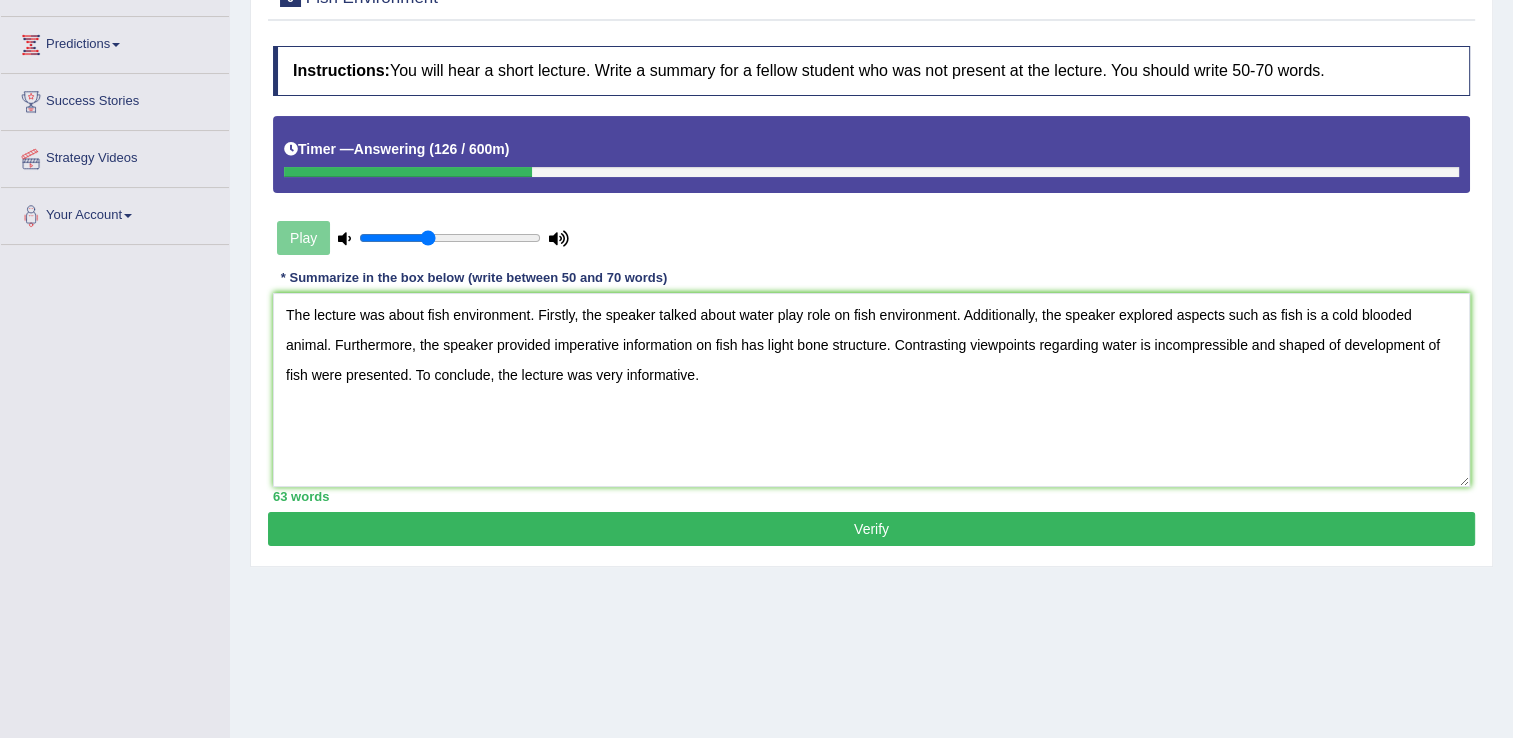 click on "Verify" at bounding box center (871, 529) 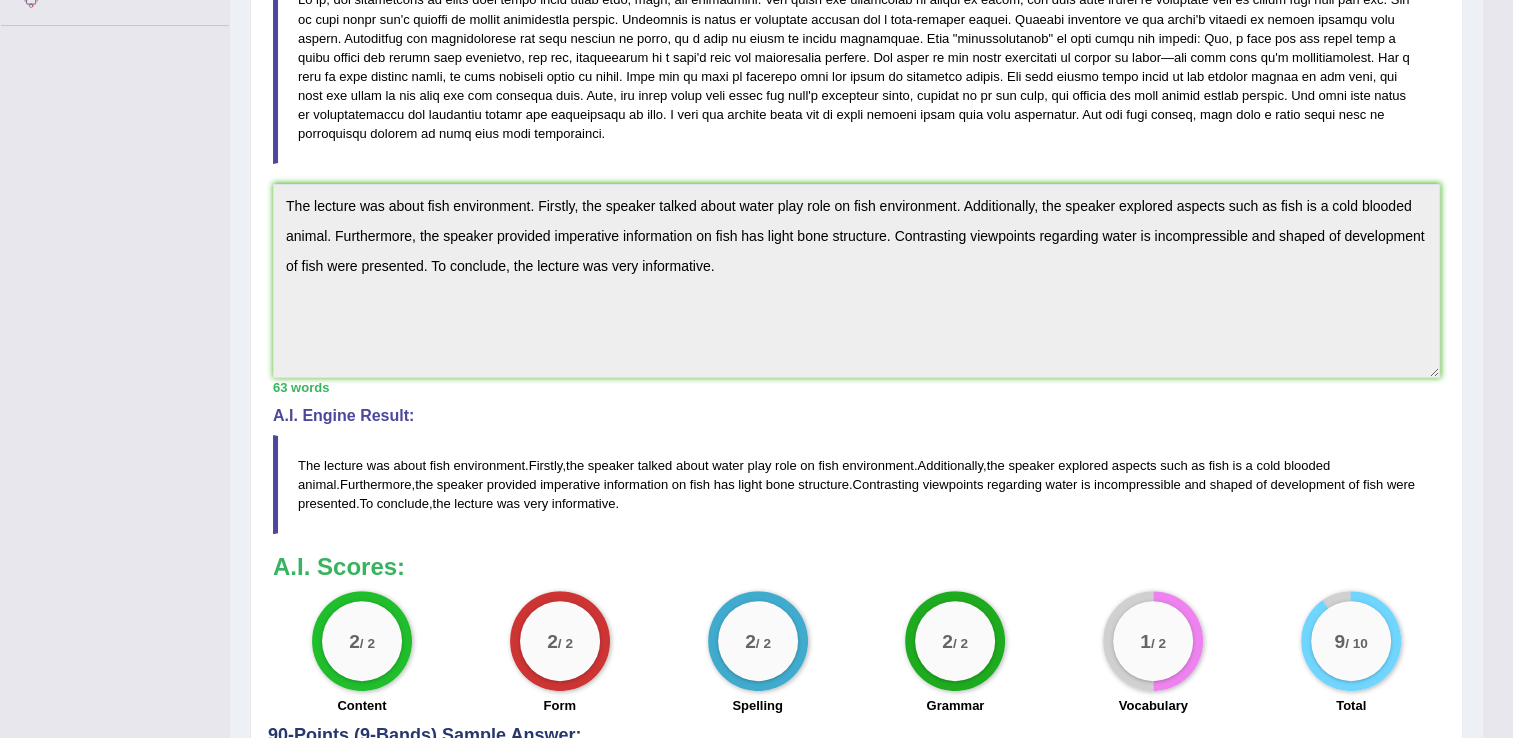 scroll, scrollTop: 493, scrollLeft: 0, axis: vertical 